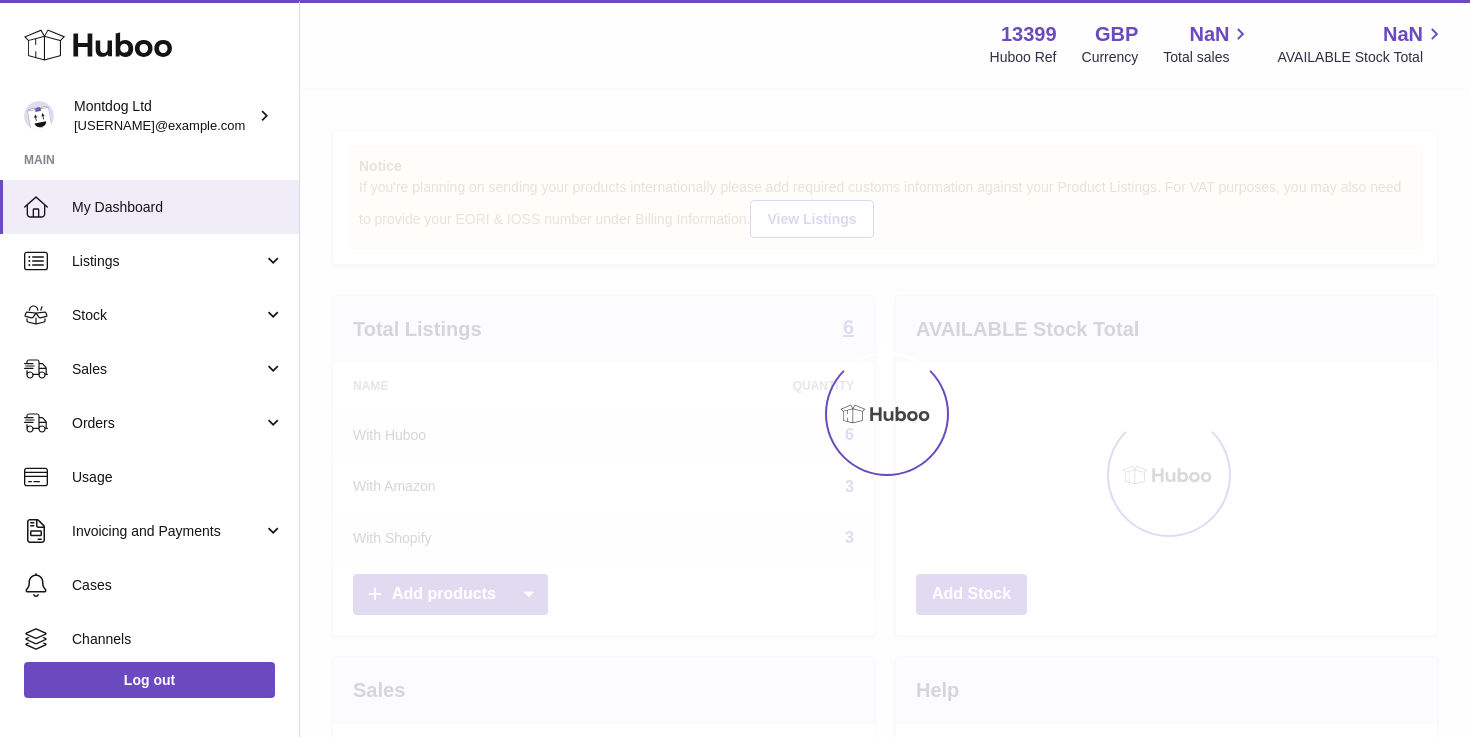 scroll, scrollTop: 0, scrollLeft: 0, axis: both 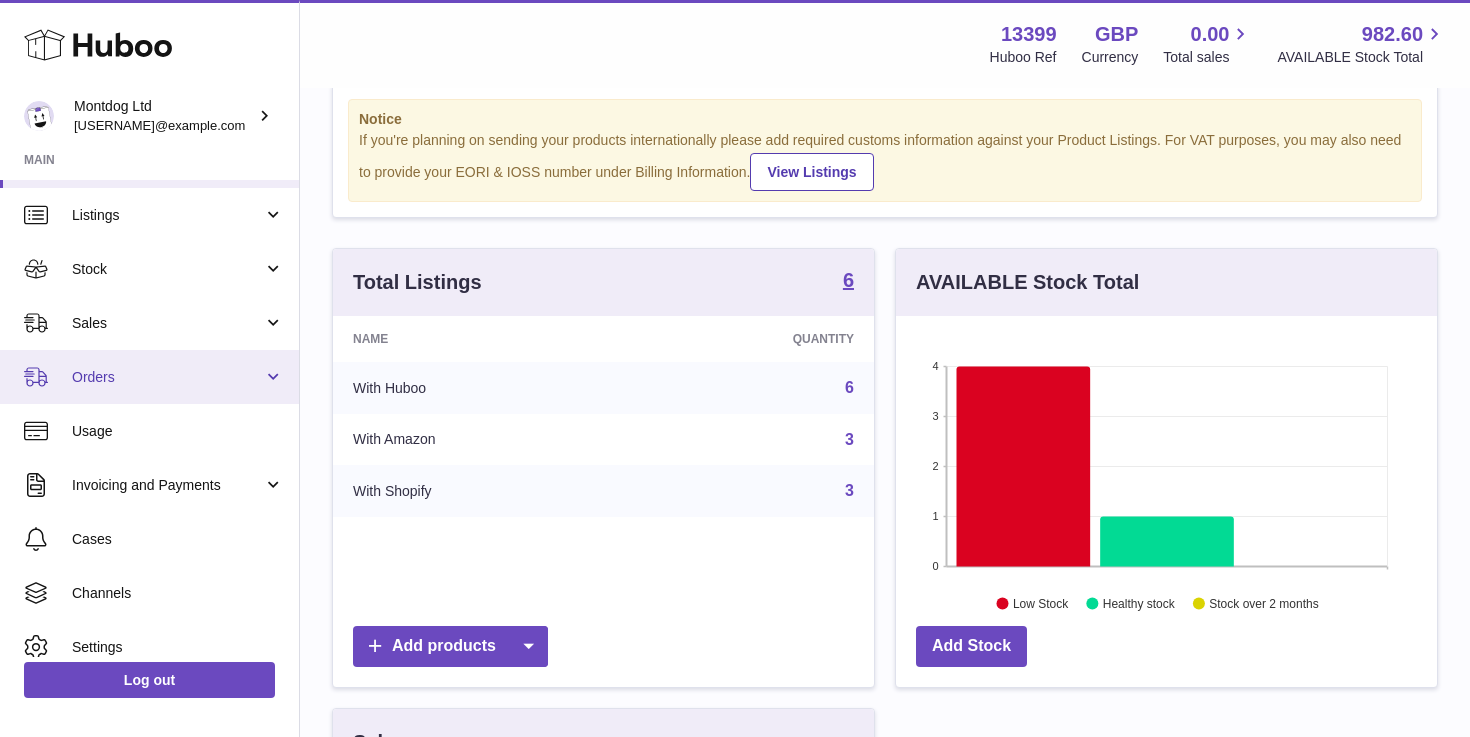 click on "Orders" at bounding box center (149, 377) 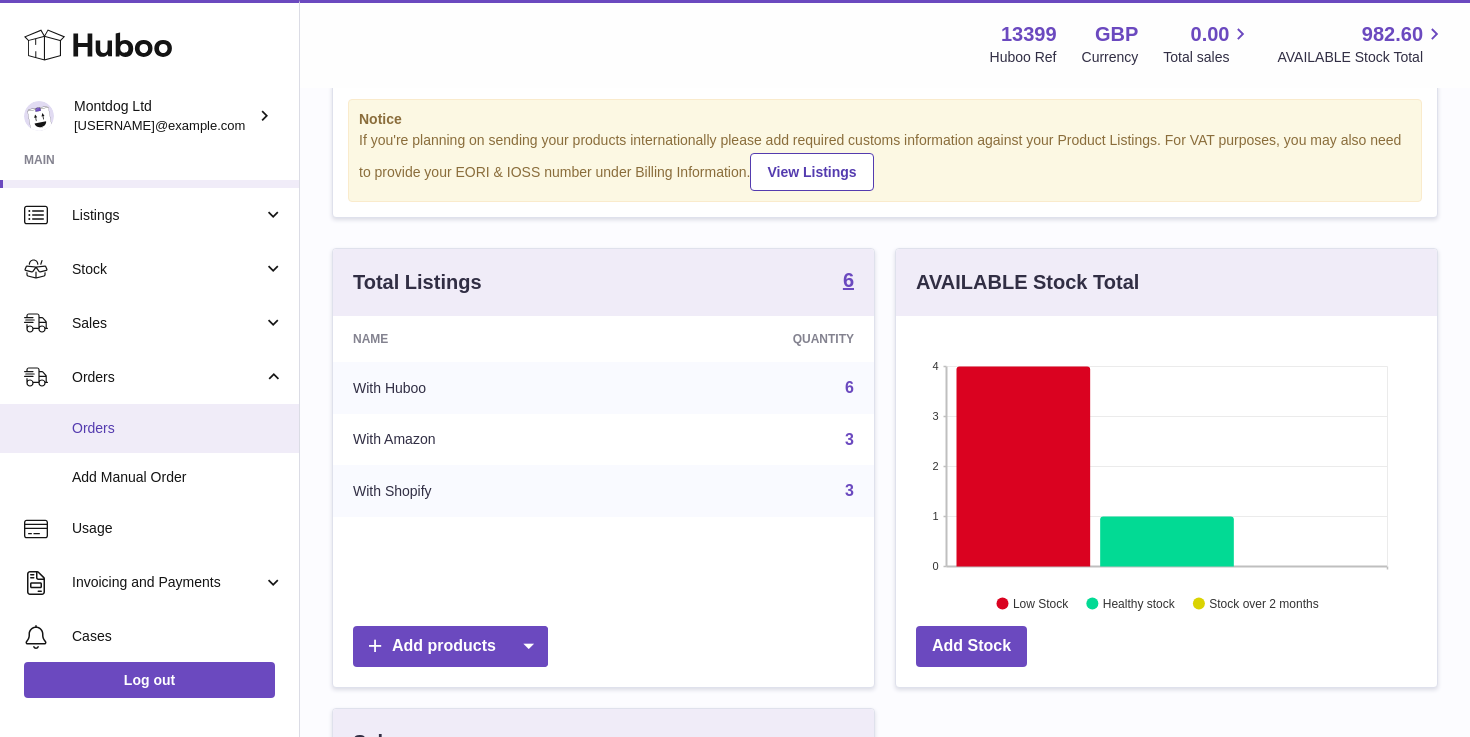 click on "Orders" at bounding box center [178, 428] 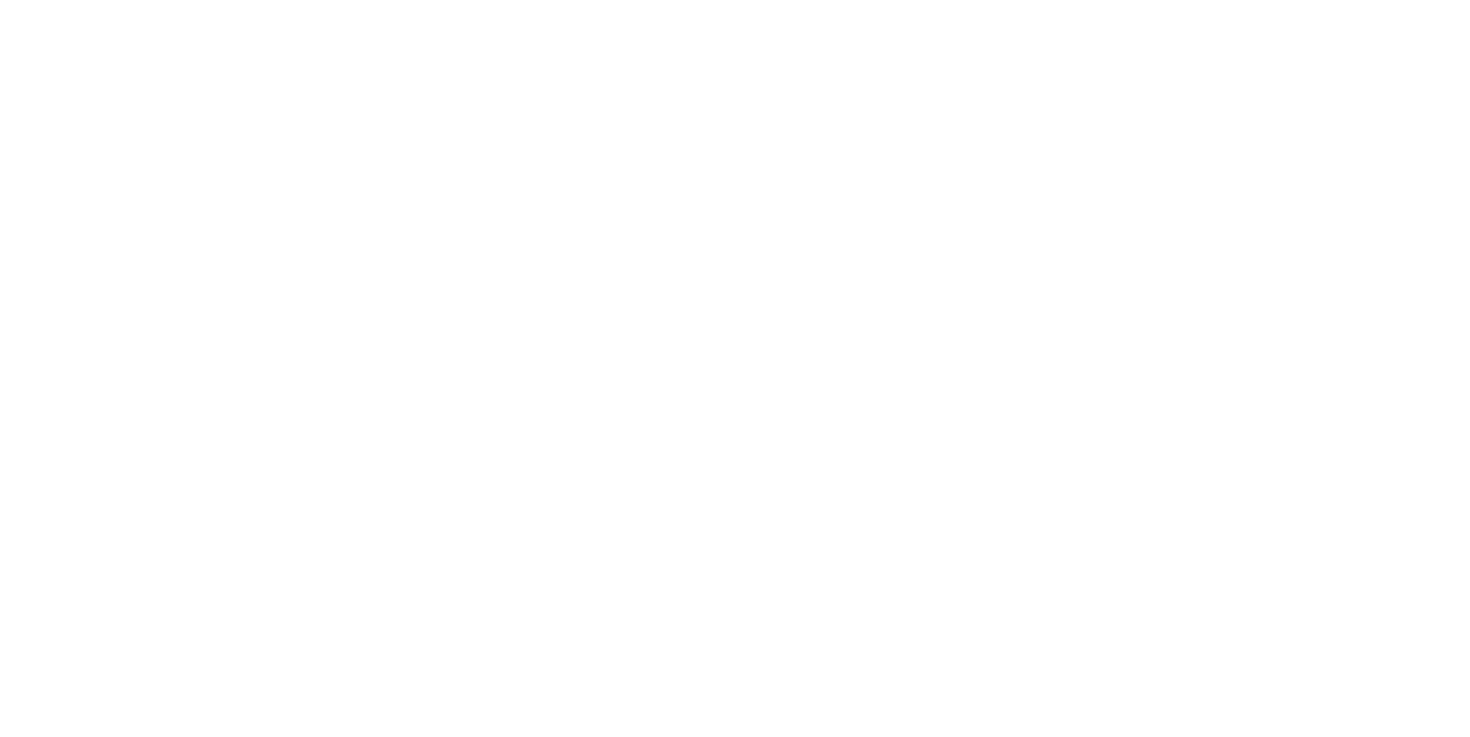scroll, scrollTop: 0, scrollLeft: 0, axis: both 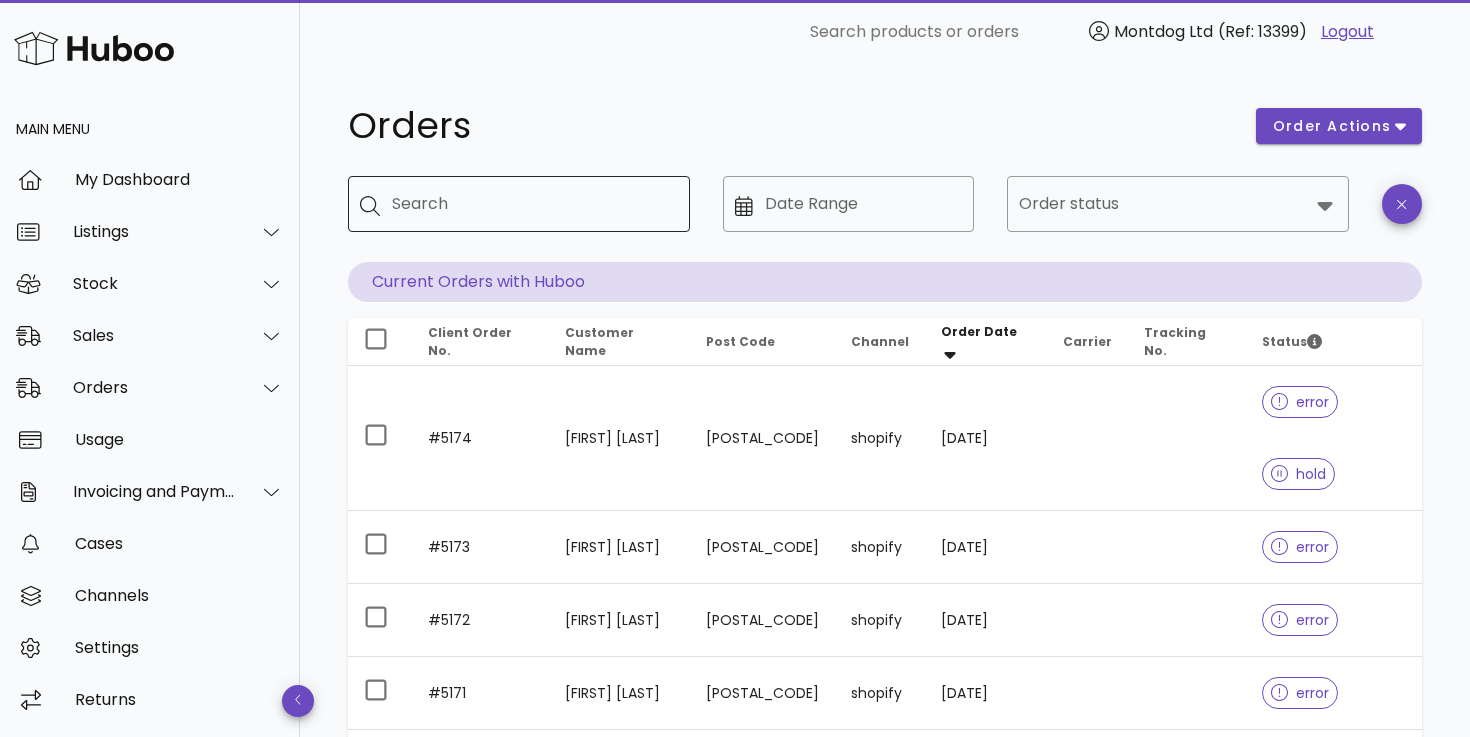 click on "Search" at bounding box center (533, 204) 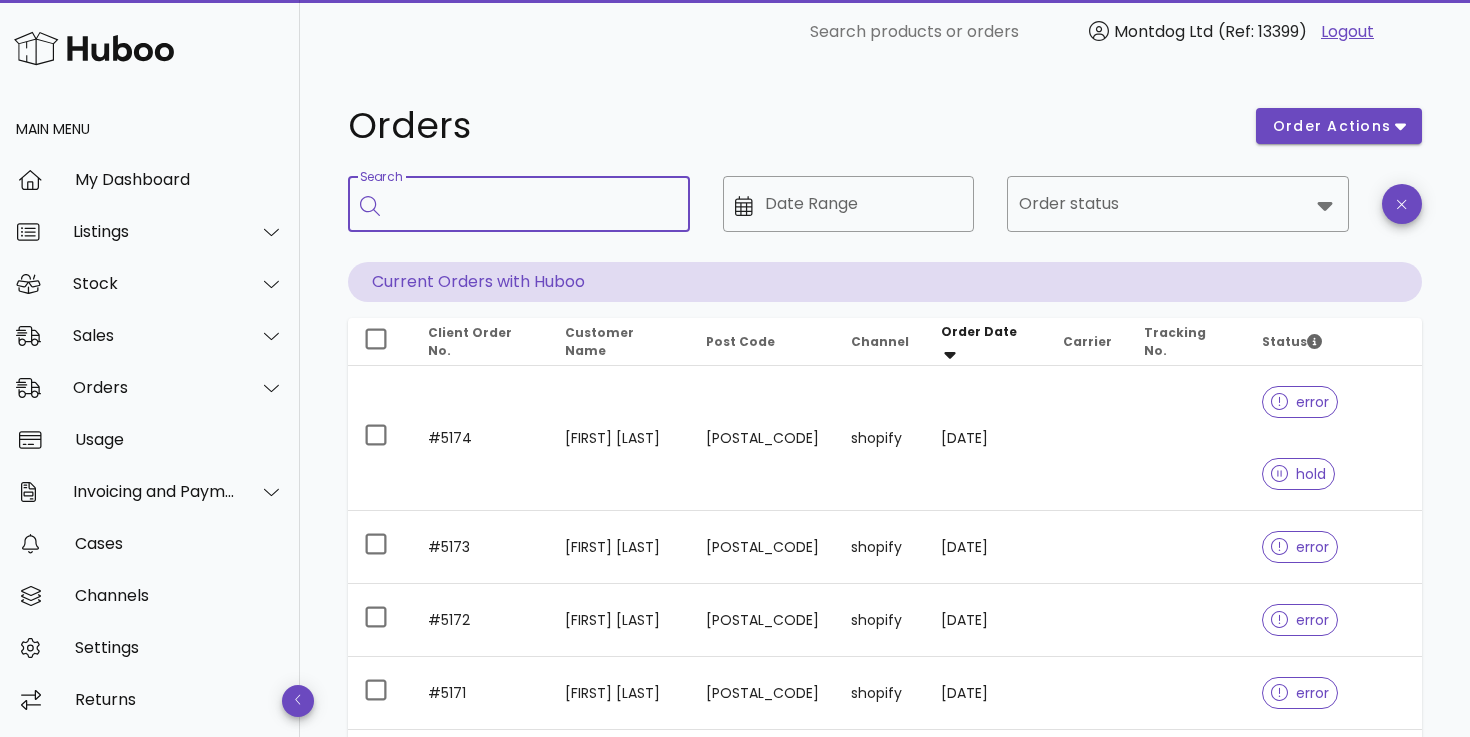 paste on "**********" 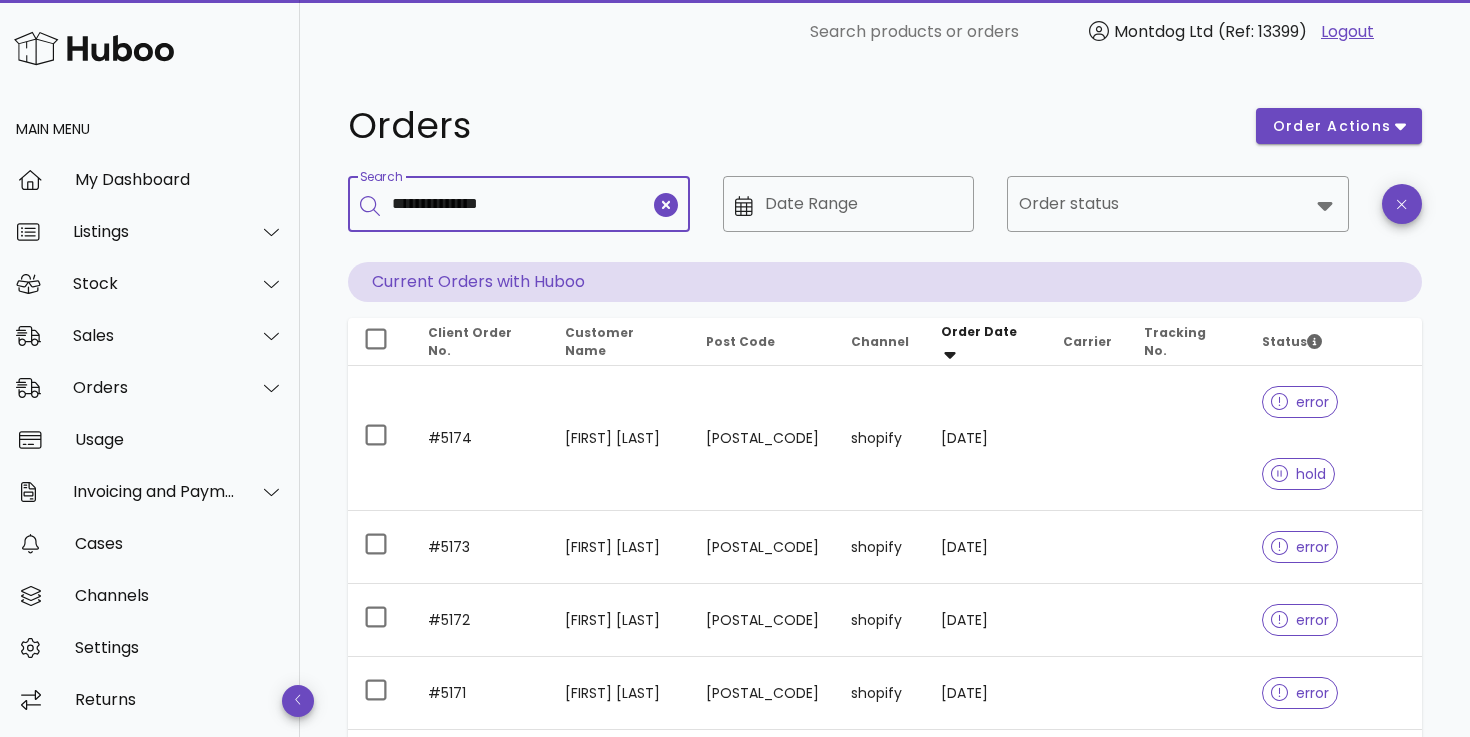 type on "**********" 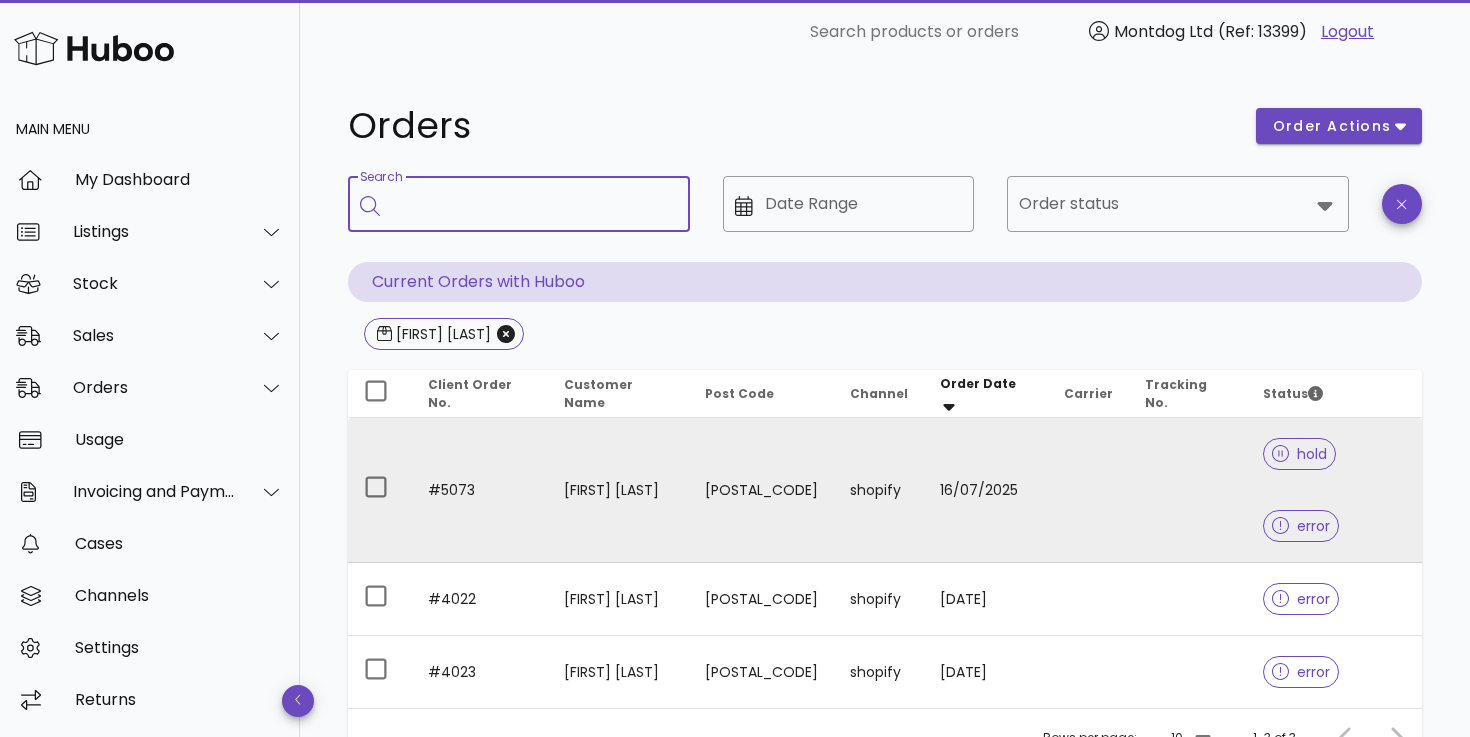 click on "error" at bounding box center [1301, 526] 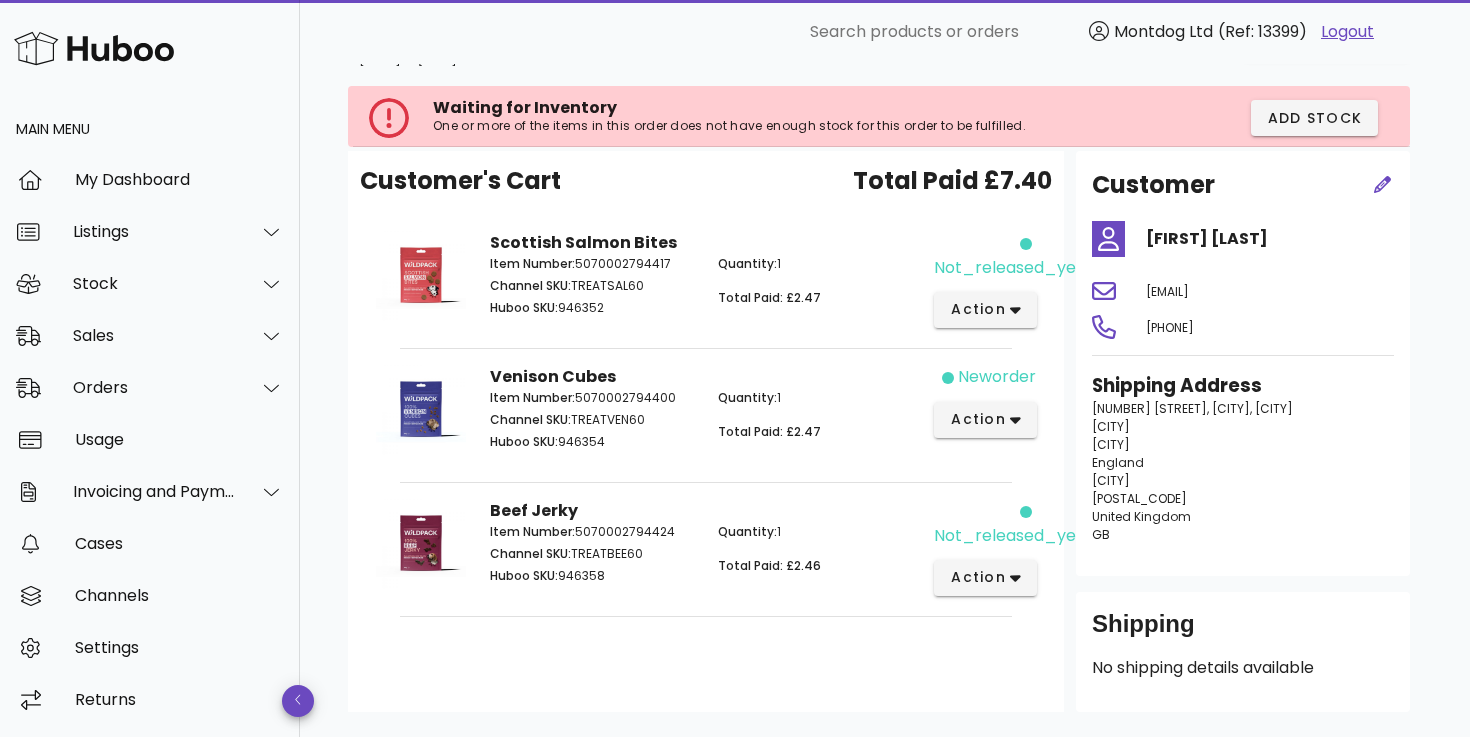 scroll, scrollTop: 76, scrollLeft: 0, axis: vertical 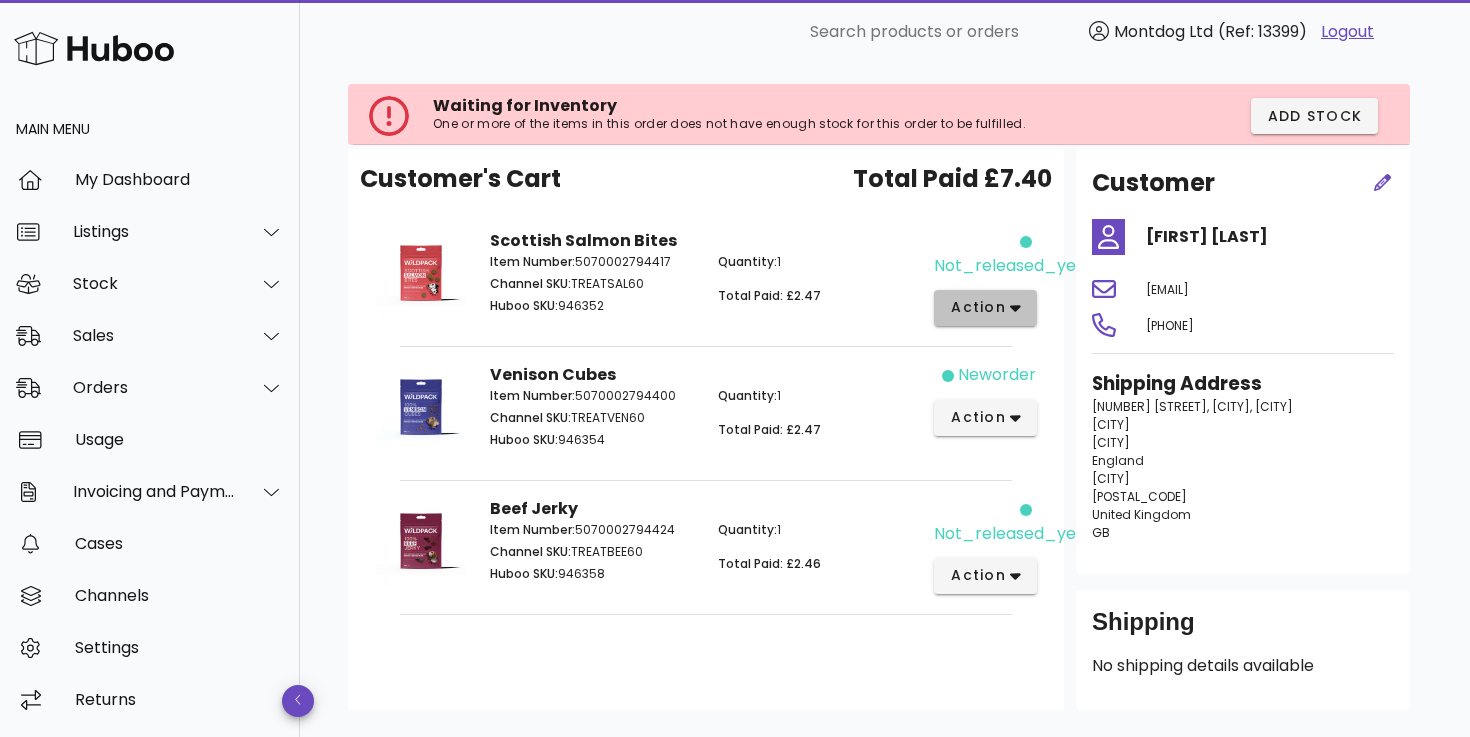 click 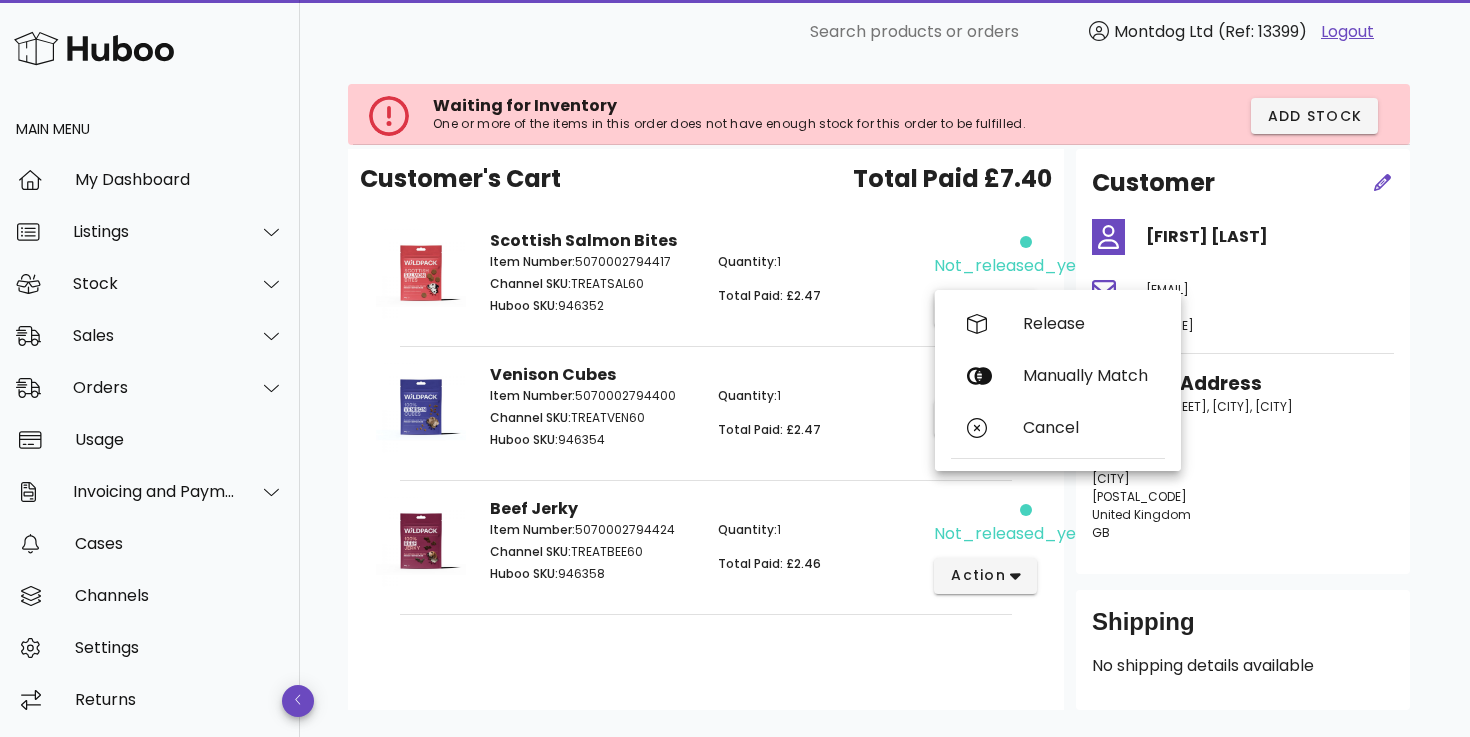 click on "not_released_yet" at bounding box center (985, 253) 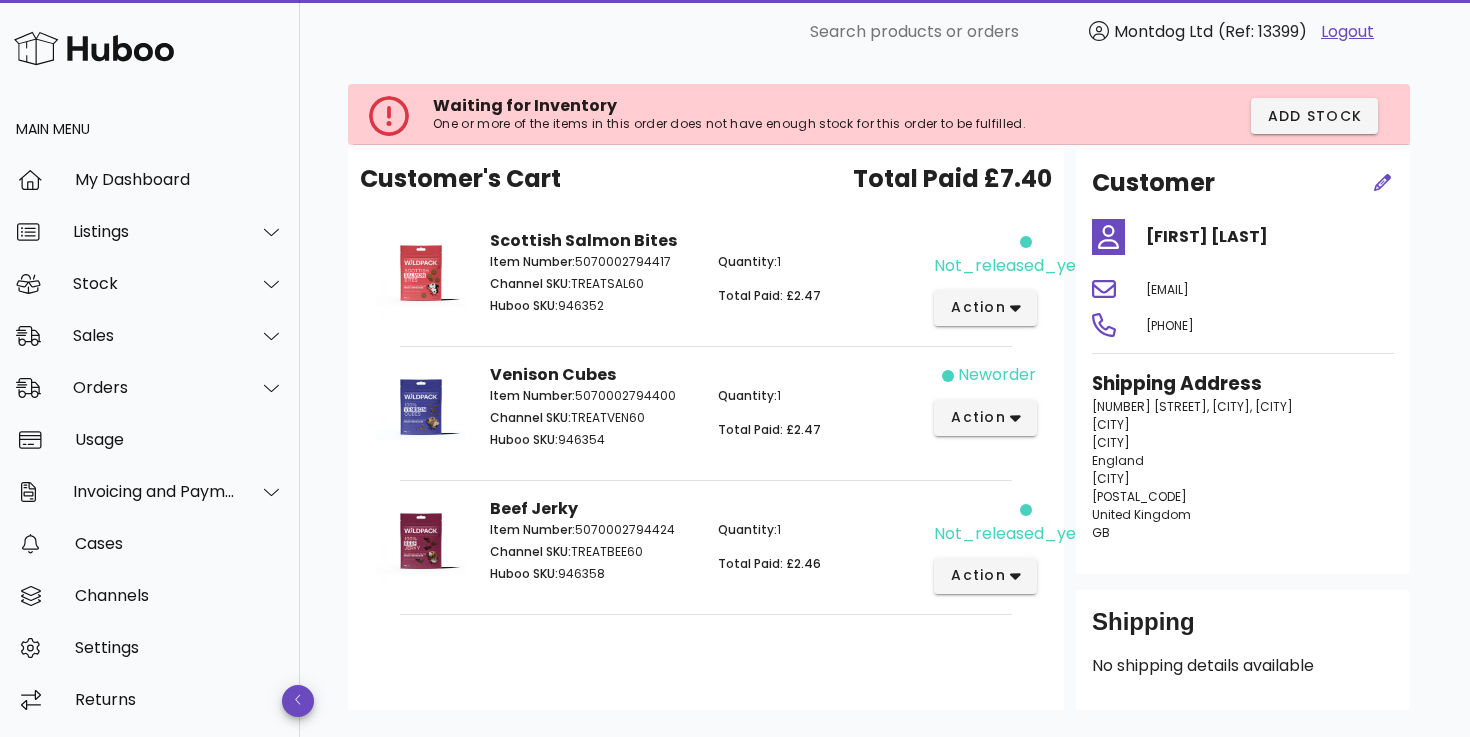 scroll, scrollTop: 77, scrollLeft: 0, axis: vertical 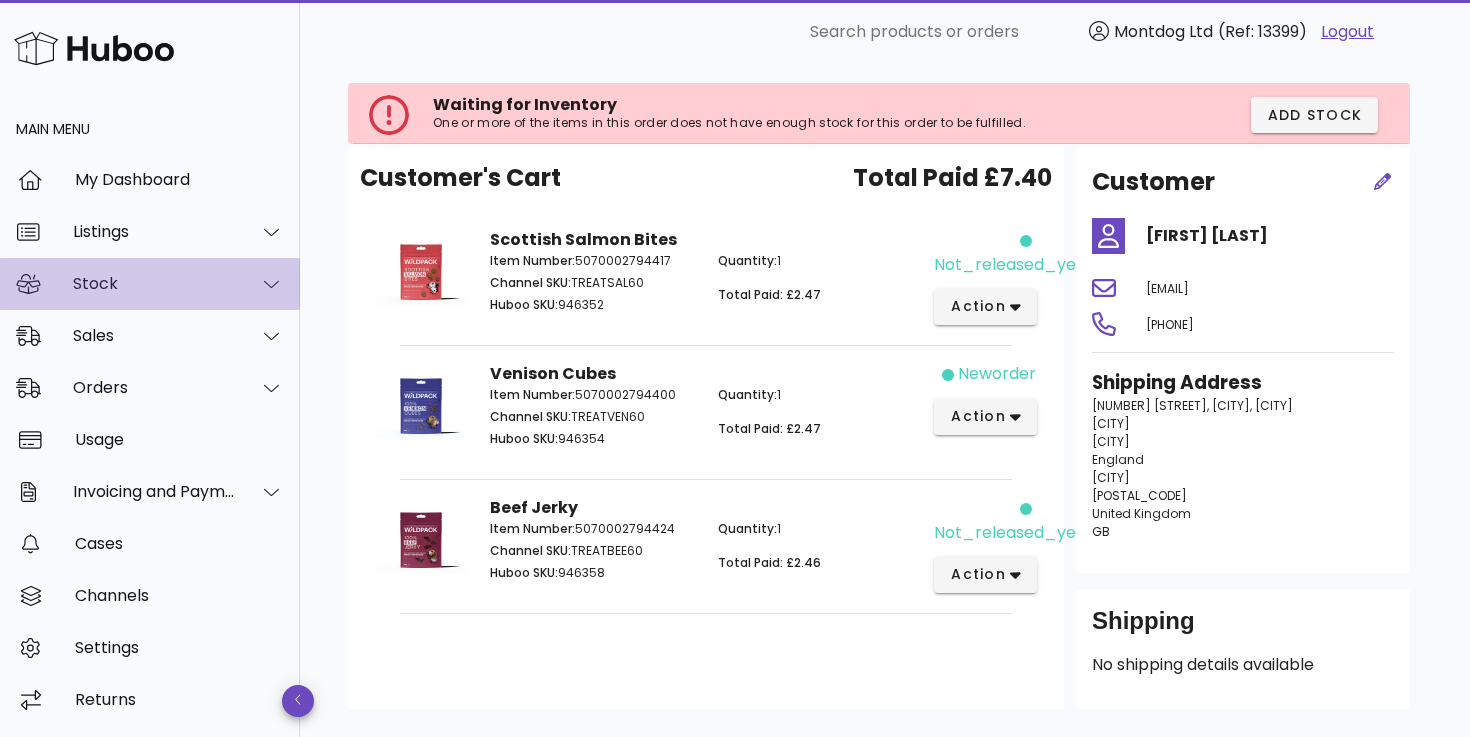 click 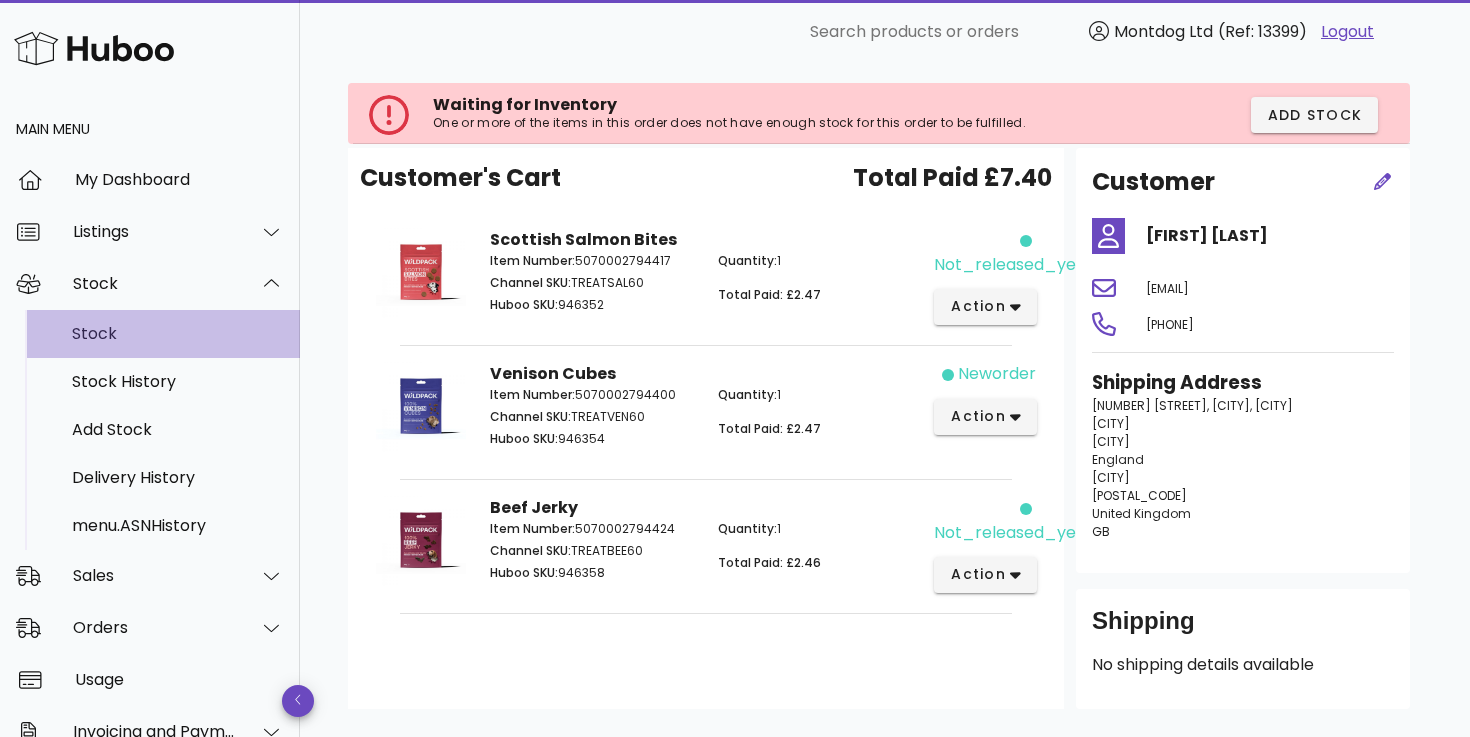 click on "Stock" at bounding box center [178, 333] 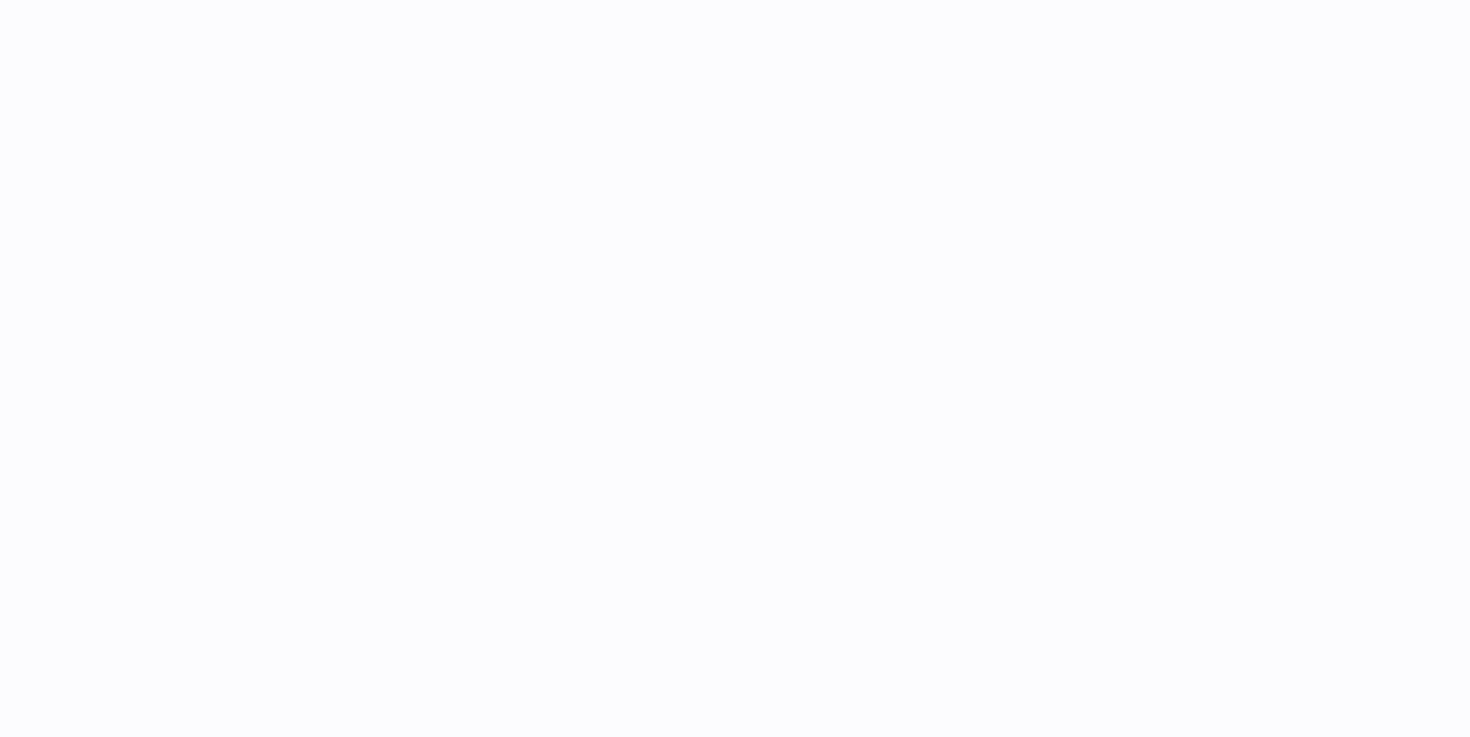 scroll, scrollTop: 0, scrollLeft: 0, axis: both 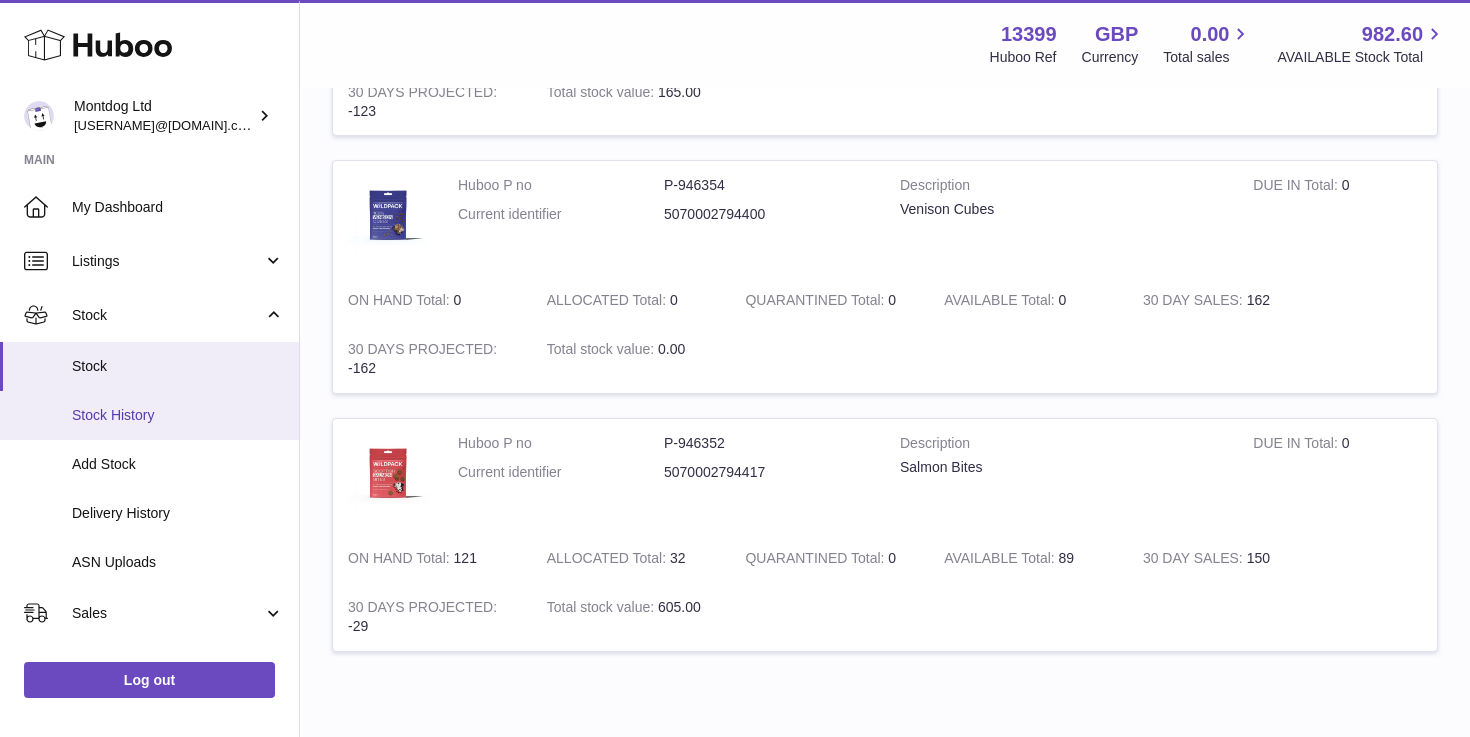 click on "Stock History" at bounding box center (178, 415) 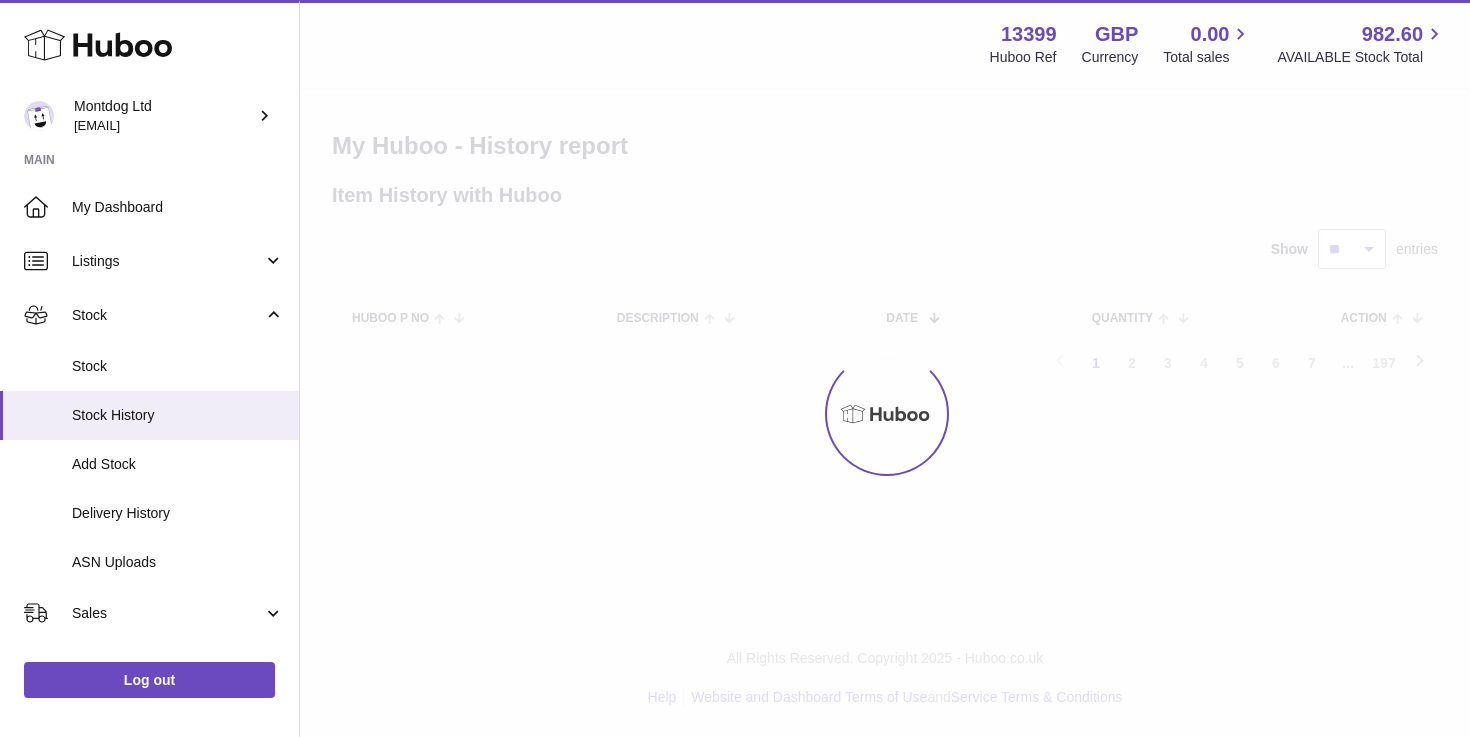 scroll, scrollTop: 0, scrollLeft: 0, axis: both 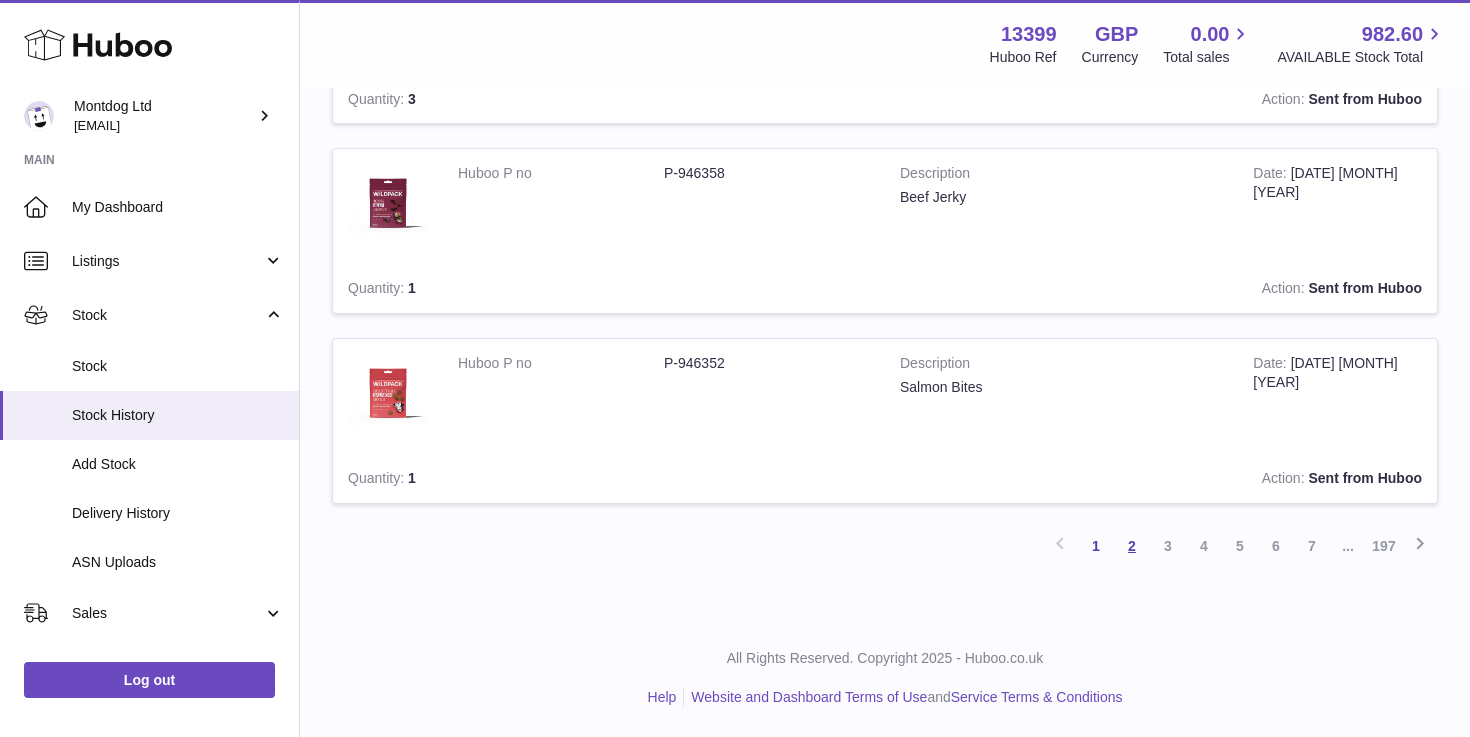 click on "2" at bounding box center [1132, 546] 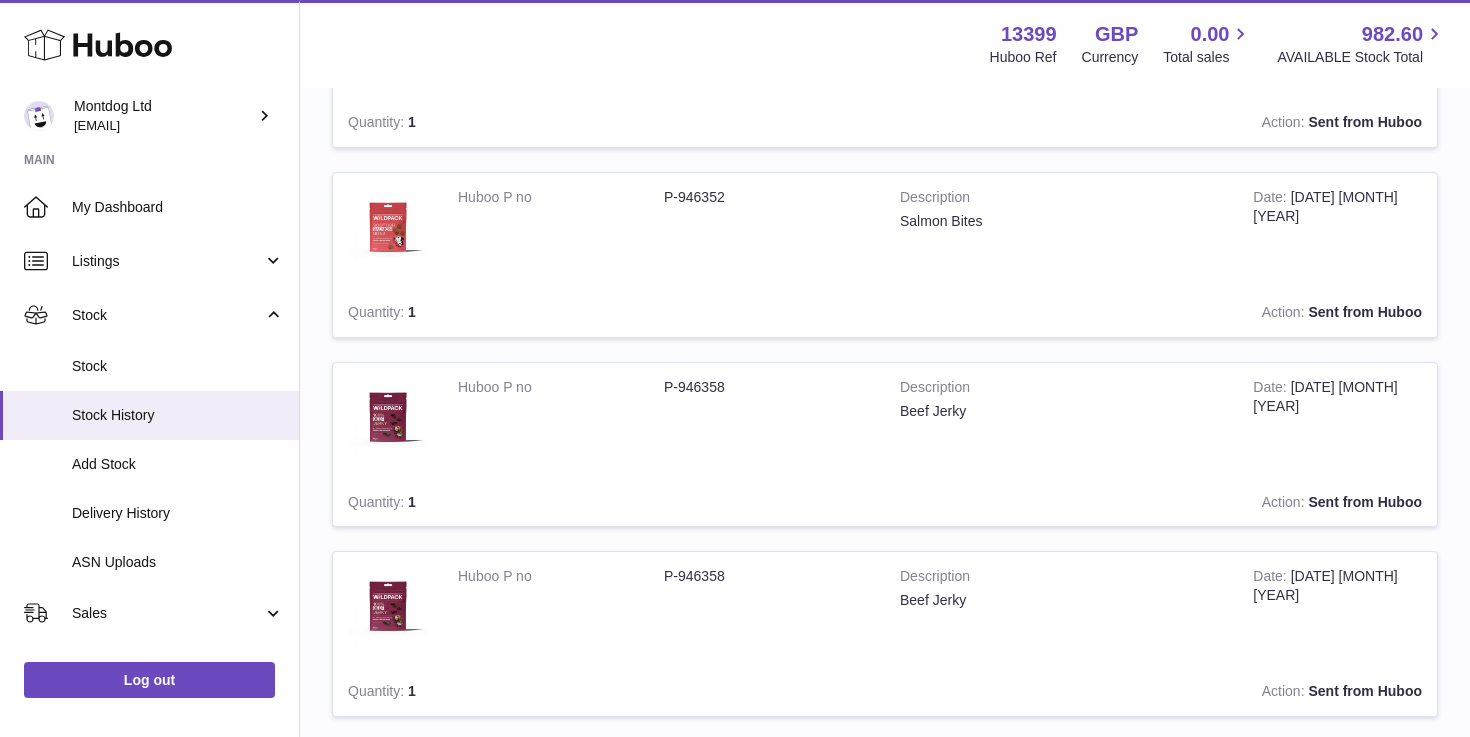 scroll, scrollTop: 1316, scrollLeft: 0, axis: vertical 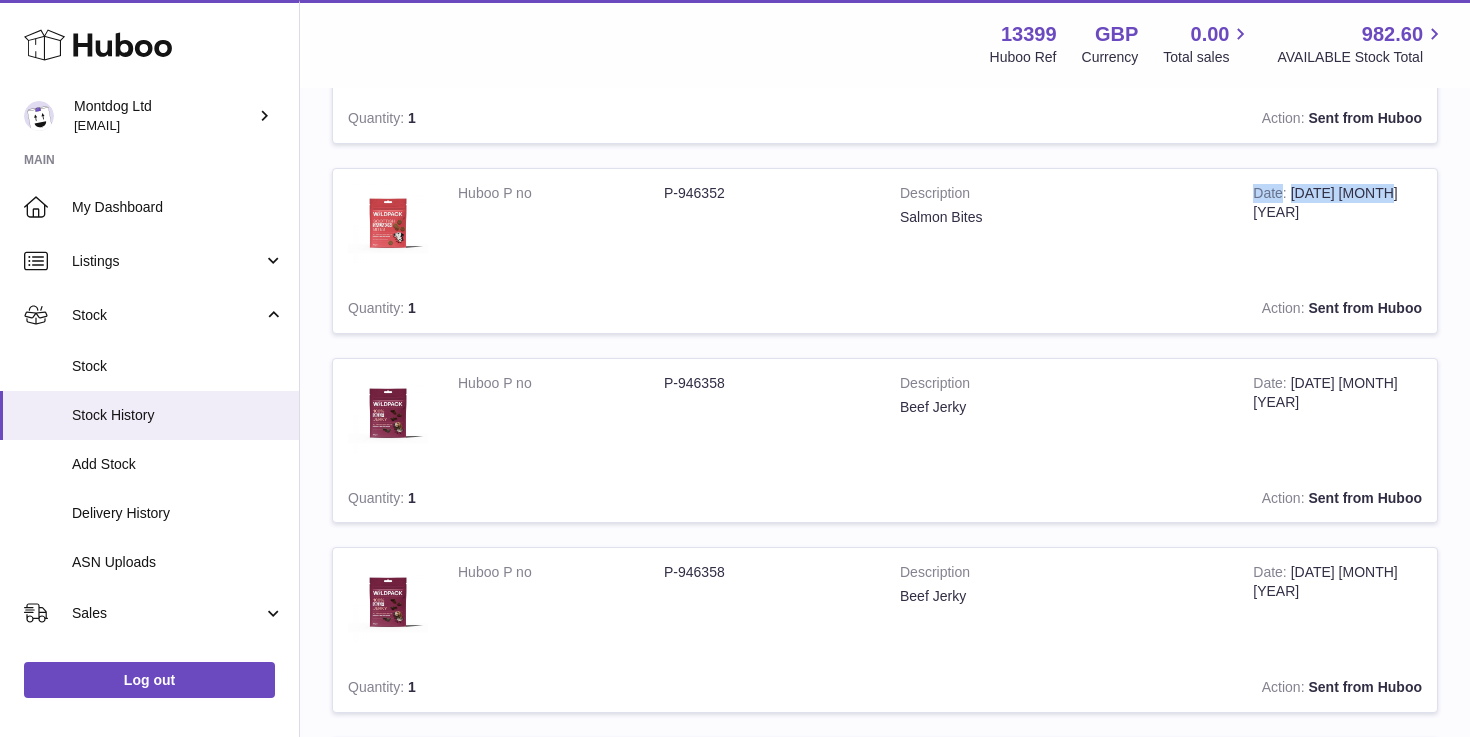 drag, startPoint x: 1378, startPoint y: 195, endPoint x: 1241, endPoint y: 194, distance: 137.00365 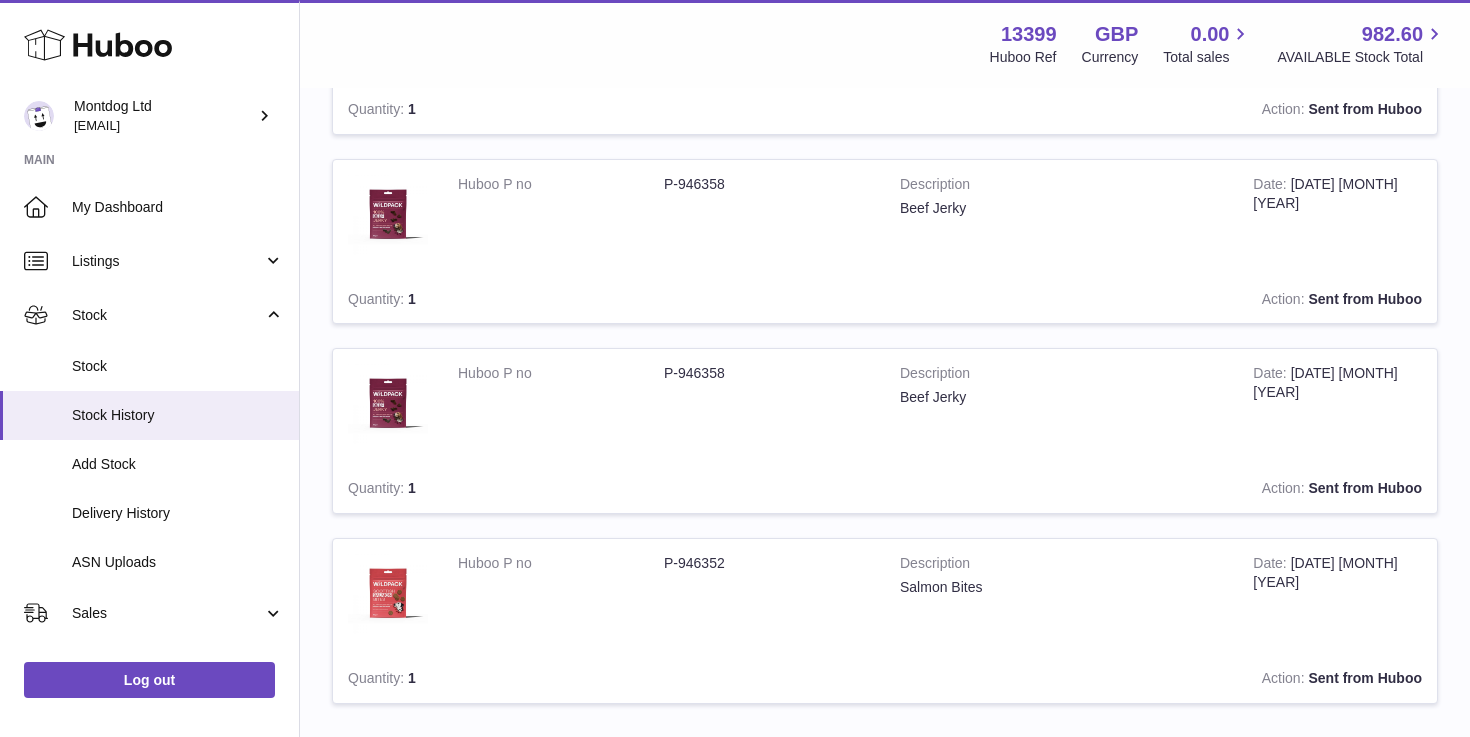 scroll, scrollTop: 1715, scrollLeft: 0, axis: vertical 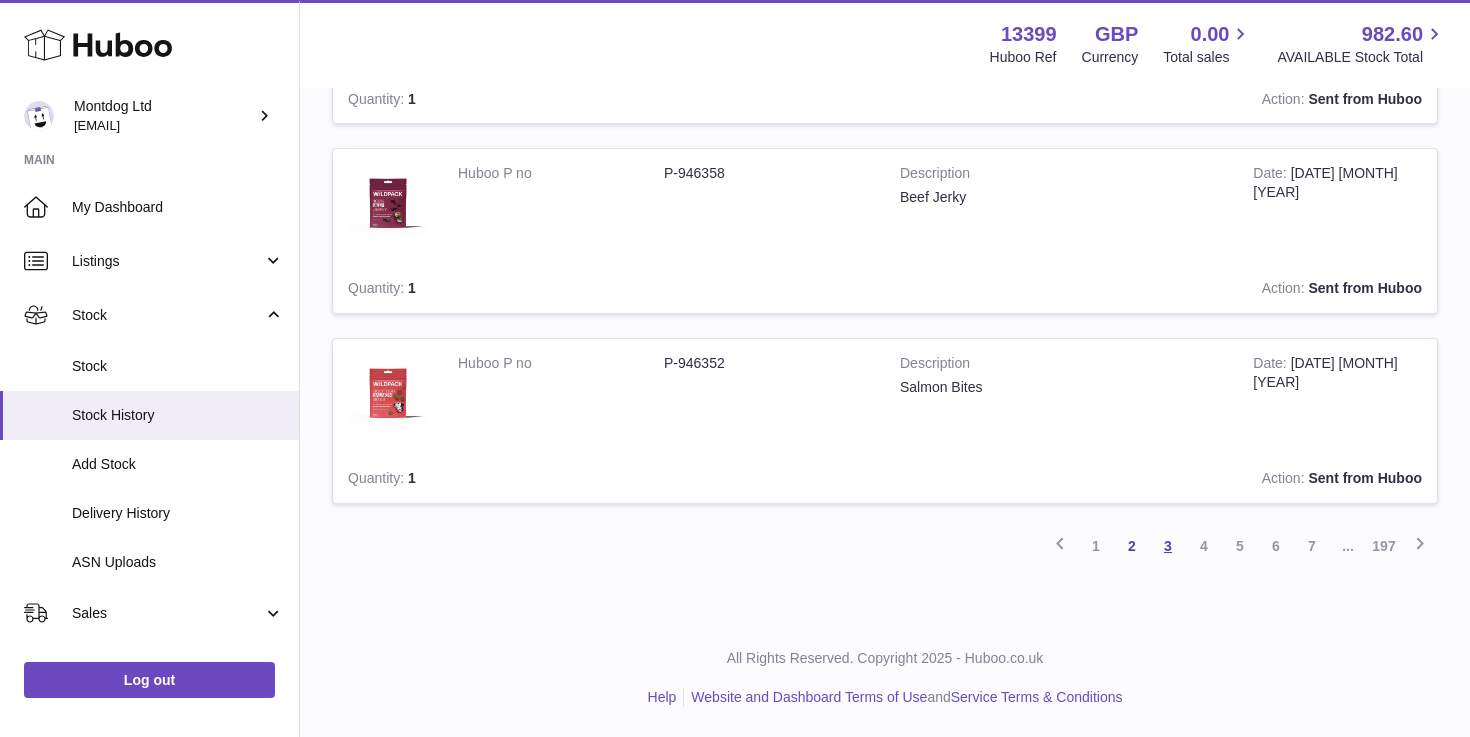 click on "3" at bounding box center [1168, 546] 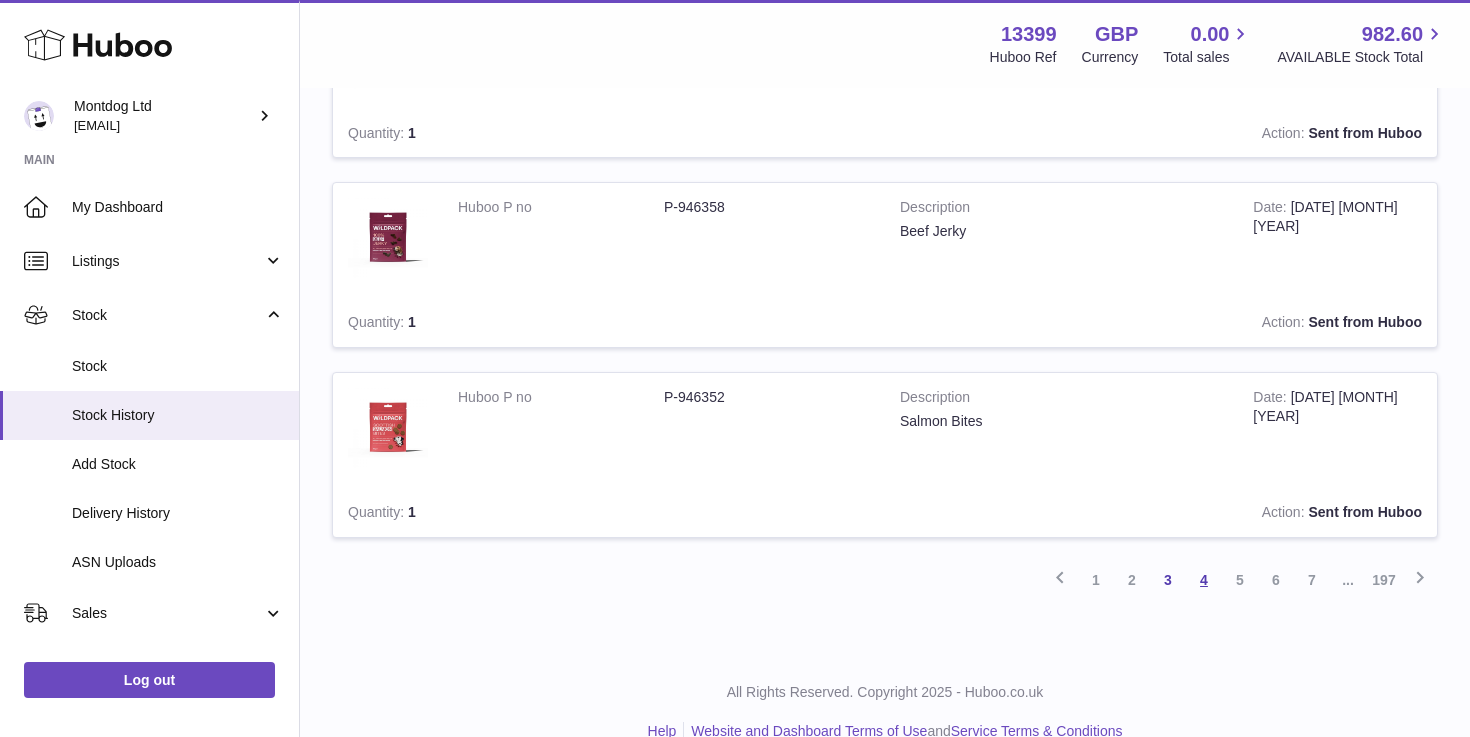 click on "4" at bounding box center [1204, 580] 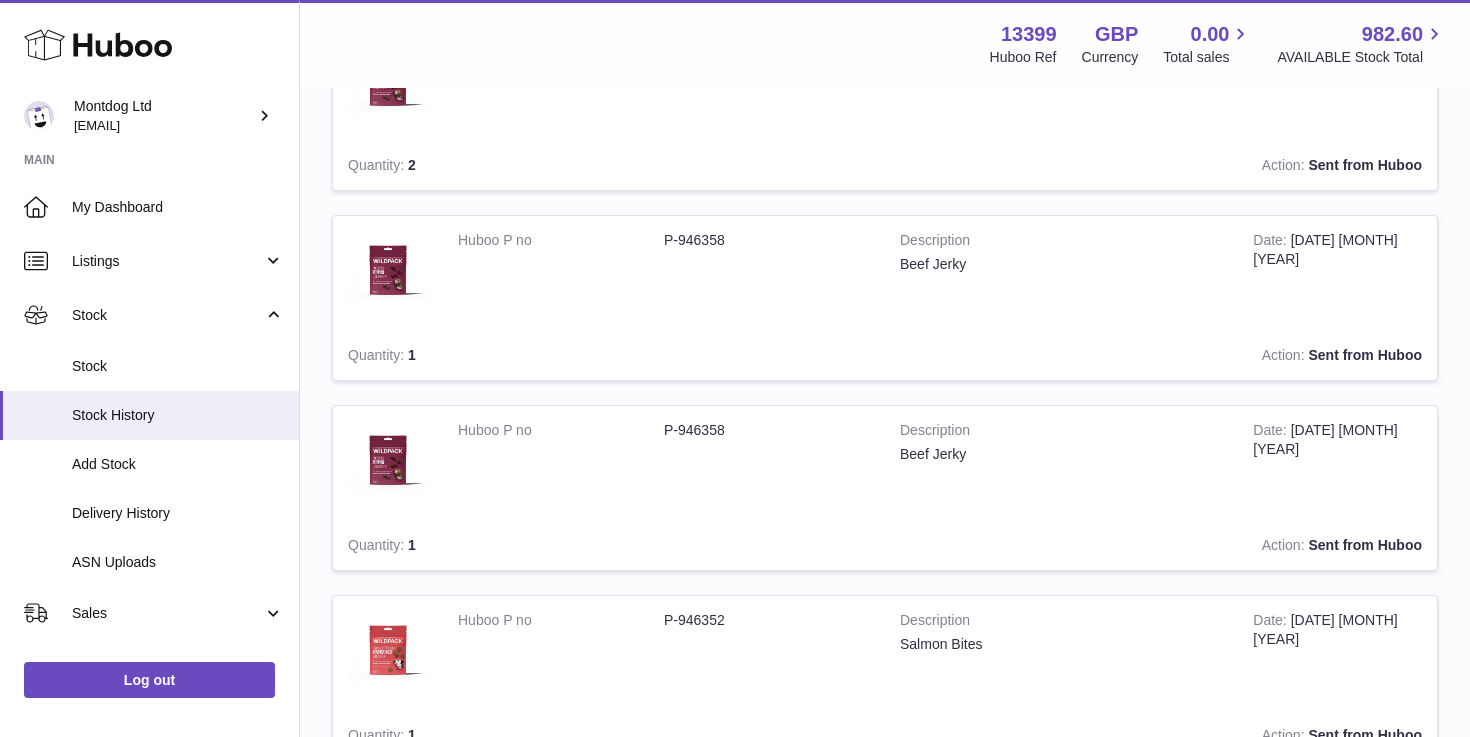 scroll, scrollTop: 1715, scrollLeft: 0, axis: vertical 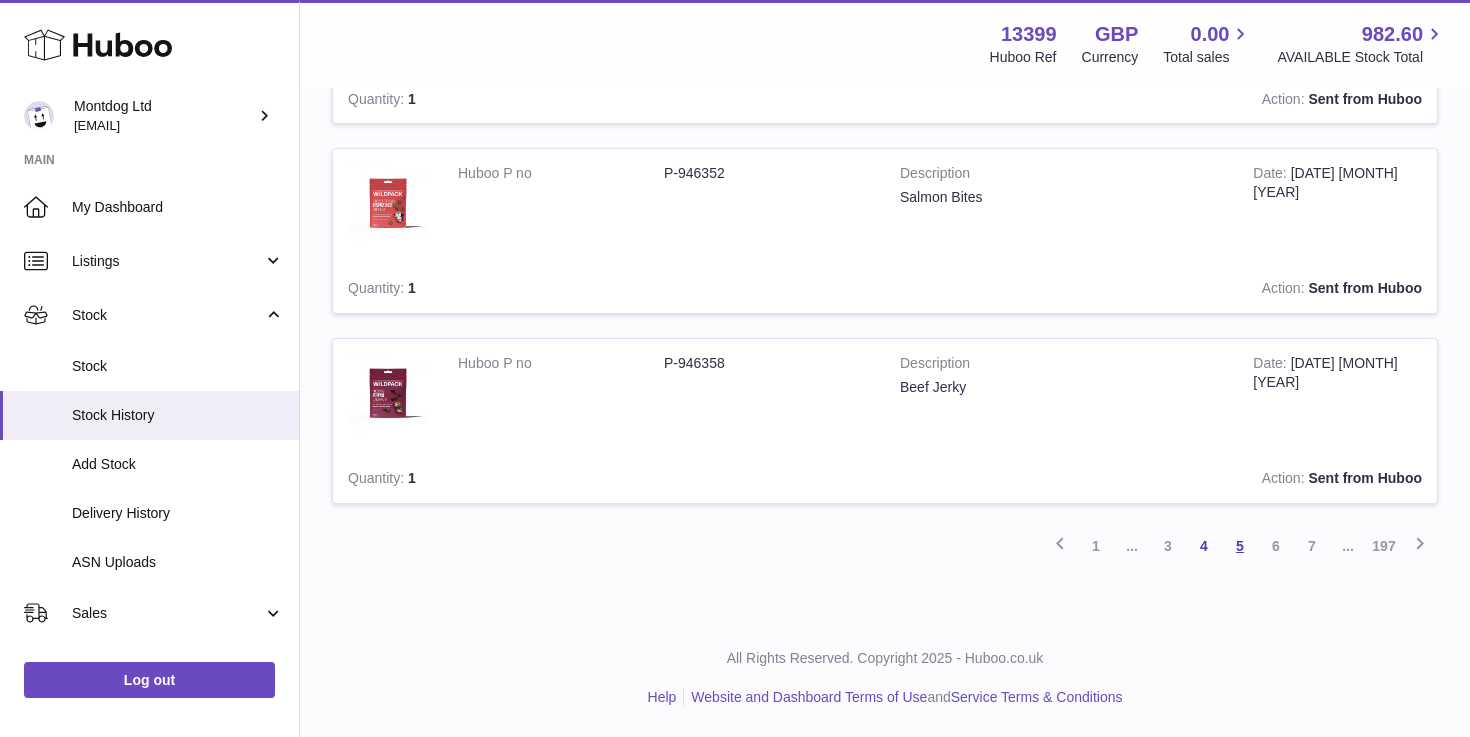 click on "5" at bounding box center (1240, 546) 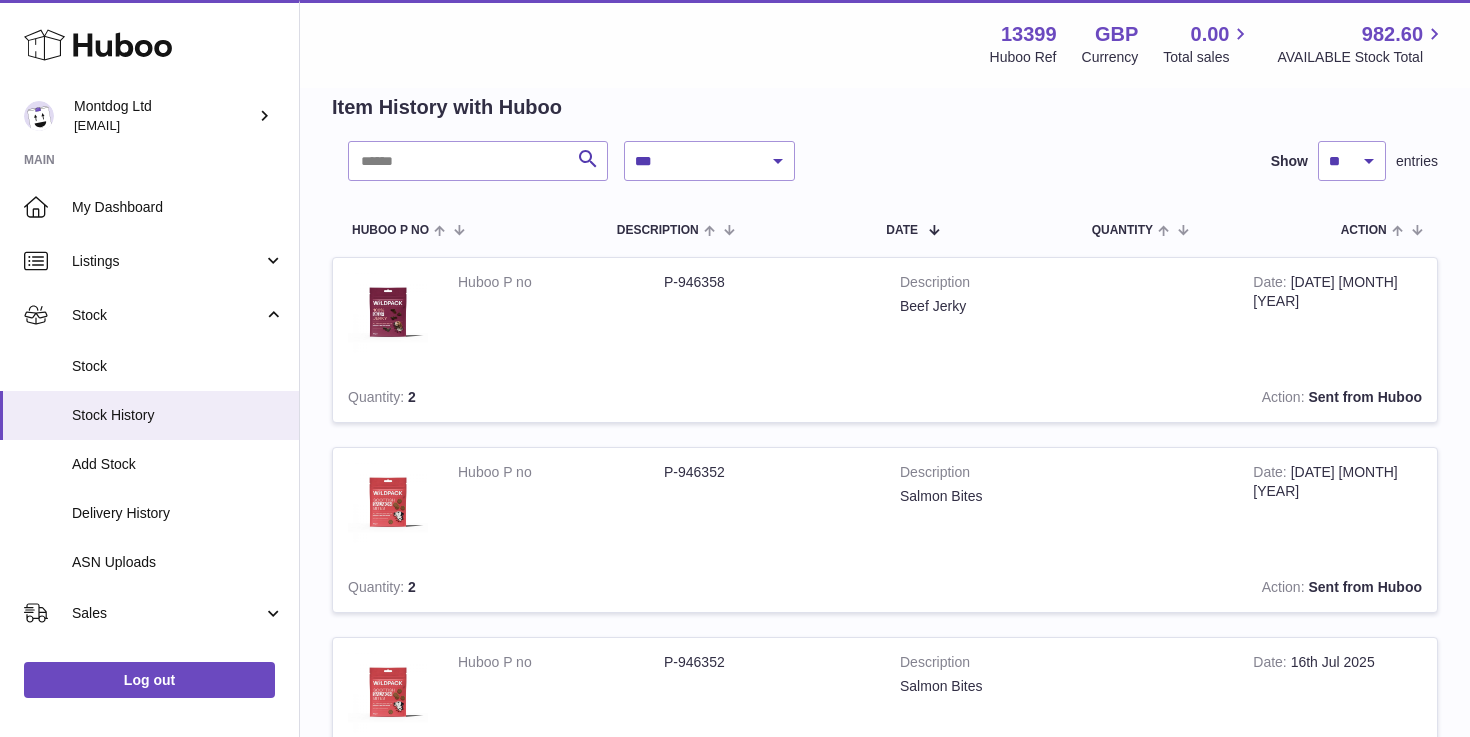 scroll, scrollTop: 0, scrollLeft: 0, axis: both 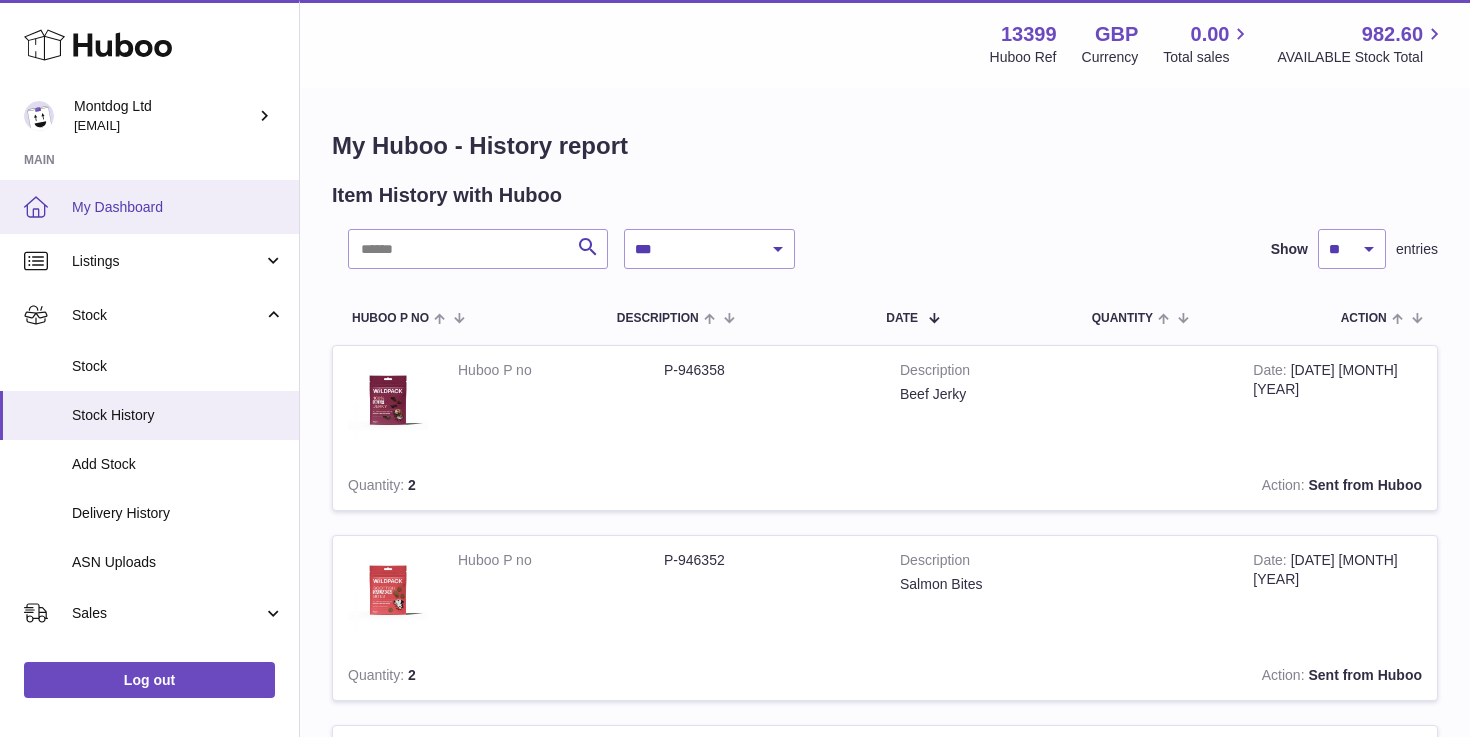 click on "My Dashboard" at bounding box center [149, 207] 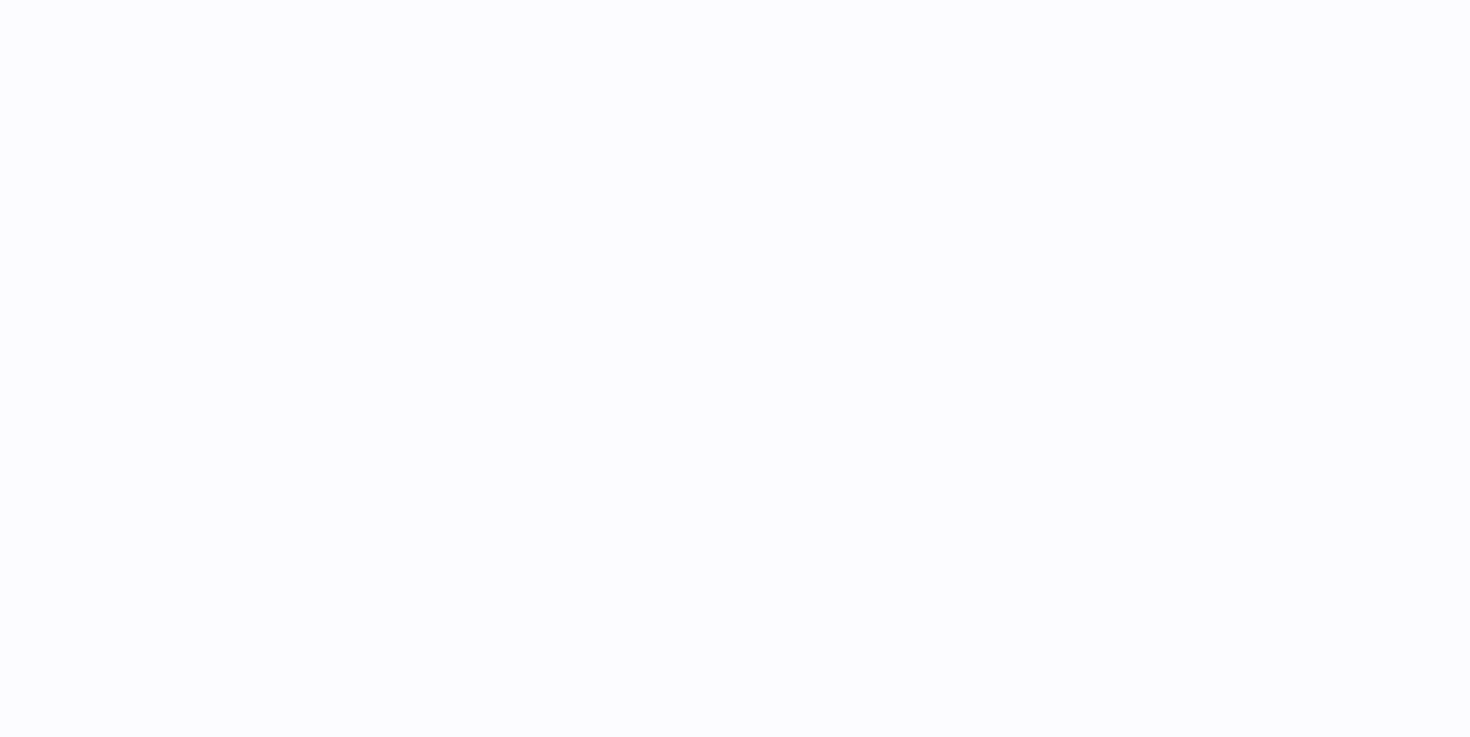 scroll, scrollTop: 0, scrollLeft: 0, axis: both 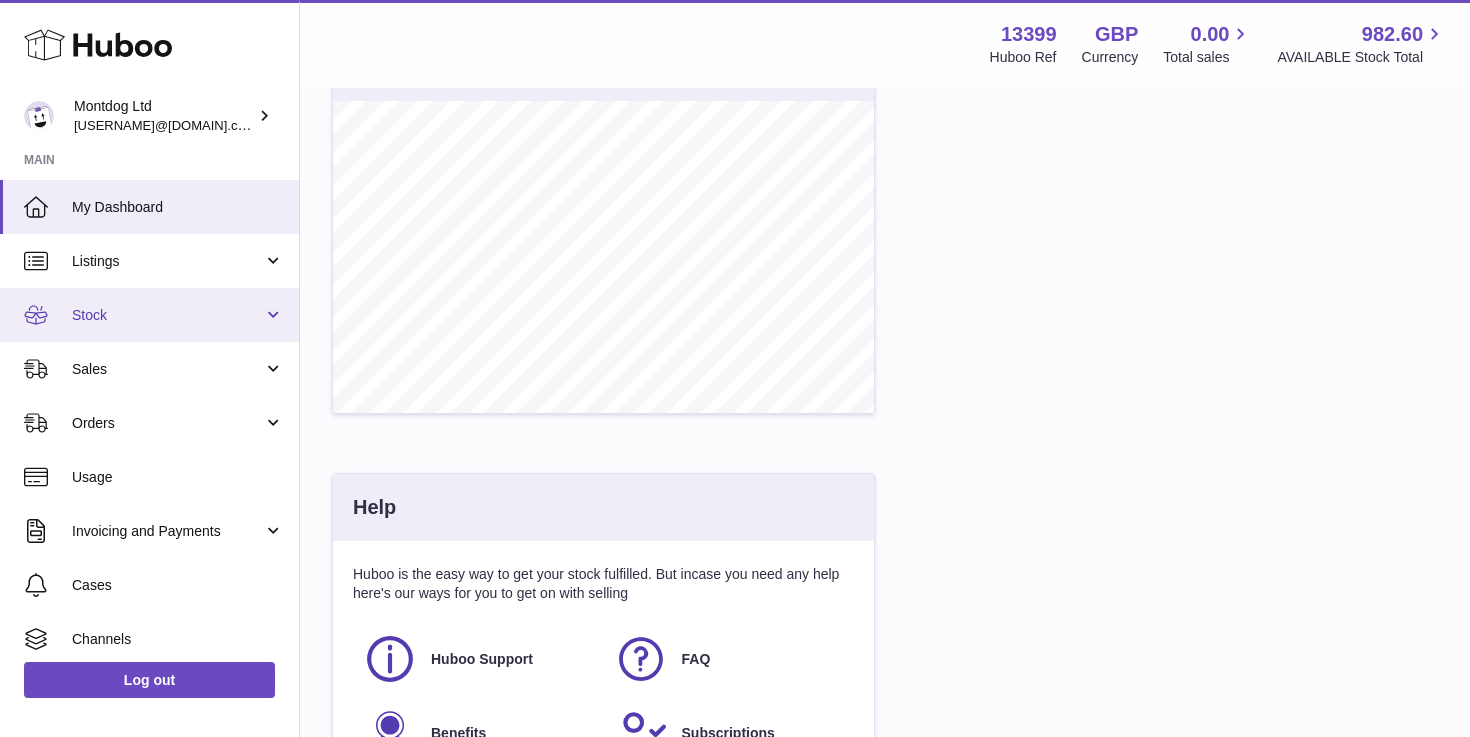 click on "Stock" at bounding box center (167, 315) 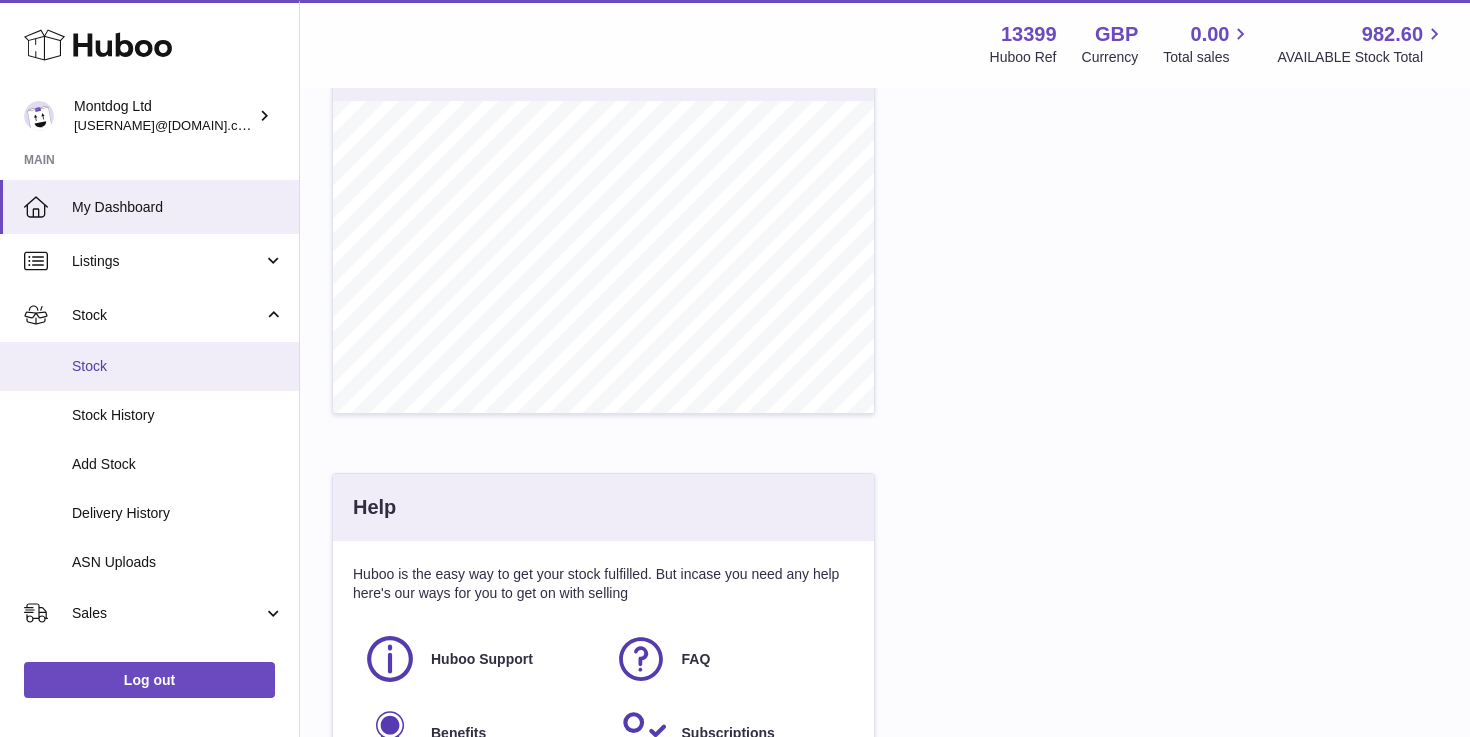 click on "Stock" at bounding box center (178, 366) 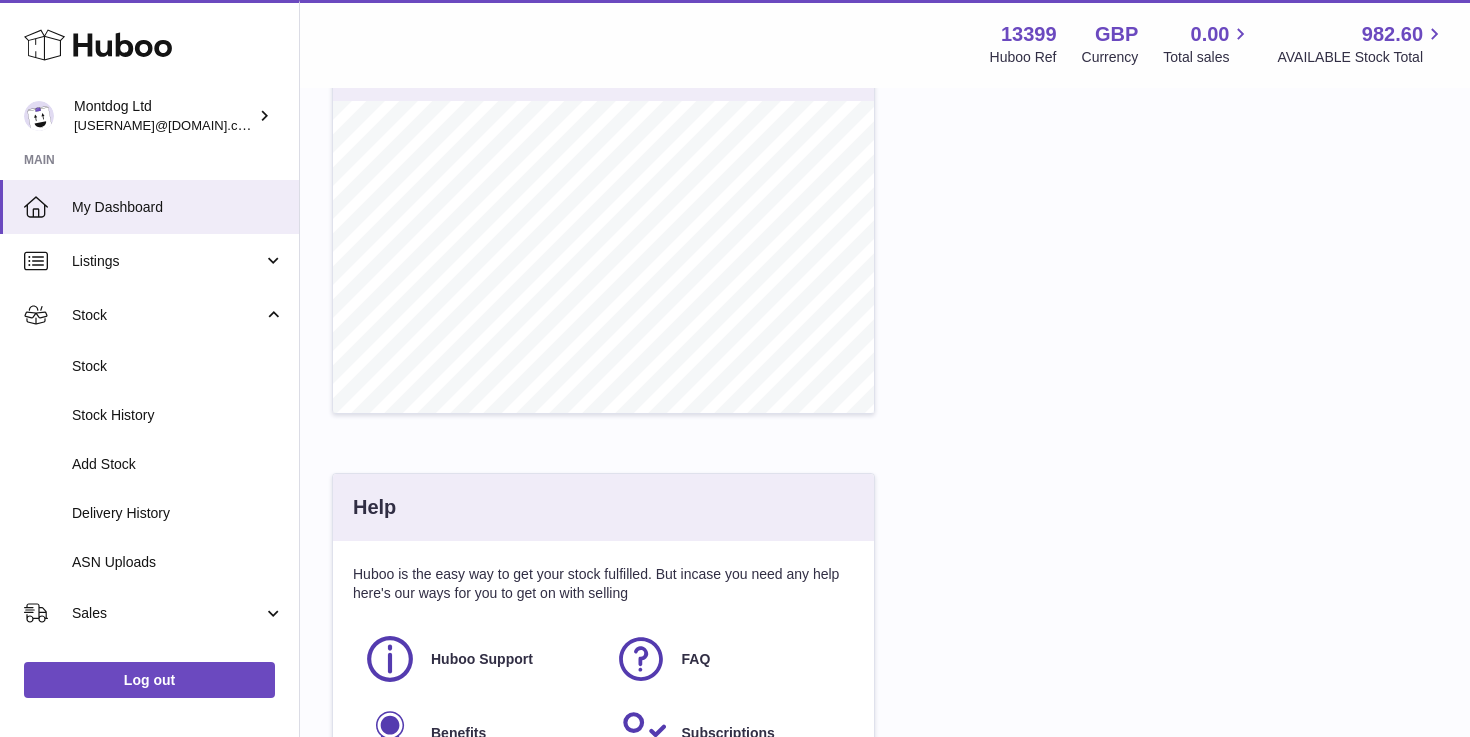 scroll, scrollTop: 735, scrollLeft: 0, axis: vertical 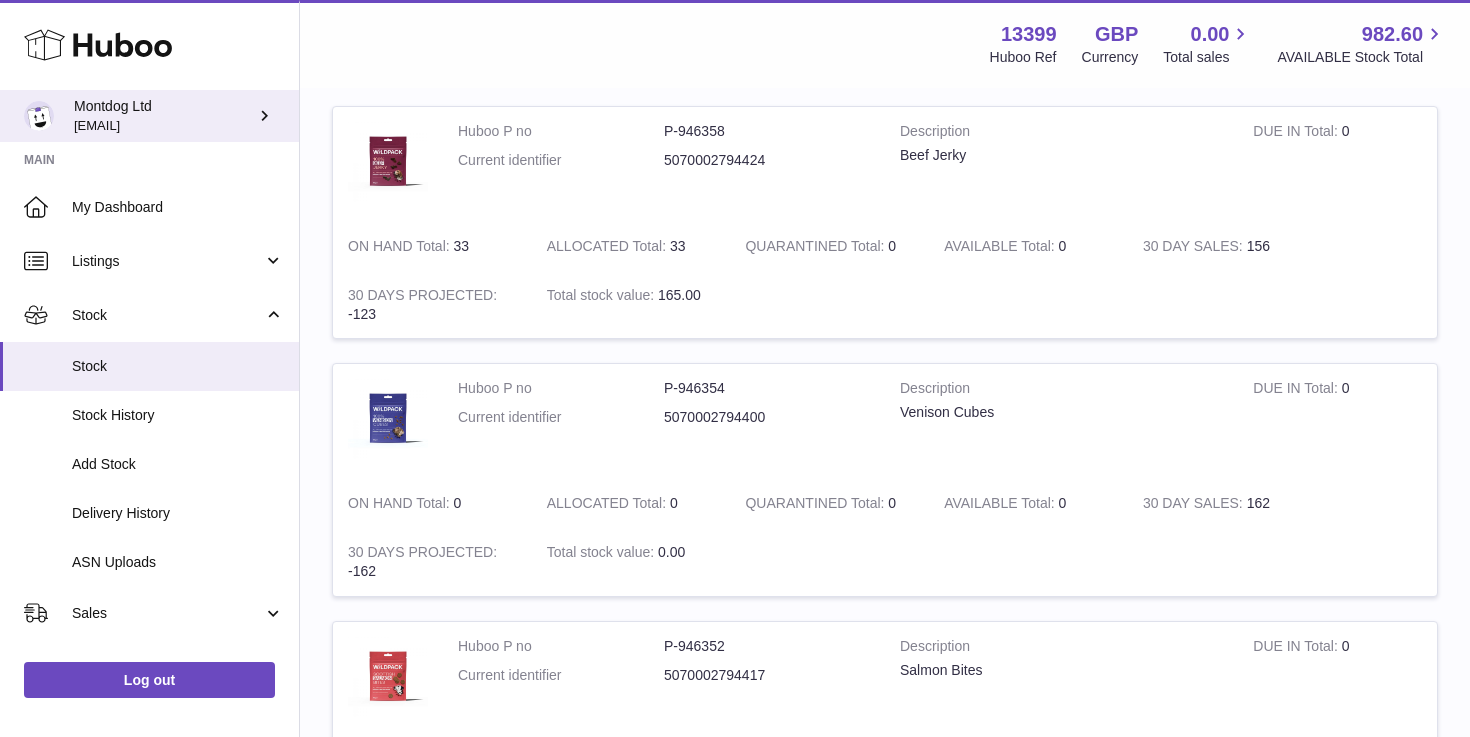 click on "[EMAIL]" at bounding box center (97, 125) 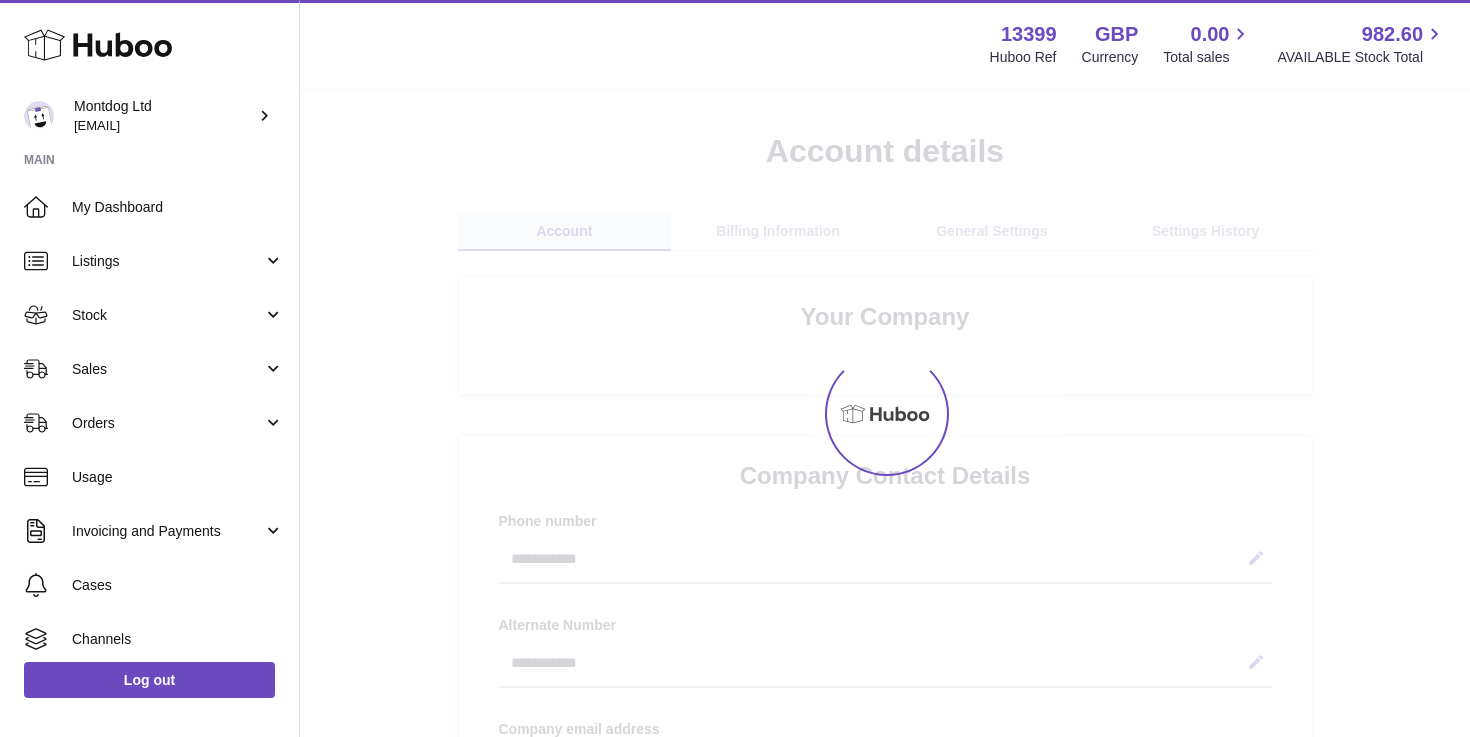 scroll, scrollTop: 0, scrollLeft: 0, axis: both 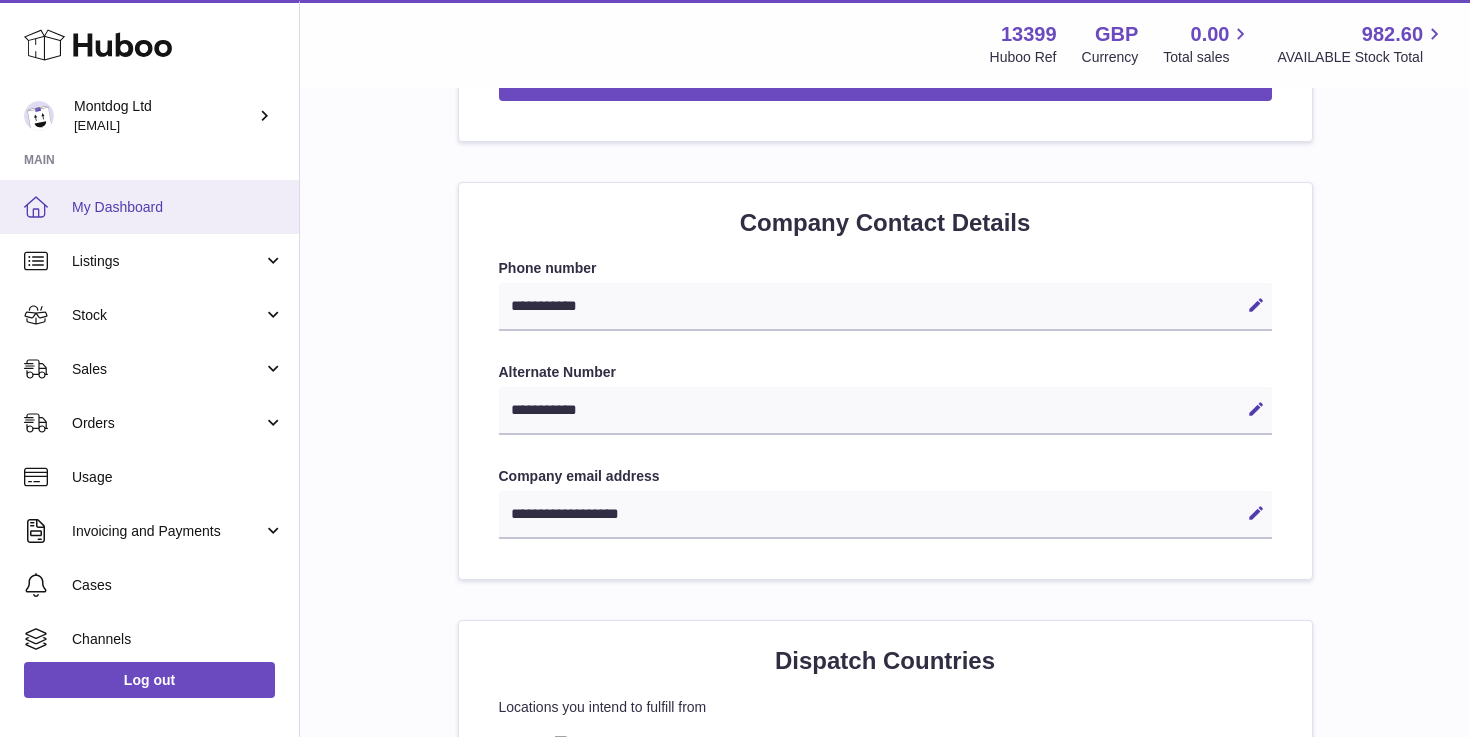 click on "My Dashboard" at bounding box center [149, 207] 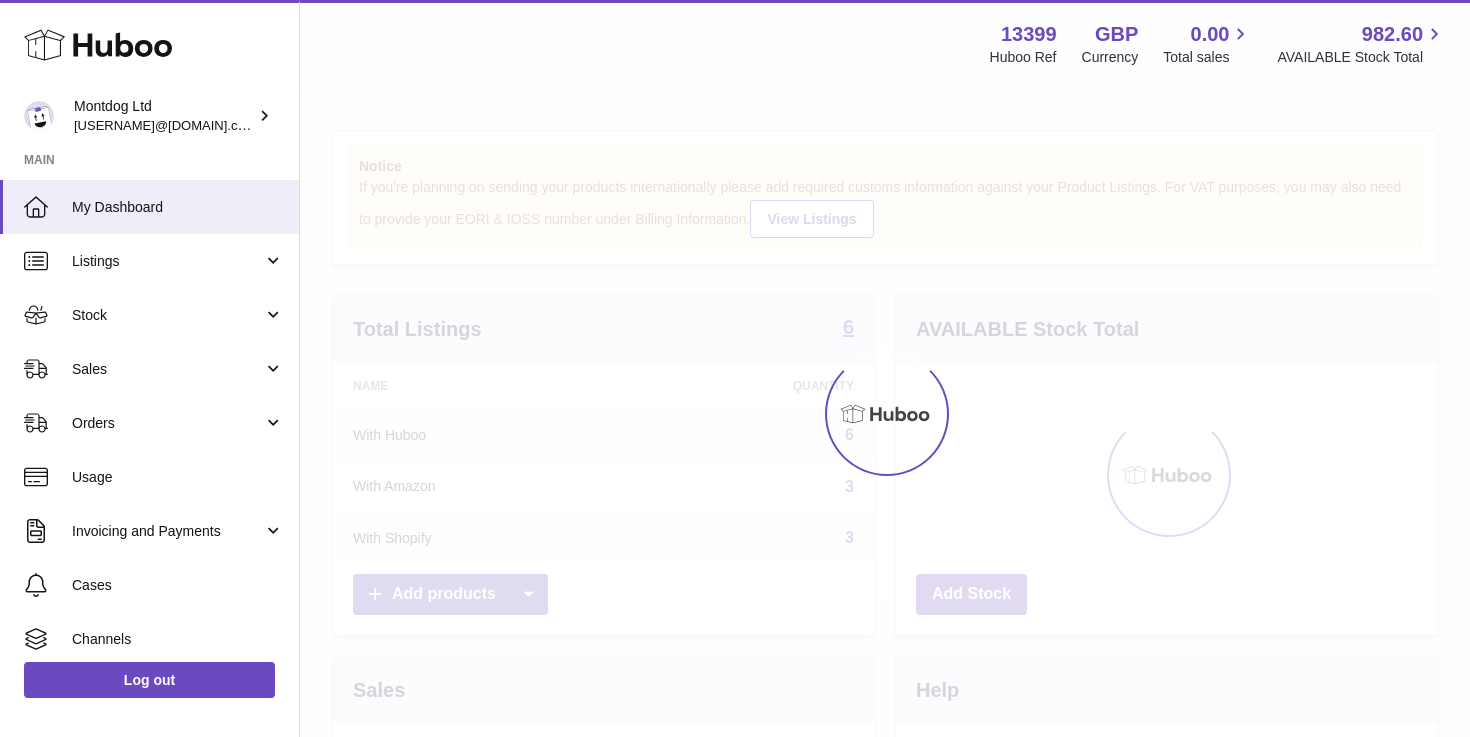 scroll, scrollTop: 0, scrollLeft: 0, axis: both 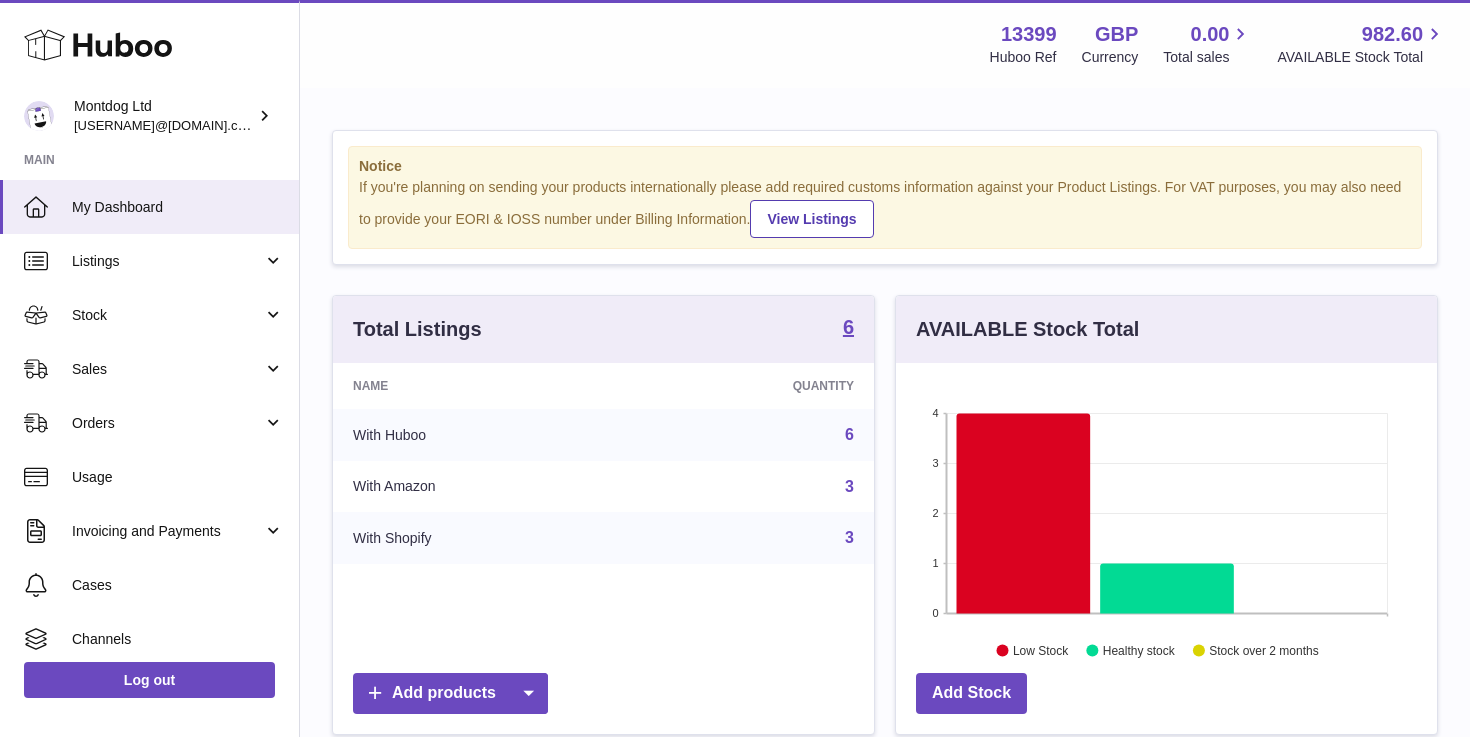 click 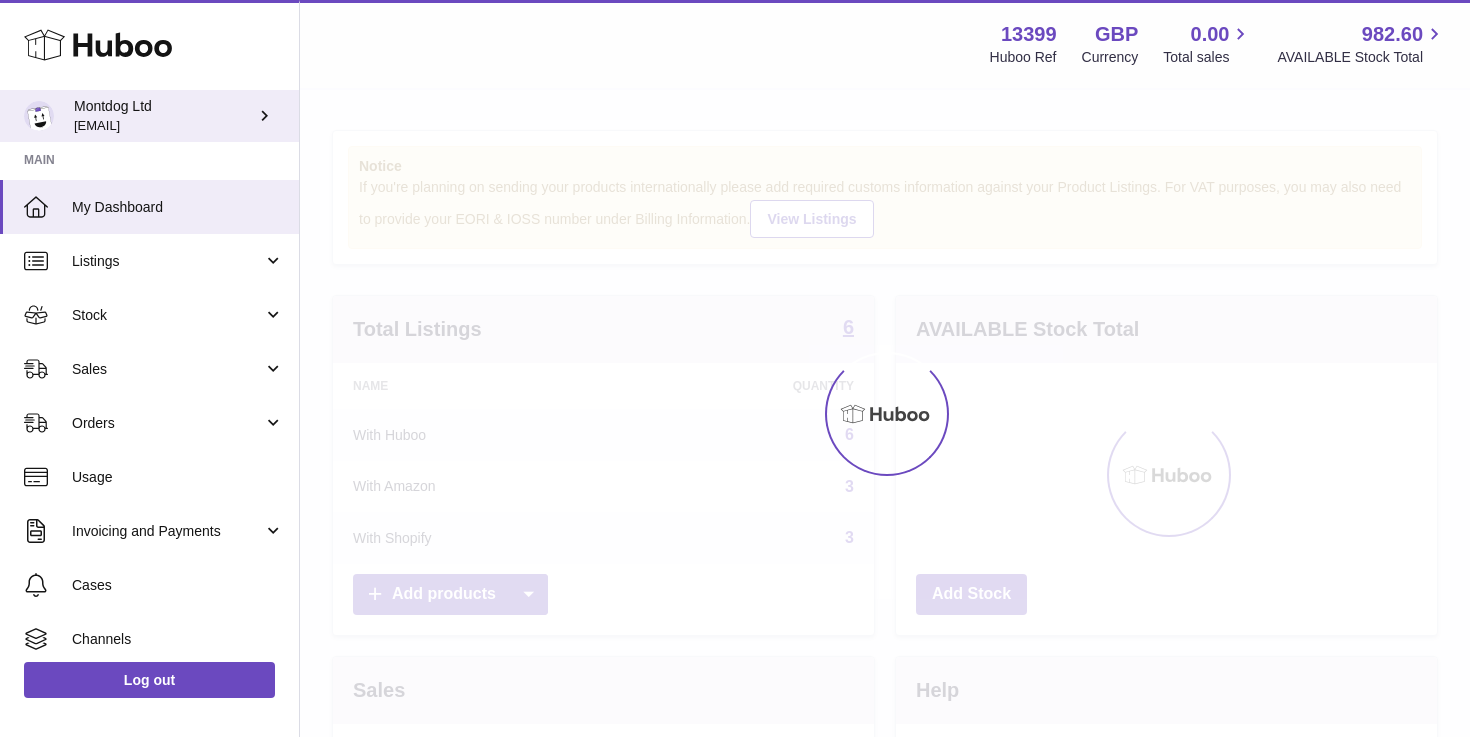scroll, scrollTop: 0, scrollLeft: 0, axis: both 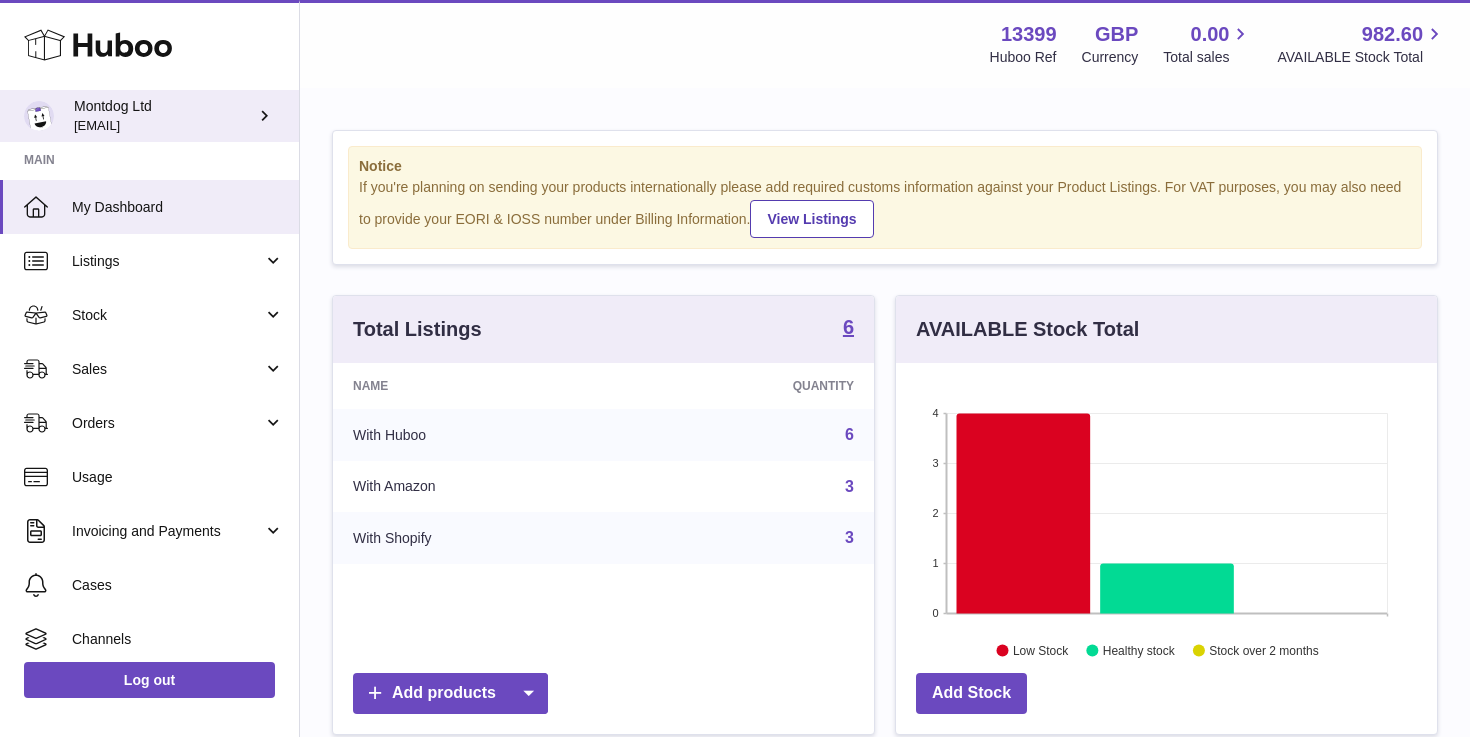 click at bounding box center (264, 115) 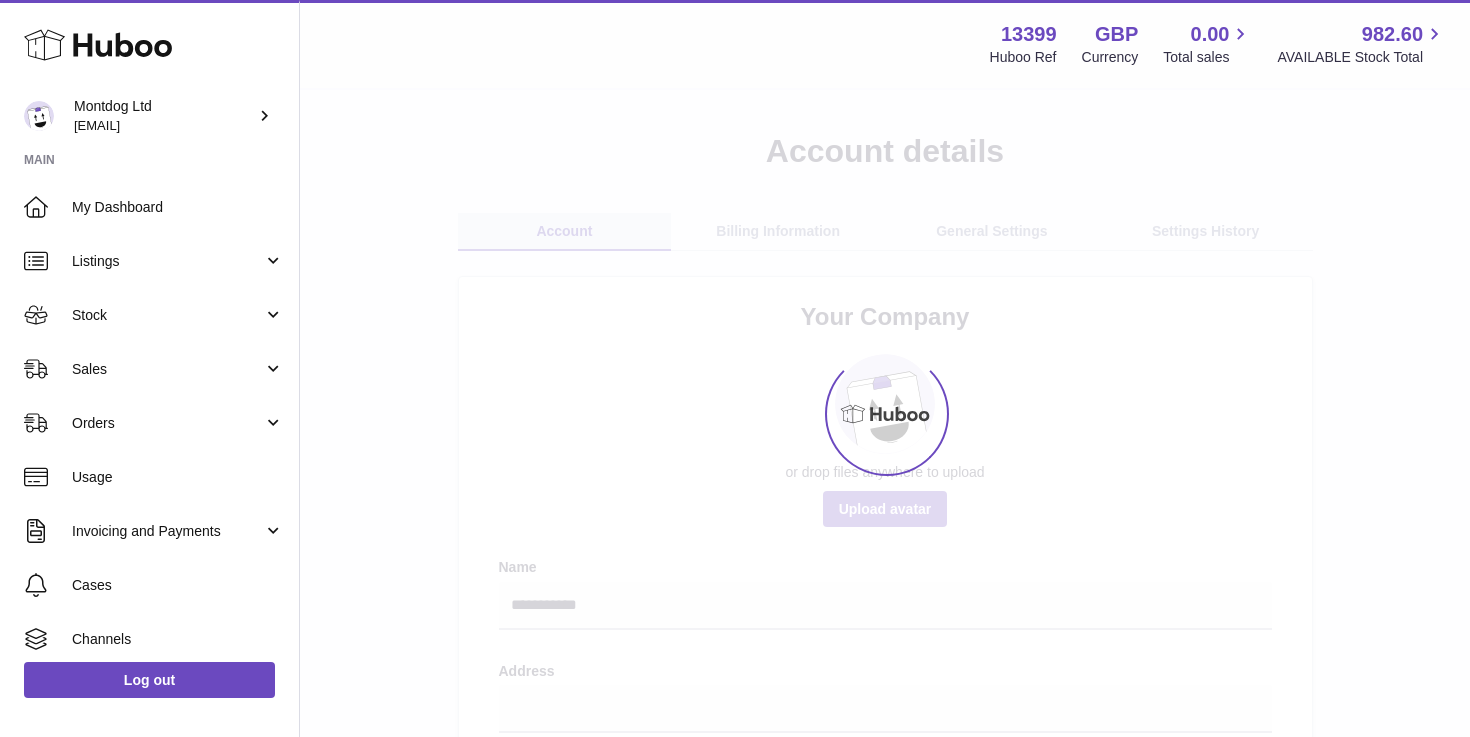 scroll, scrollTop: 0, scrollLeft: 0, axis: both 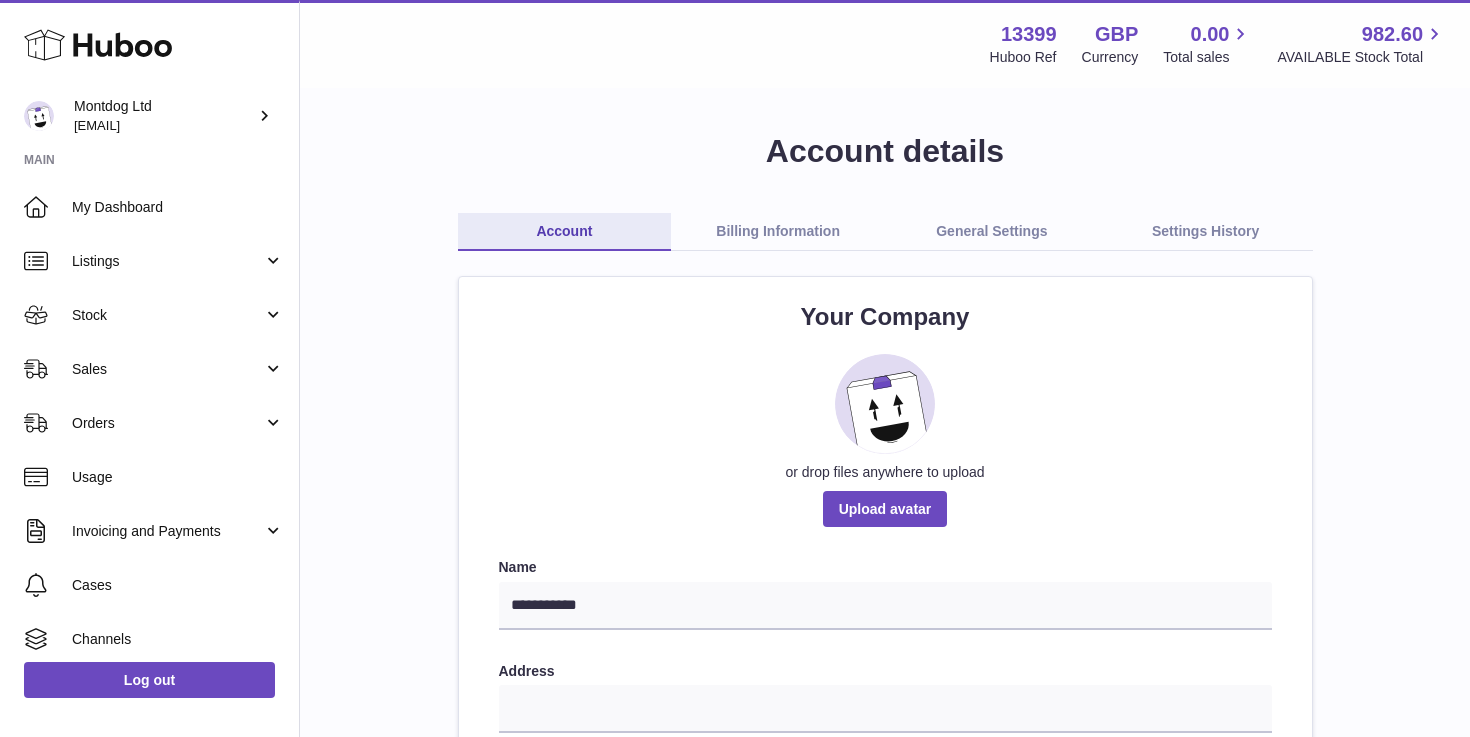 click on "Billing Information" at bounding box center (778, 232) 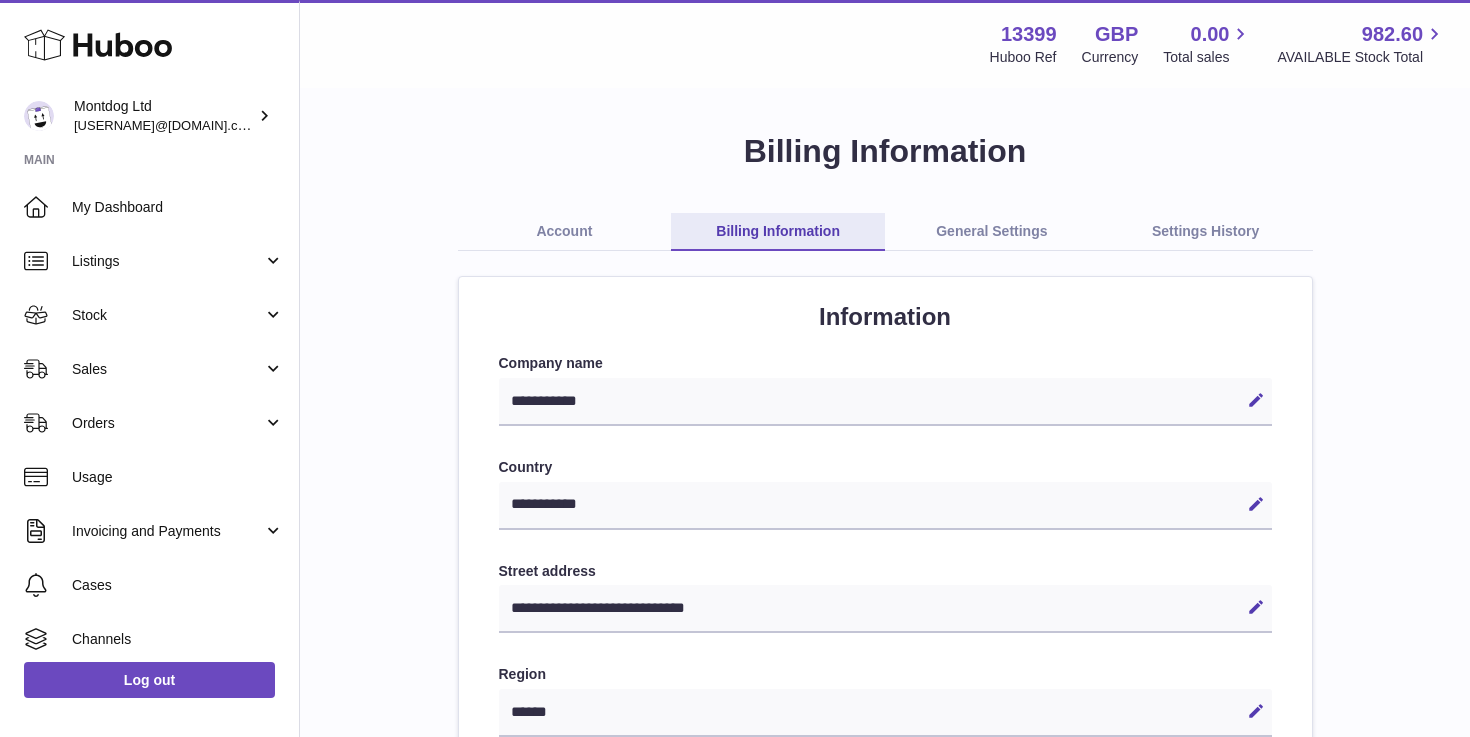 select on "**" 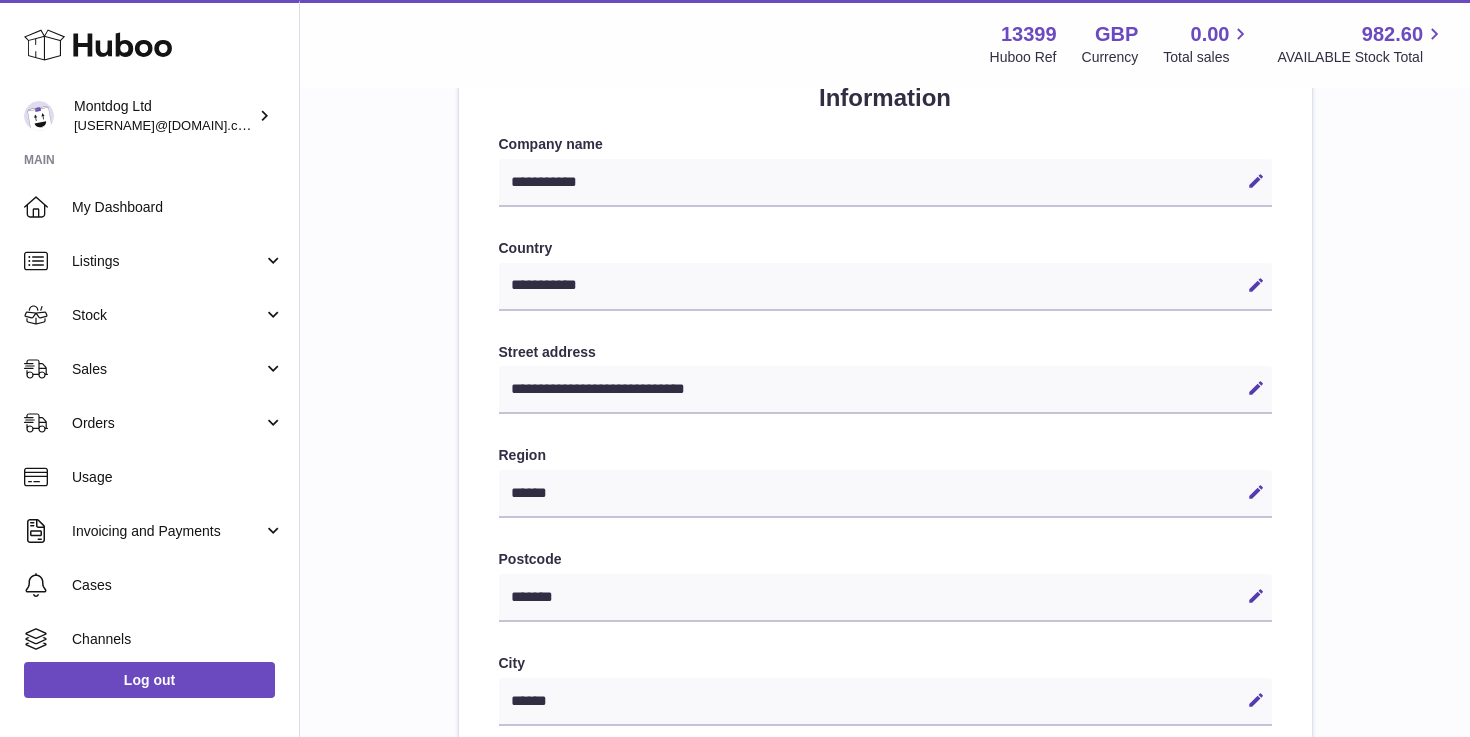 scroll, scrollTop: 0, scrollLeft: 0, axis: both 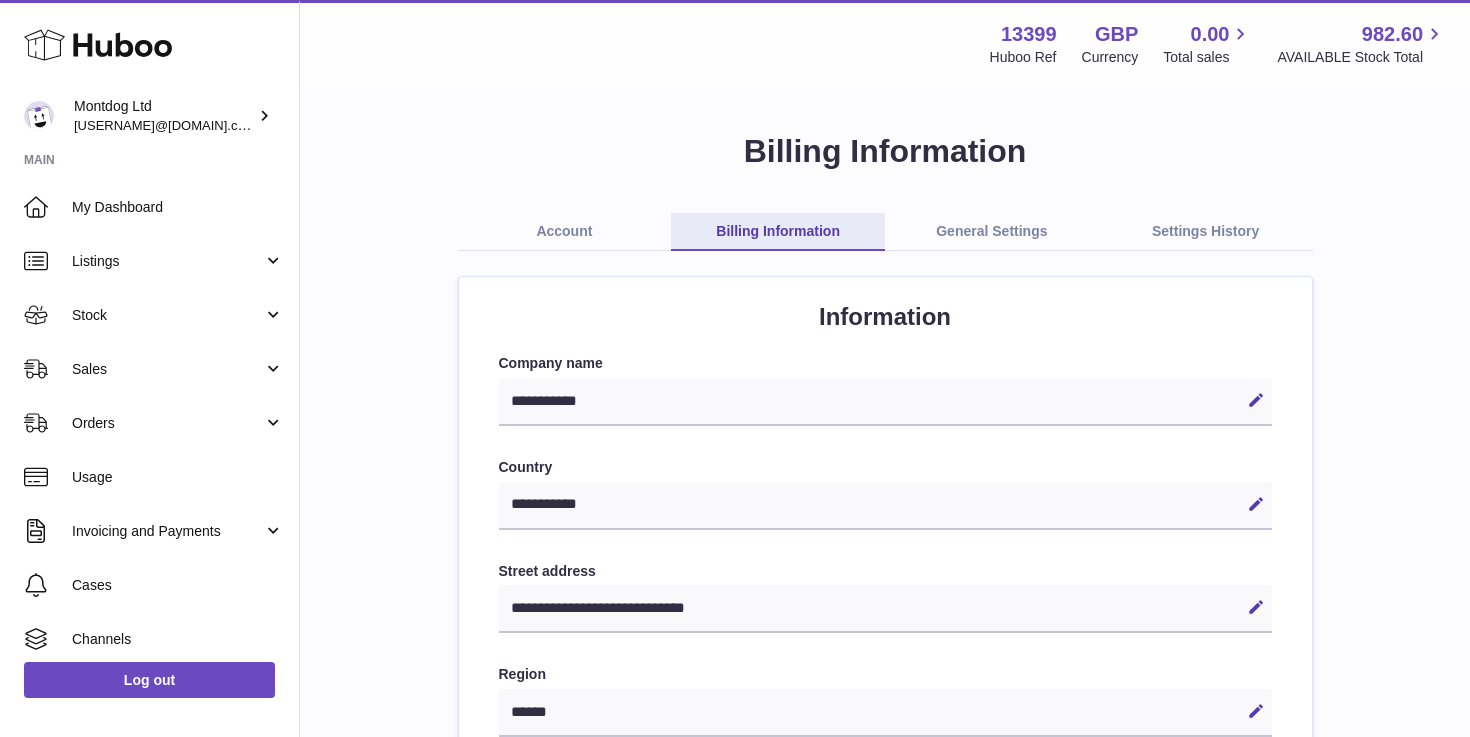 click 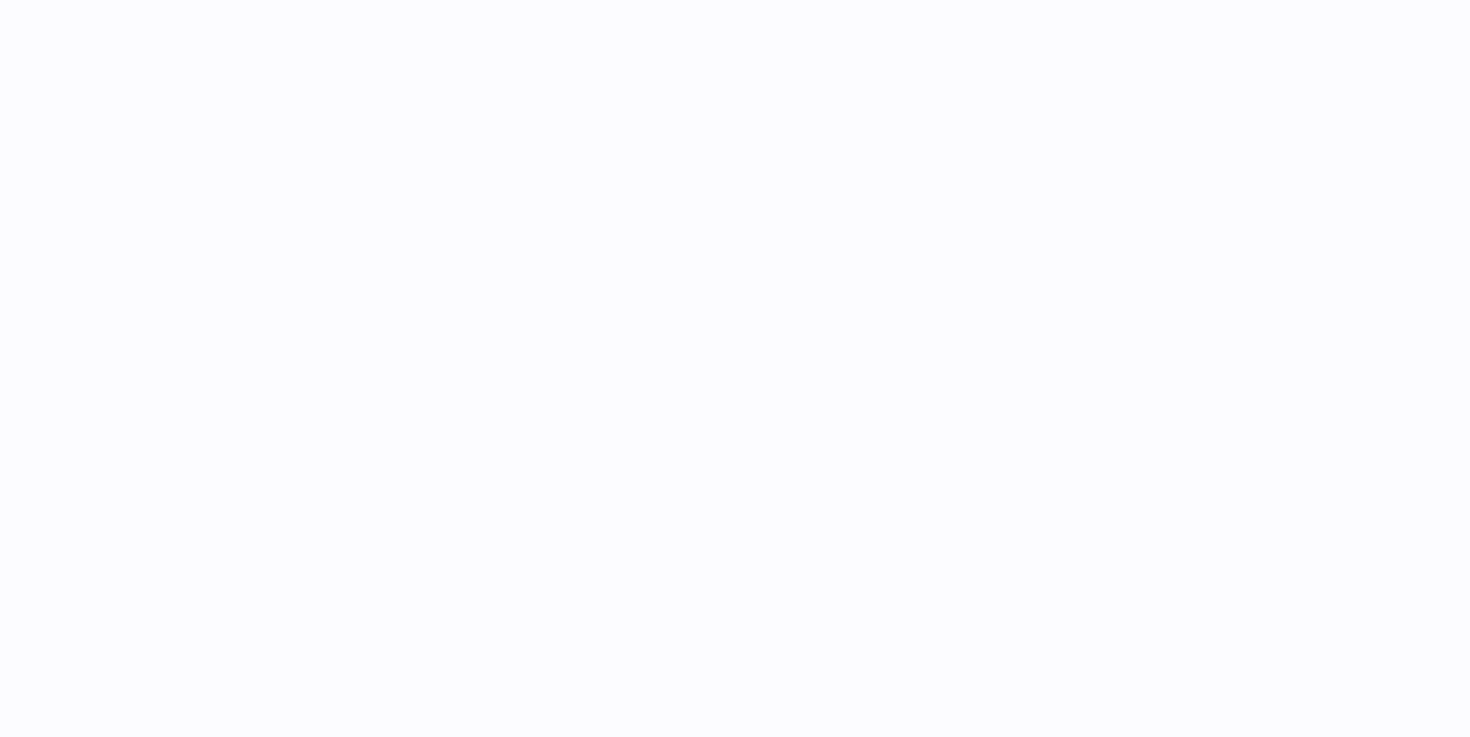 scroll, scrollTop: 0, scrollLeft: 0, axis: both 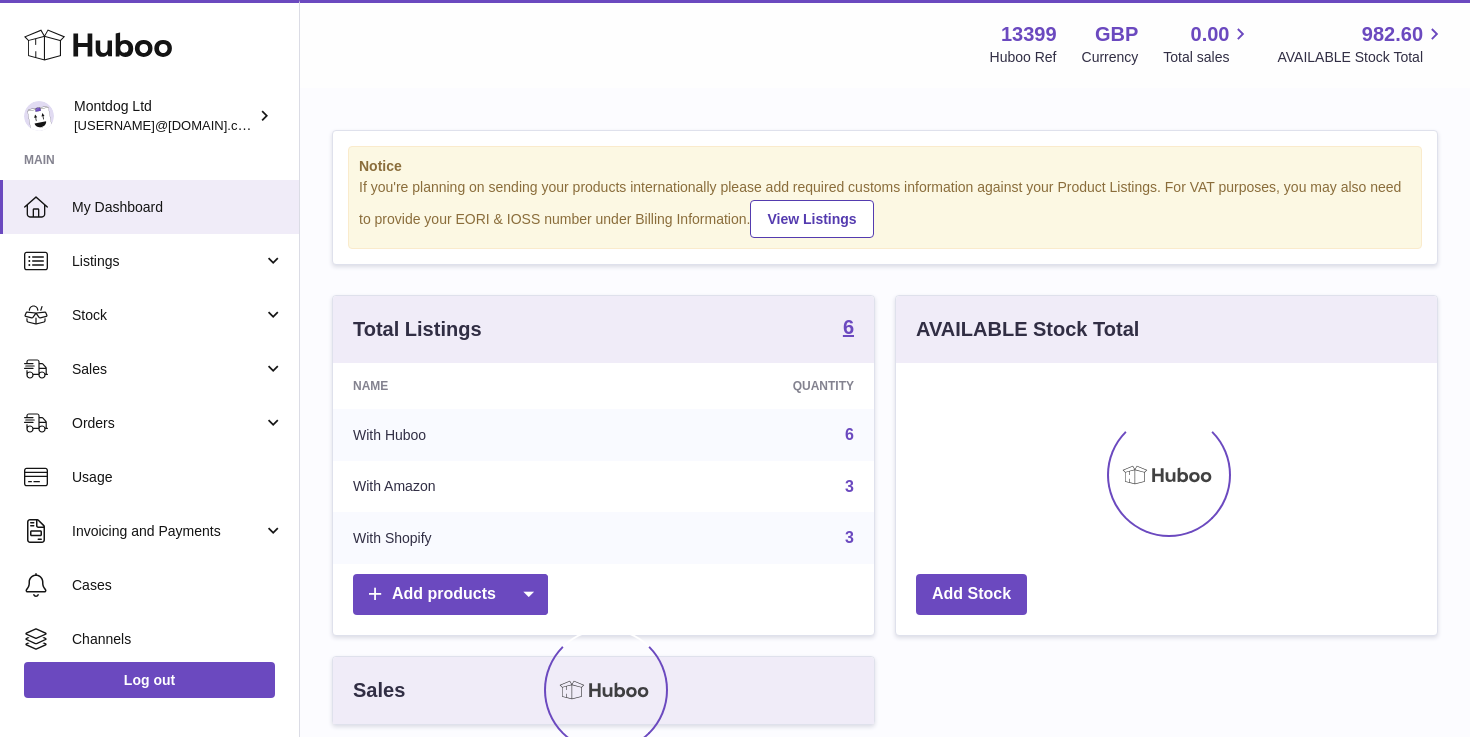 click at bounding box center [264, 115] 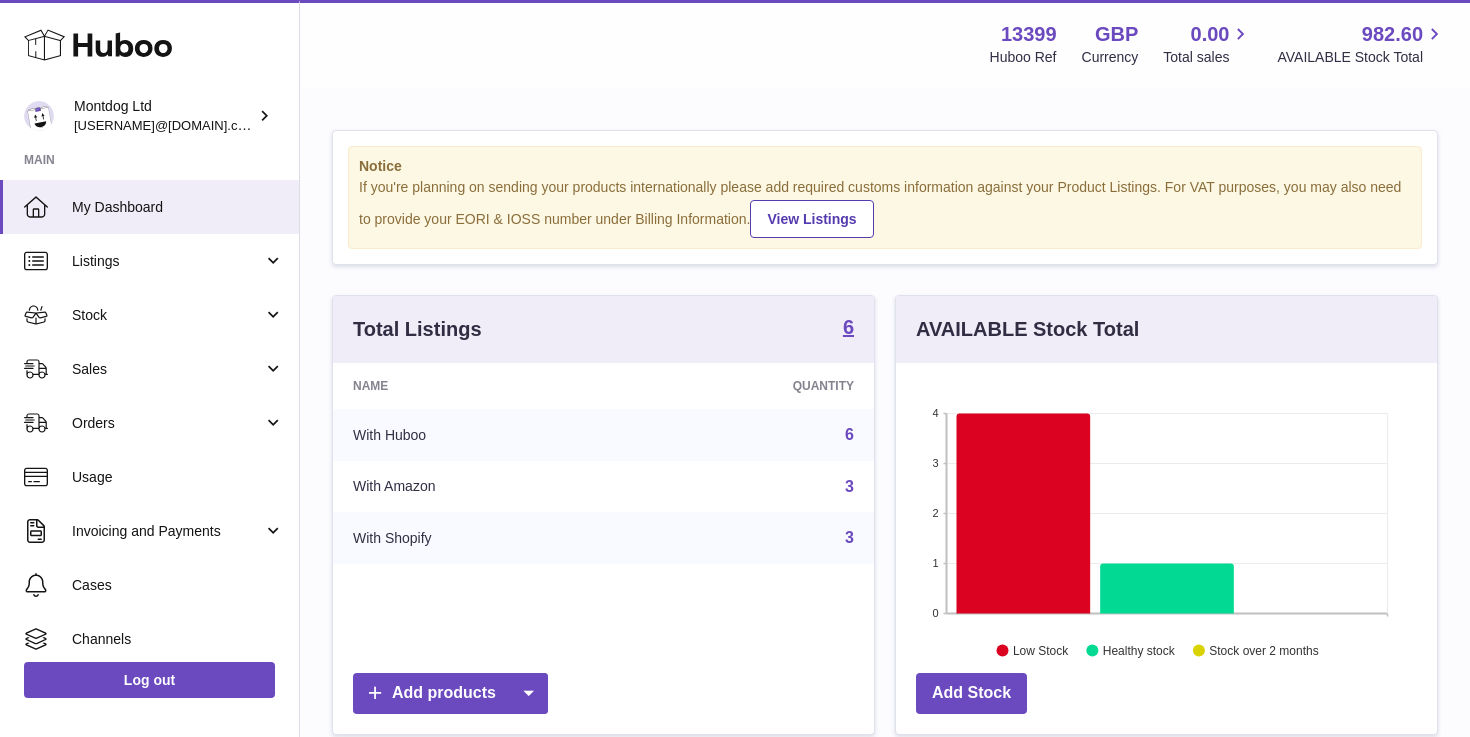 scroll, scrollTop: 999688, scrollLeft: 999459, axis: both 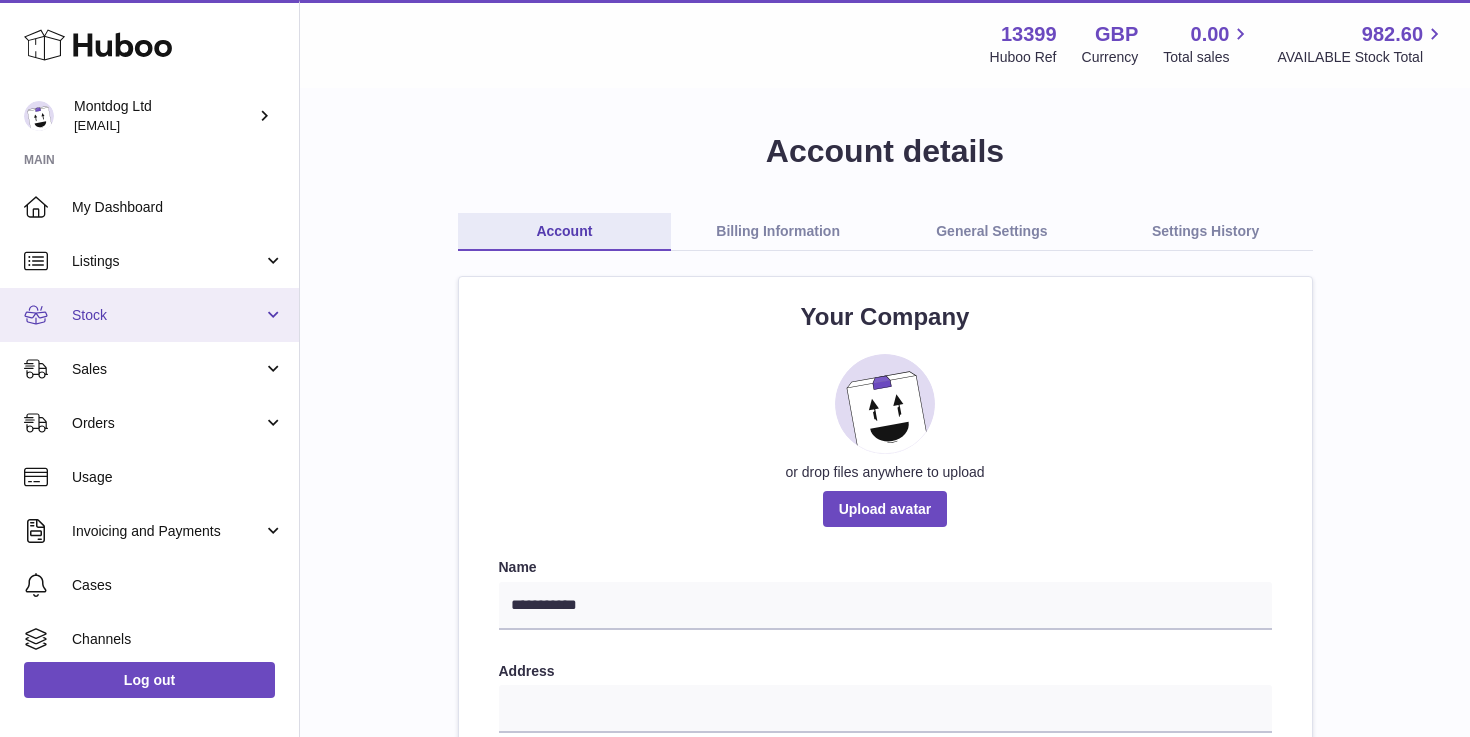 click on "Stock" at bounding box center (167, 315) 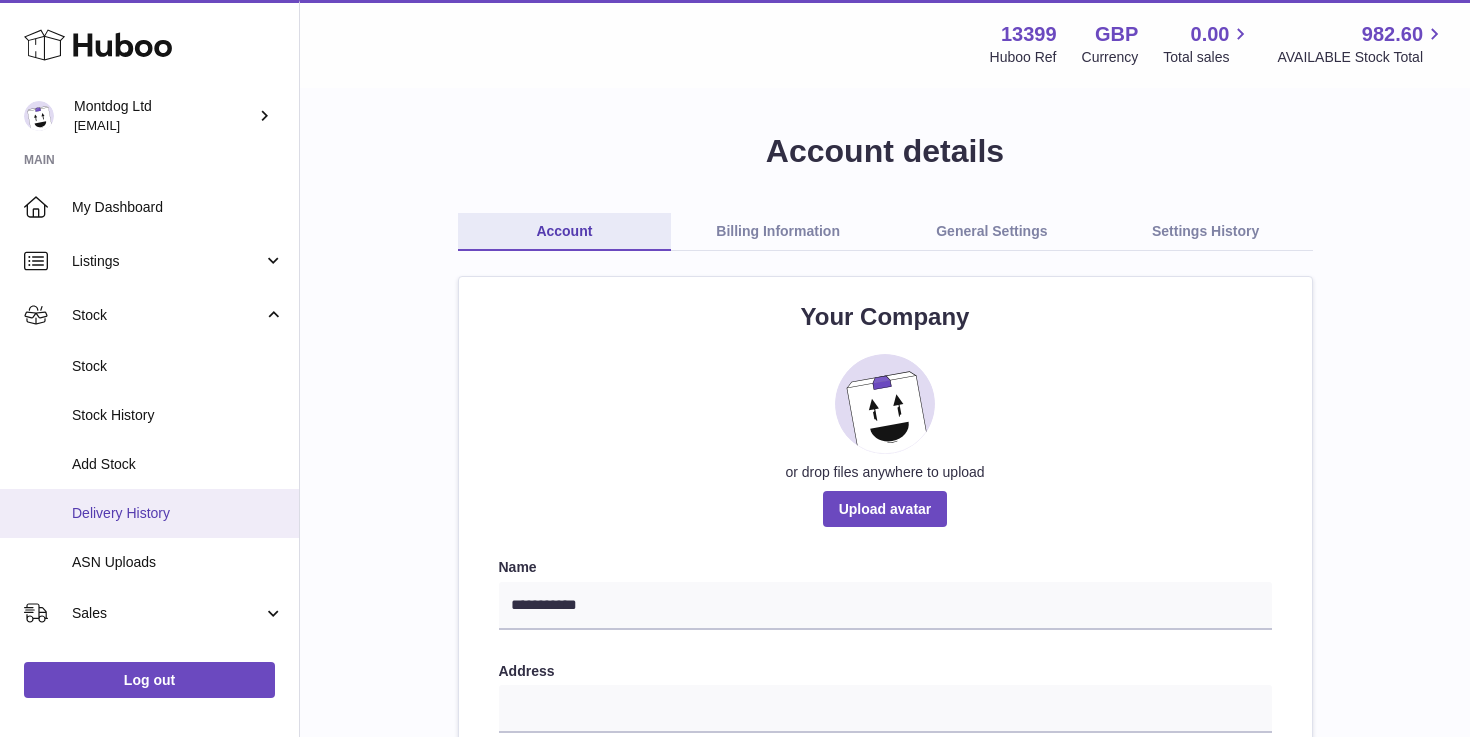 click on "Delivery History" at bounding box center [178, 513] 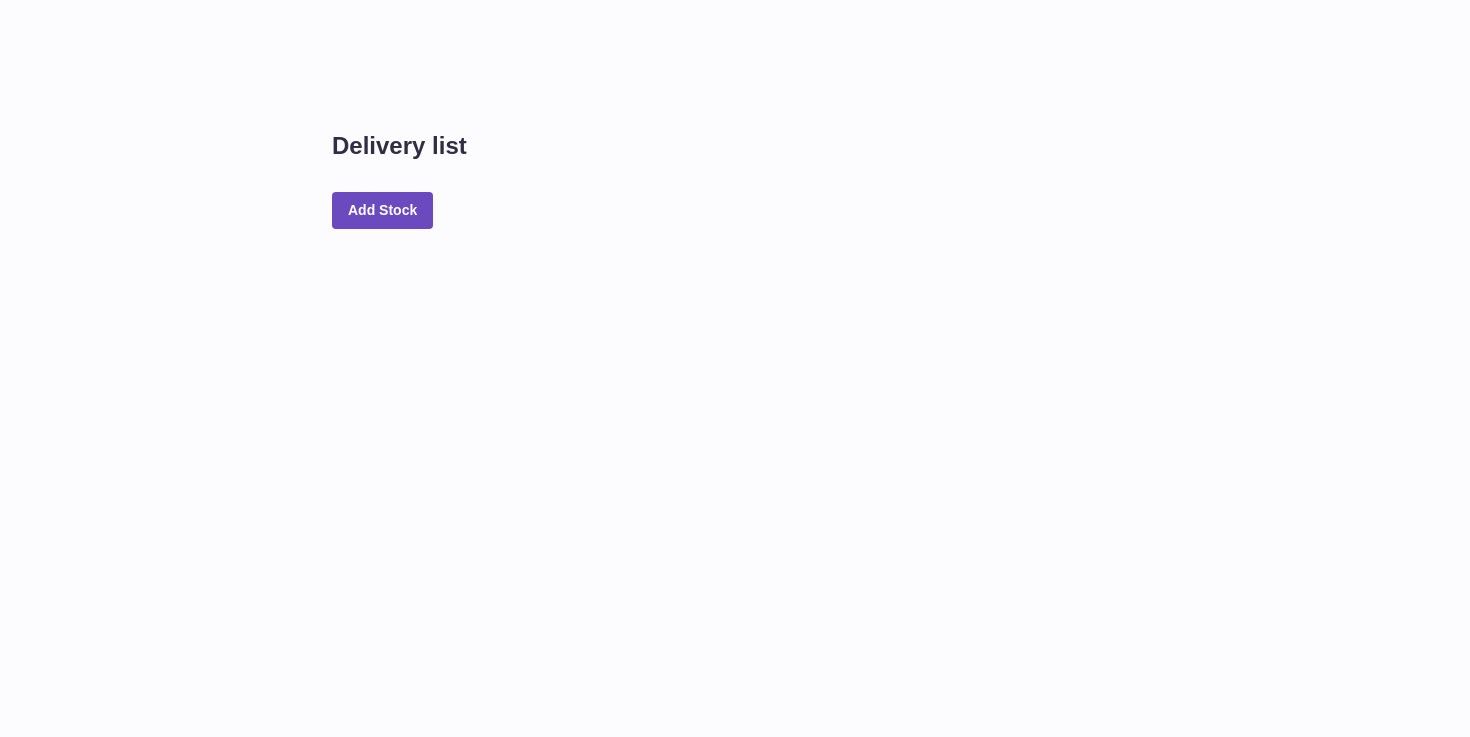 scroll, scrollTop: 0, scrollLeft: 0, axis: both 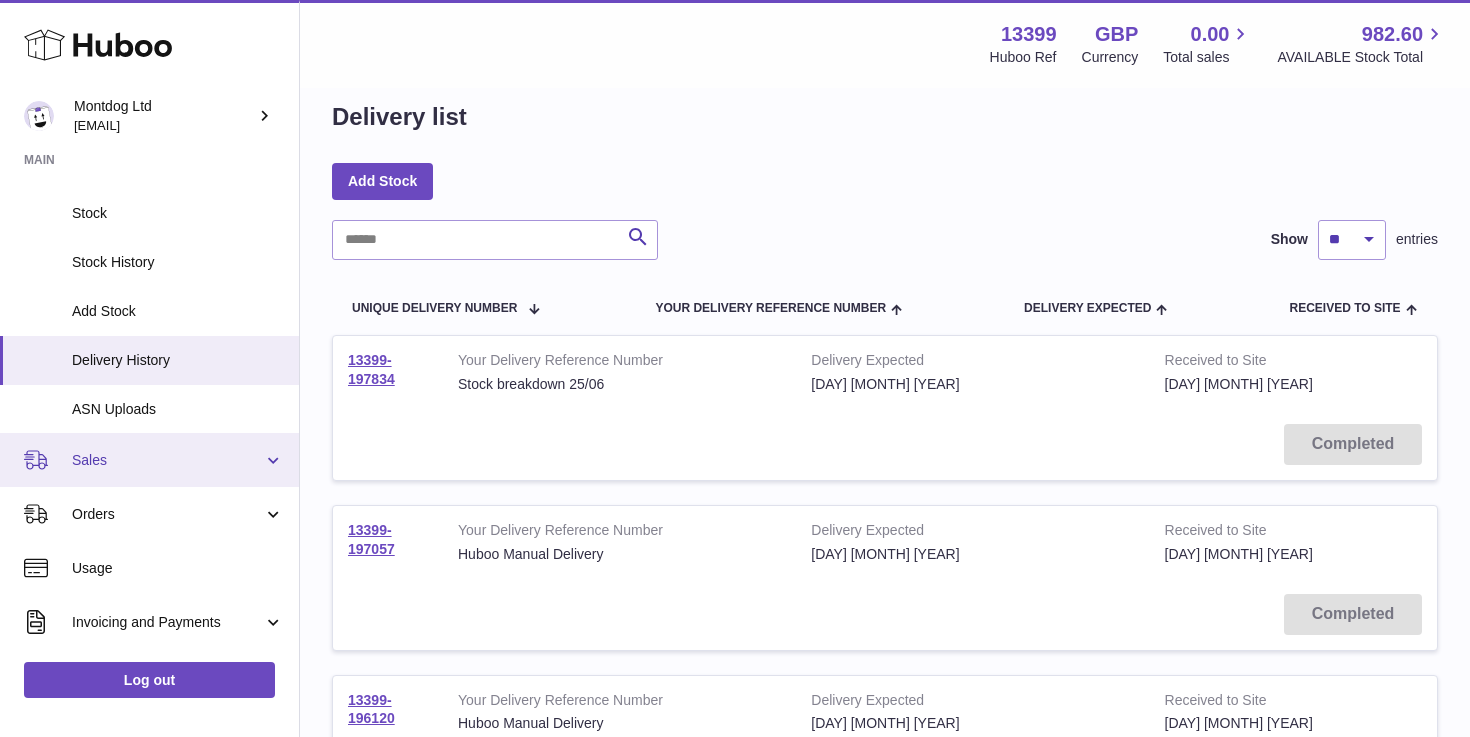 click on "Sales" at bounding box center [149, 460] 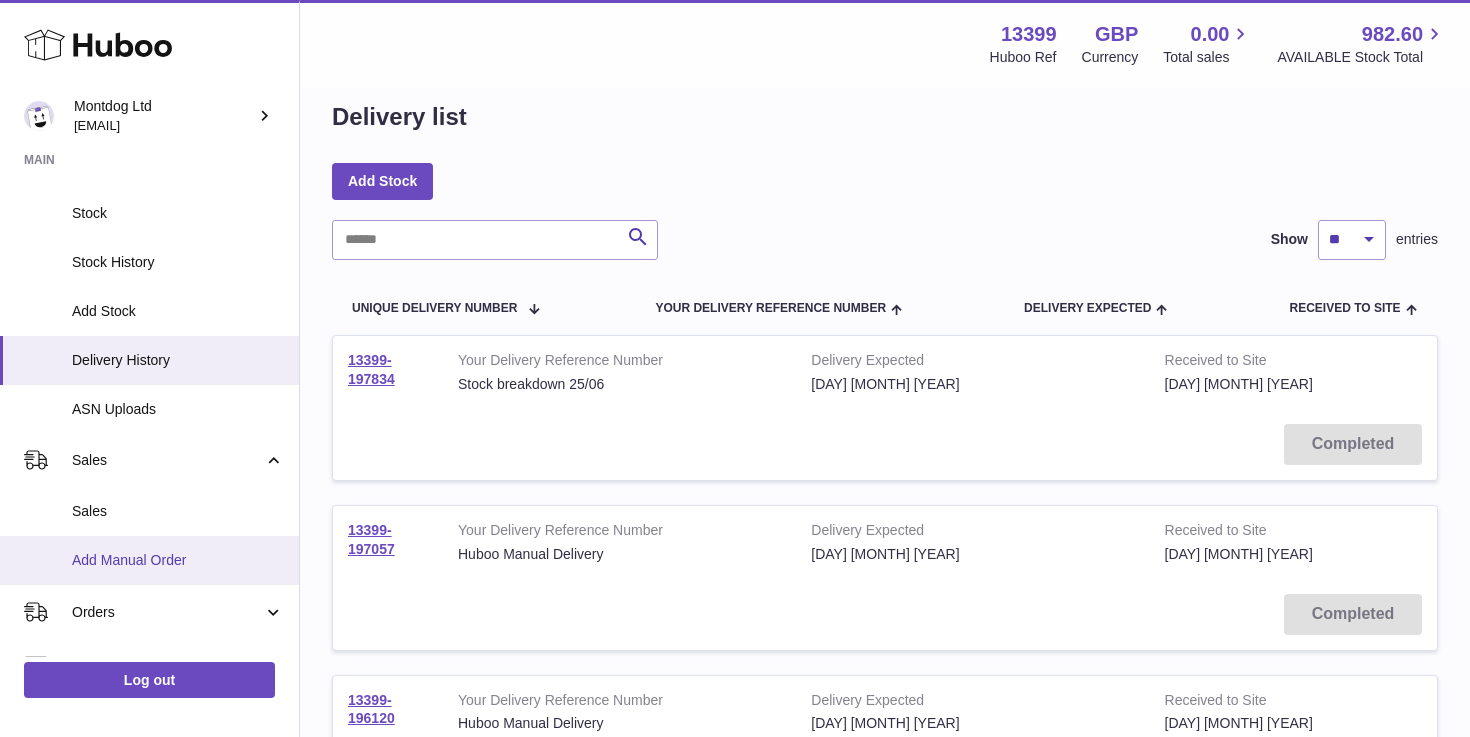 click on "Add Manual Order" at bounding box center [178, 560] 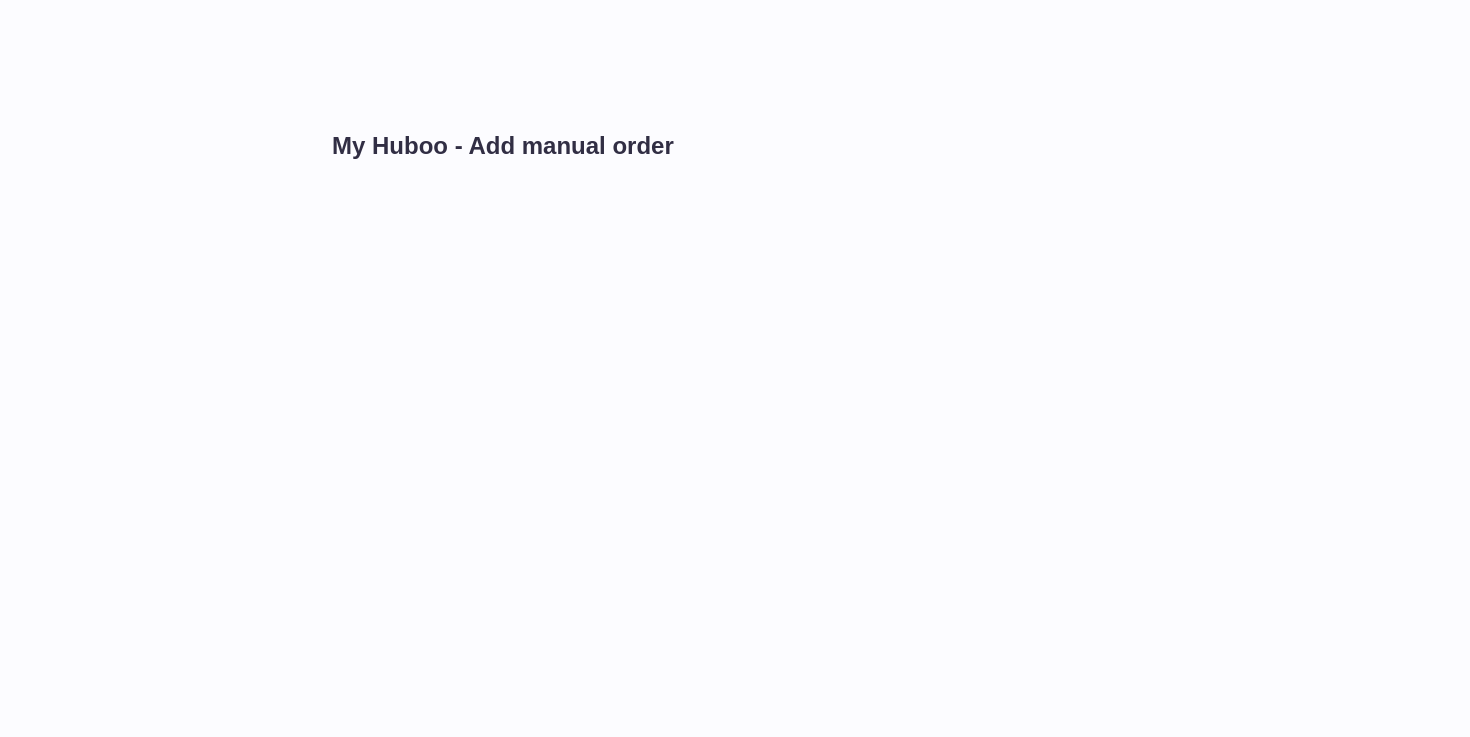 scroll, scrollTop: 0, scrollLeft: 0, axis: both 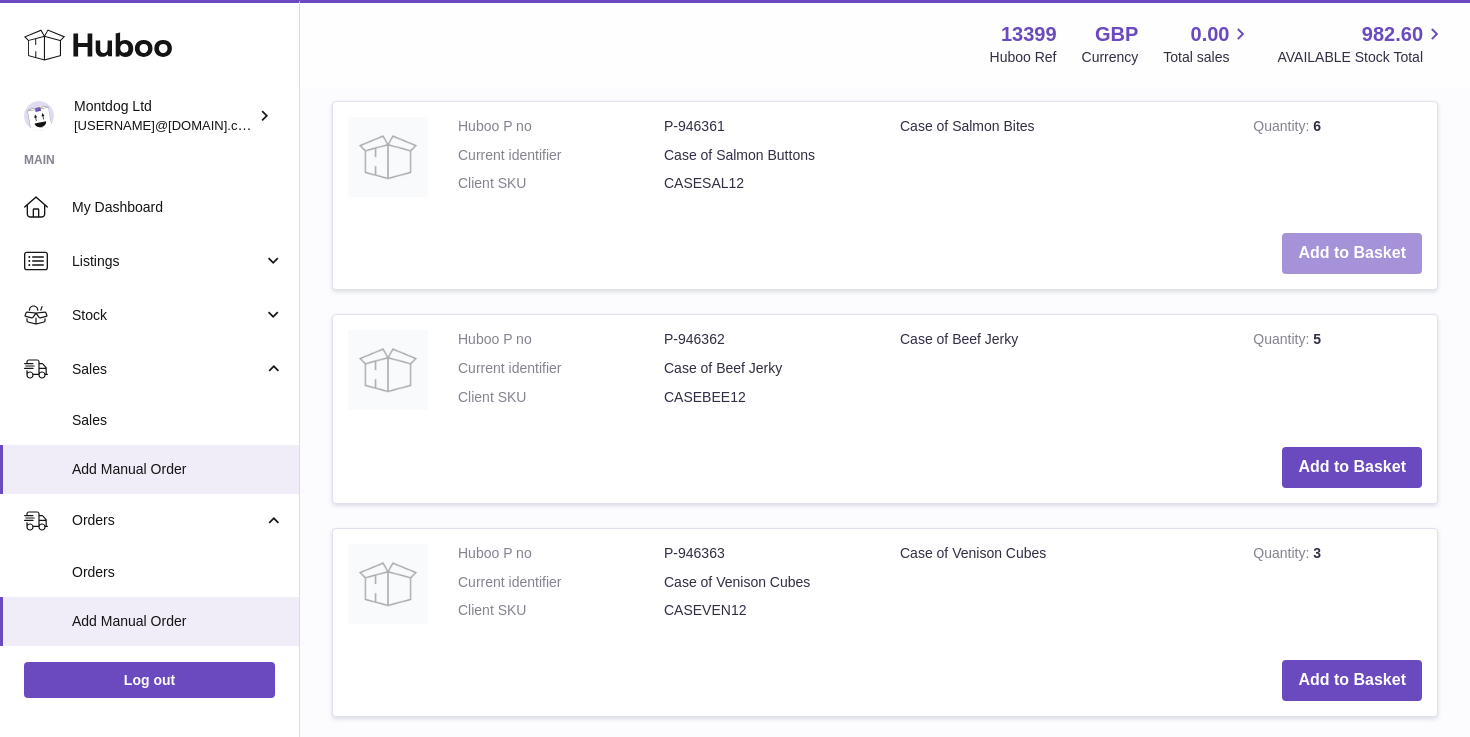 click on "Add to Basket" at bounding box center [1352, 253] 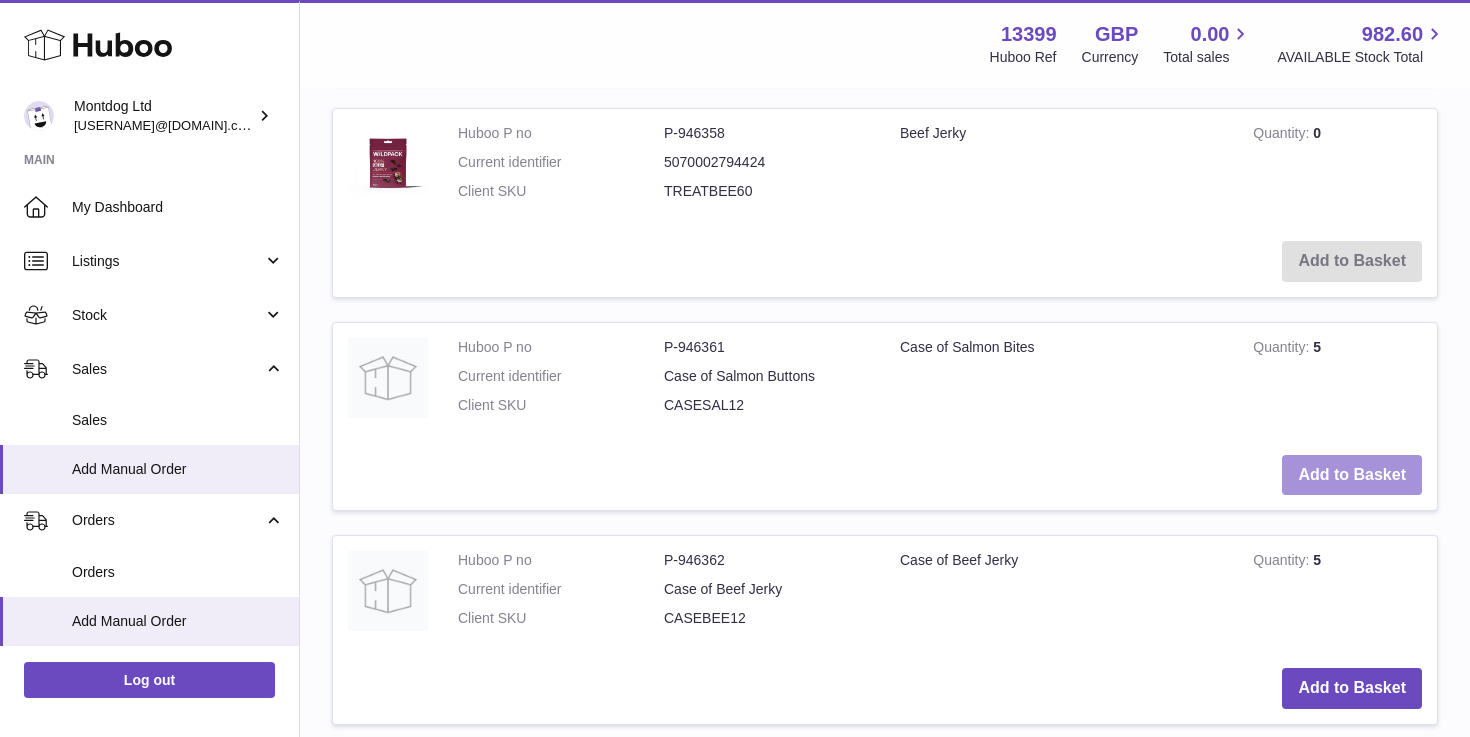 scroll, scrollTop: 1386, scrollLeft: 0, axis: vertical 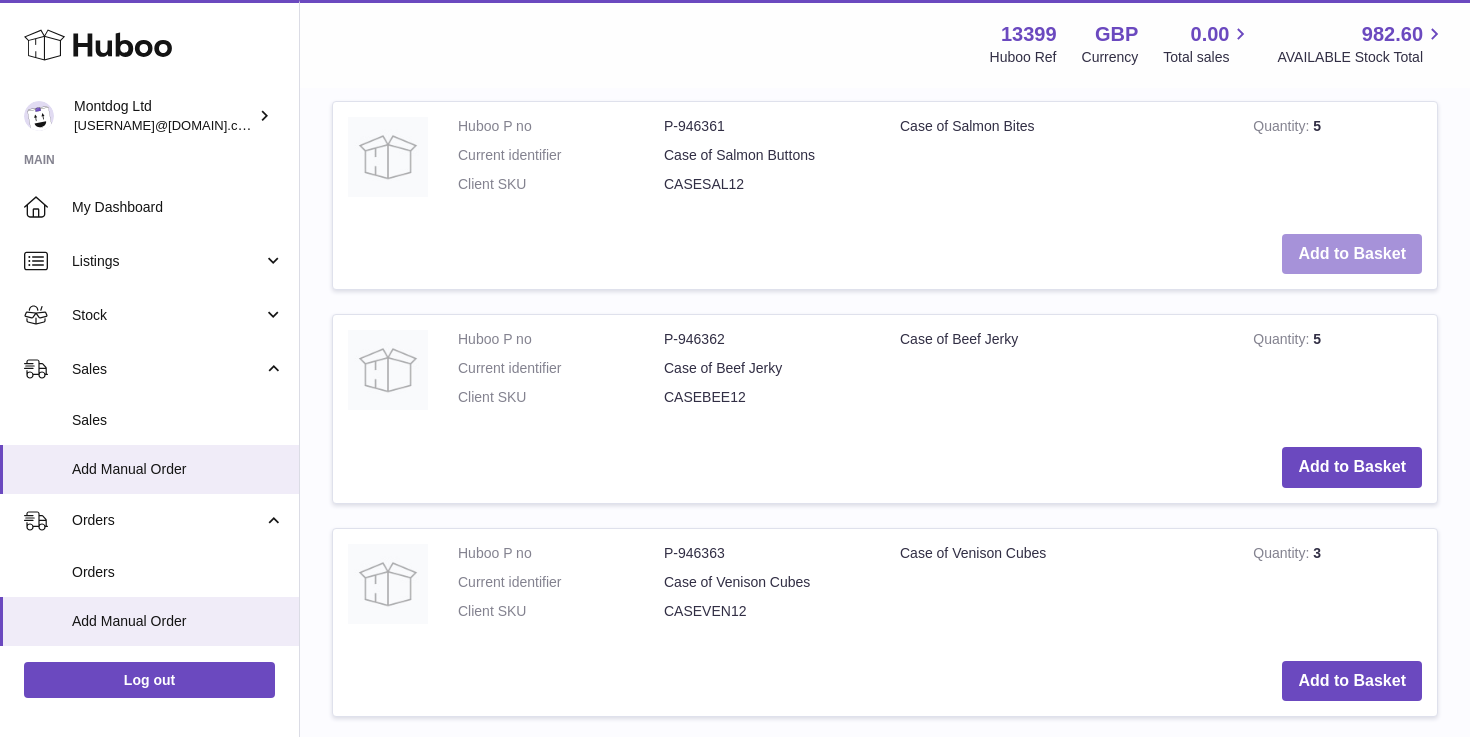 click on "Add to Basket" at bounding box center [1352, 254] 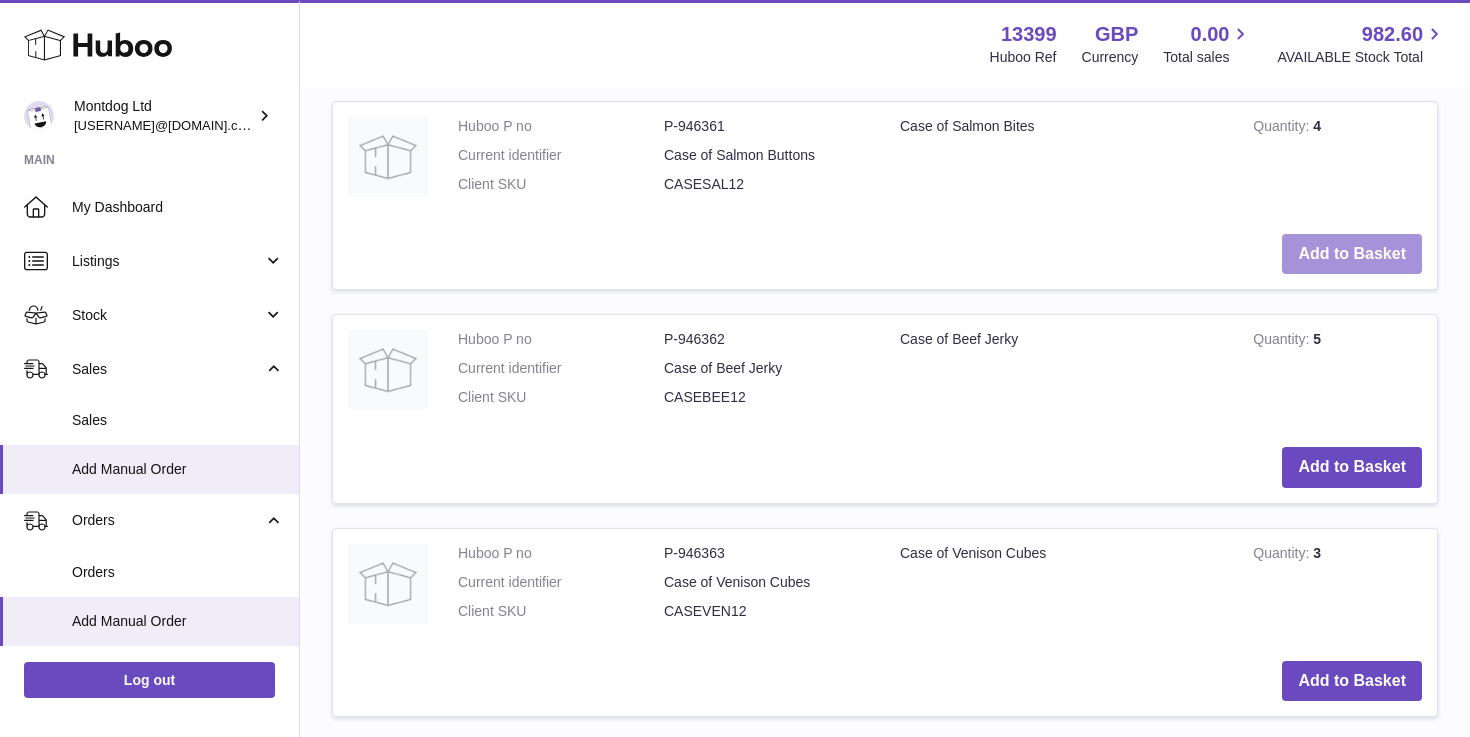 click on "Add to Basket" at bounding box center [1352, 254] 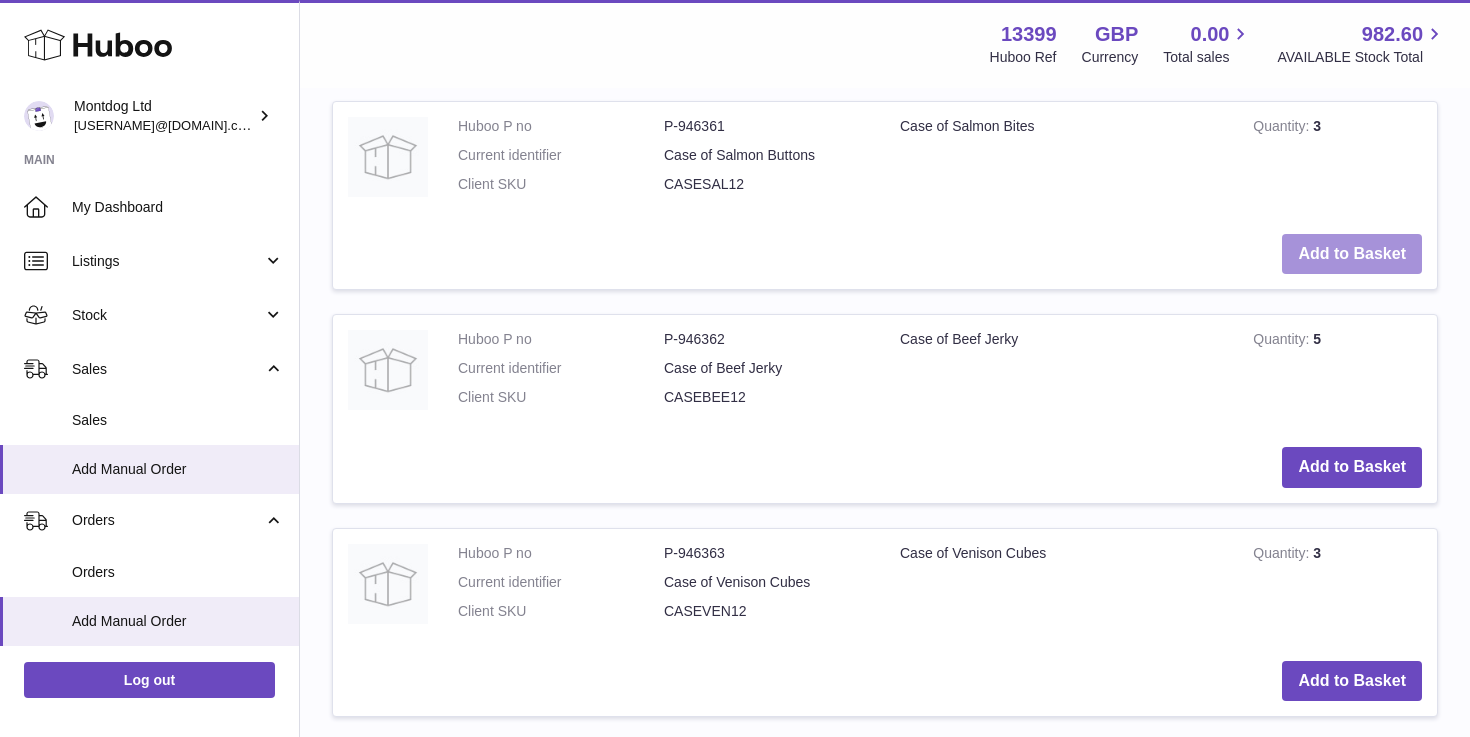 click on "Add to Basket" at bounding box center [1352, 254] 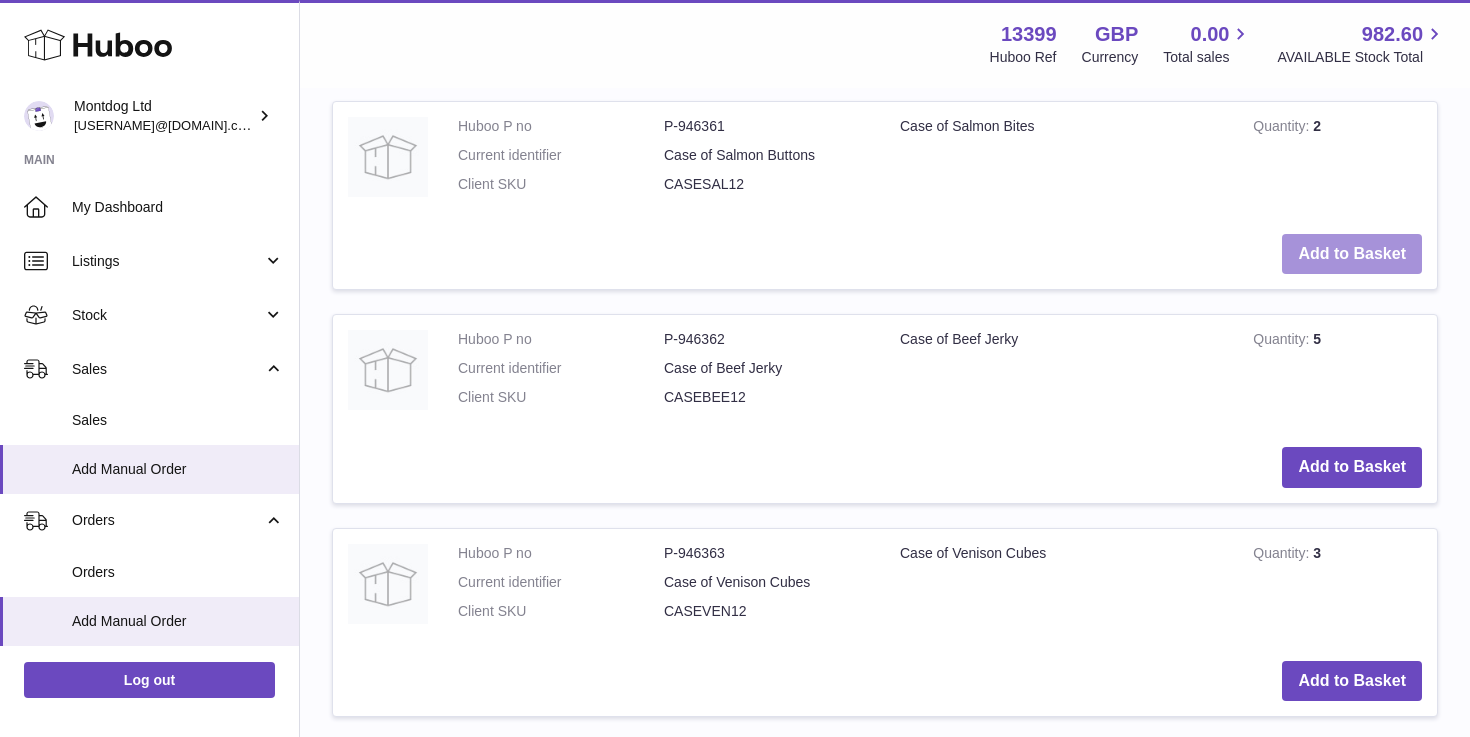 click on "Add to Basket" at bounding box center (1352, 254) 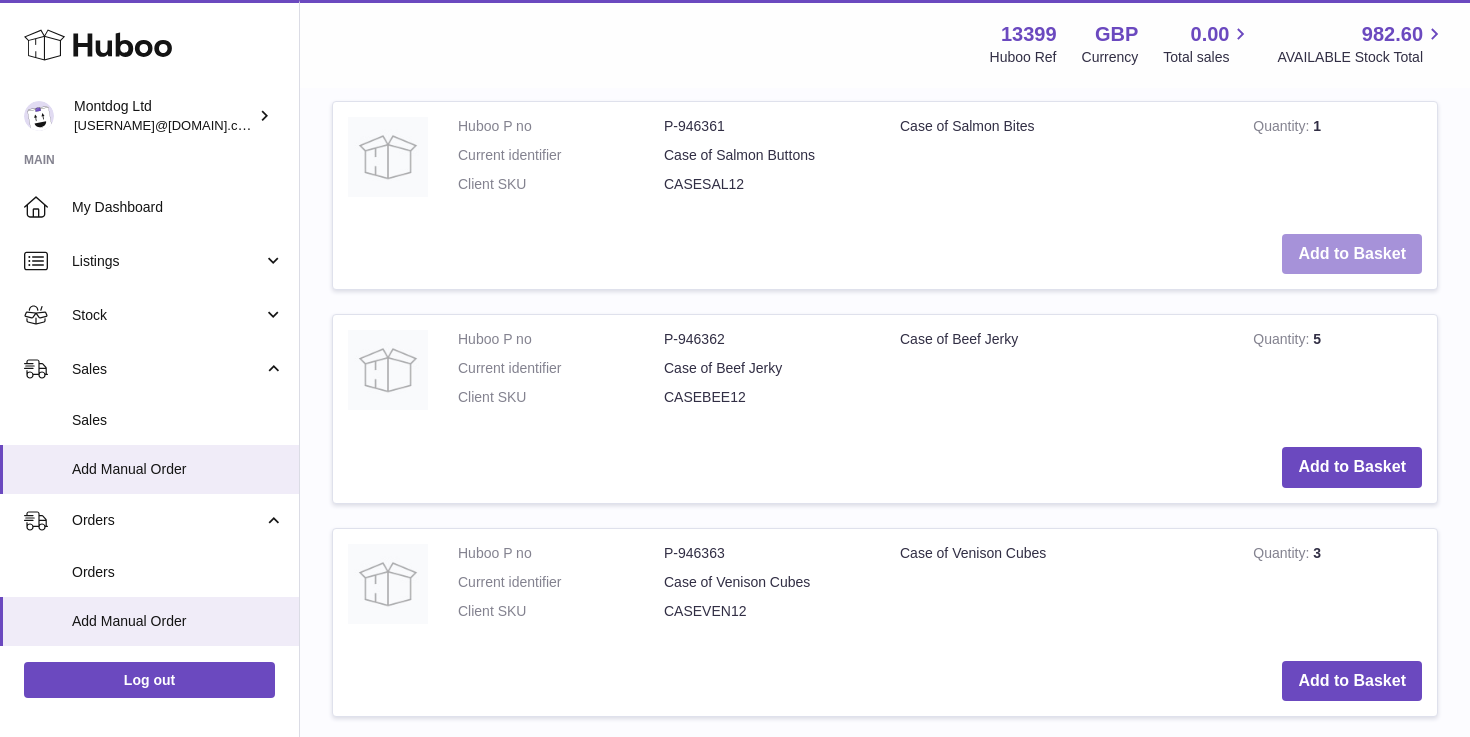 click on "Add to Basket" at bounding box center [1352, 254] 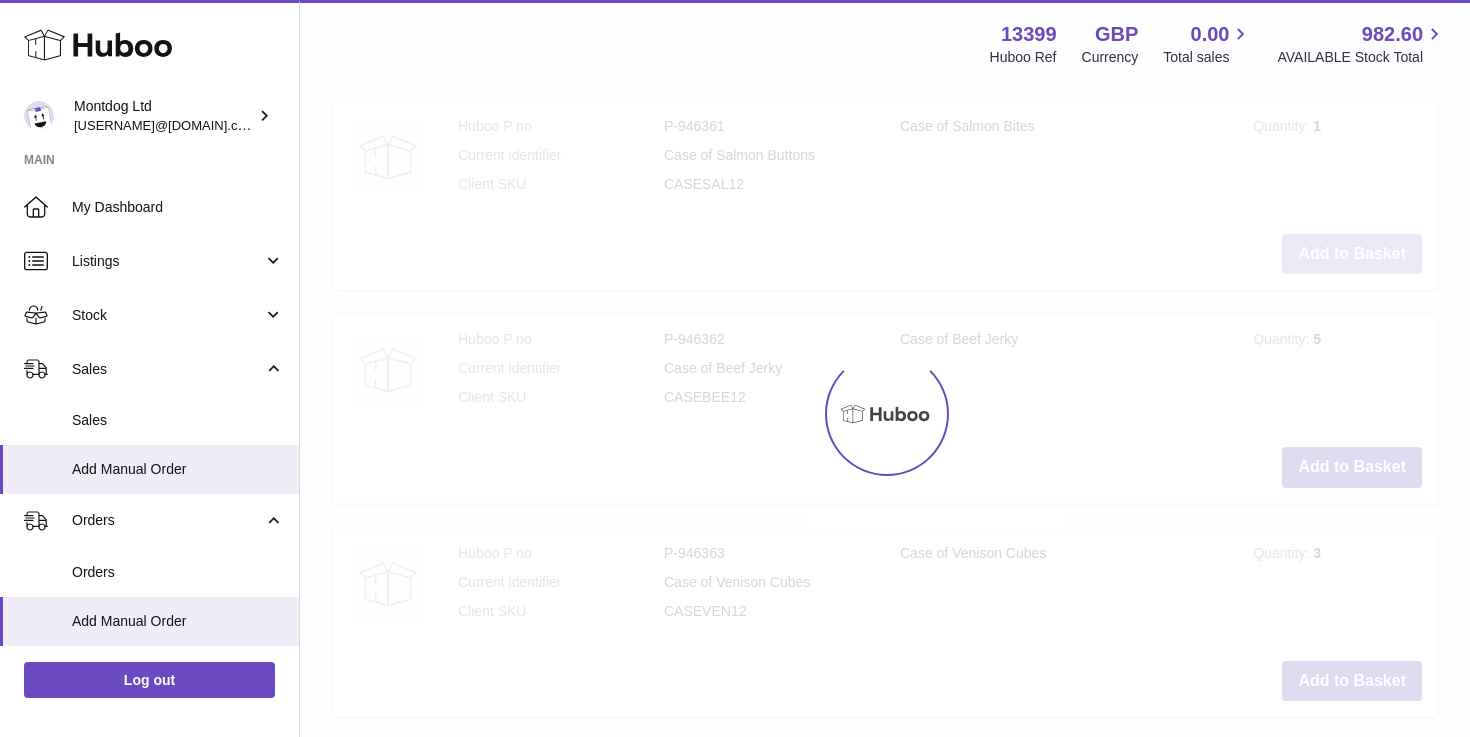 type on "*" 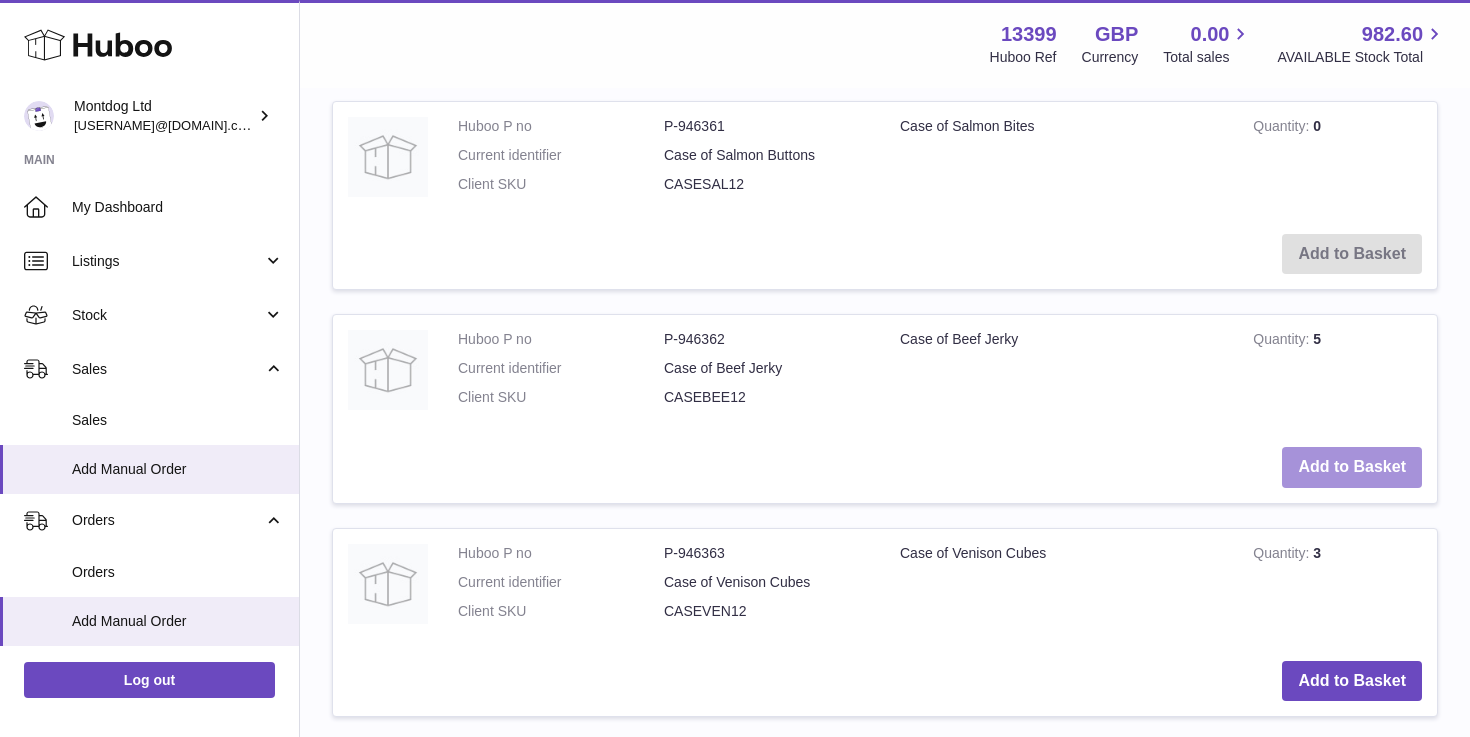 click on "Add to Basket" at bounding box center (1352, 467) 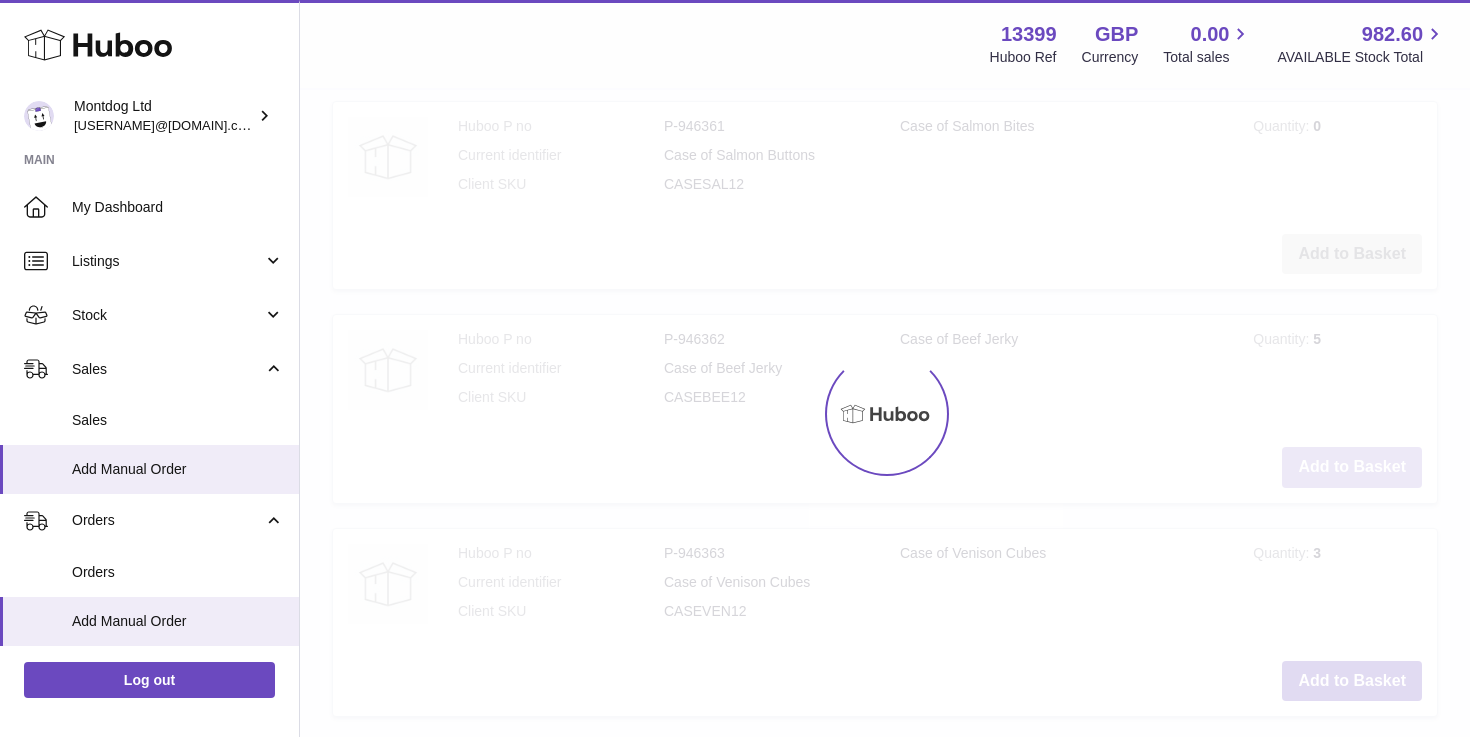 scroll, scrollTop: 1607, scrollLeft: 0, axis: vertical 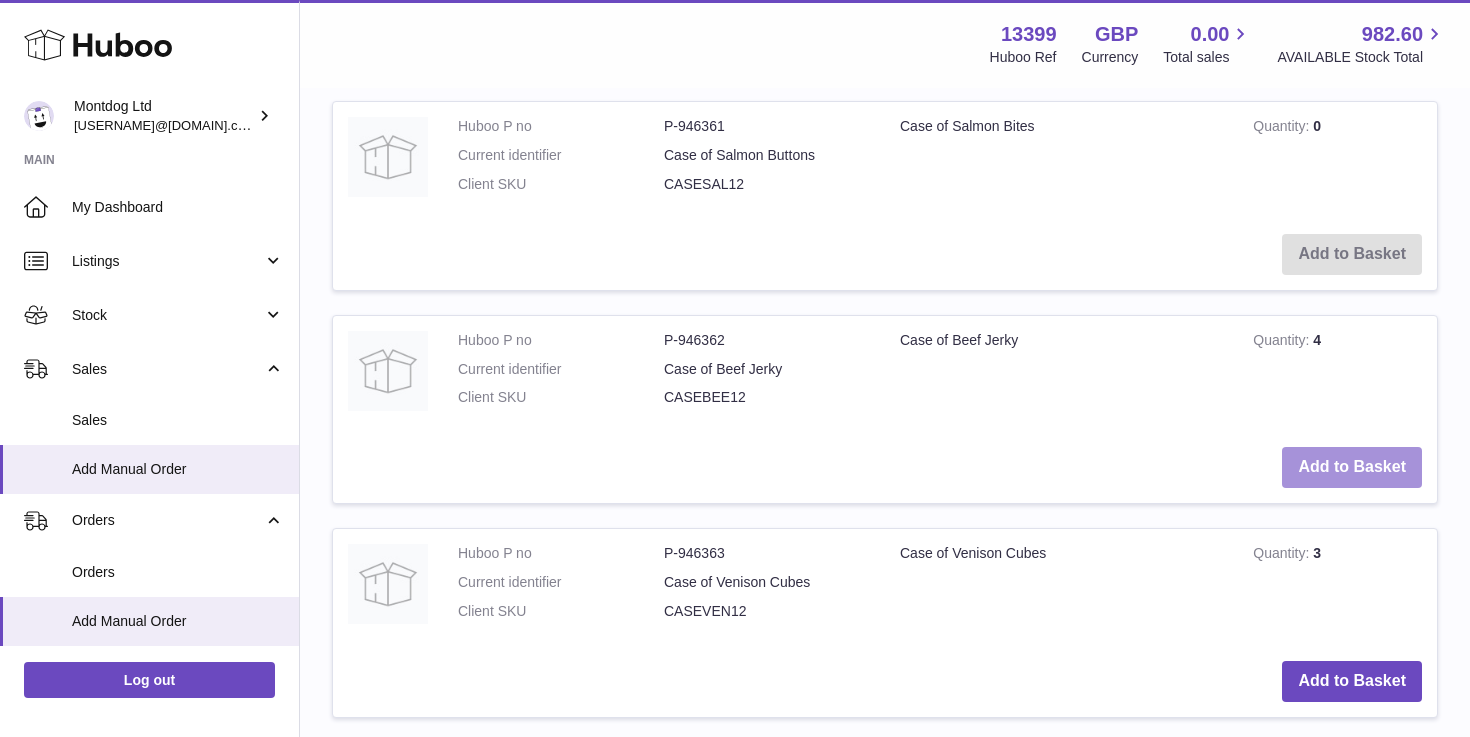 click on "Add to Basket" at bounding box center [1352, 467] 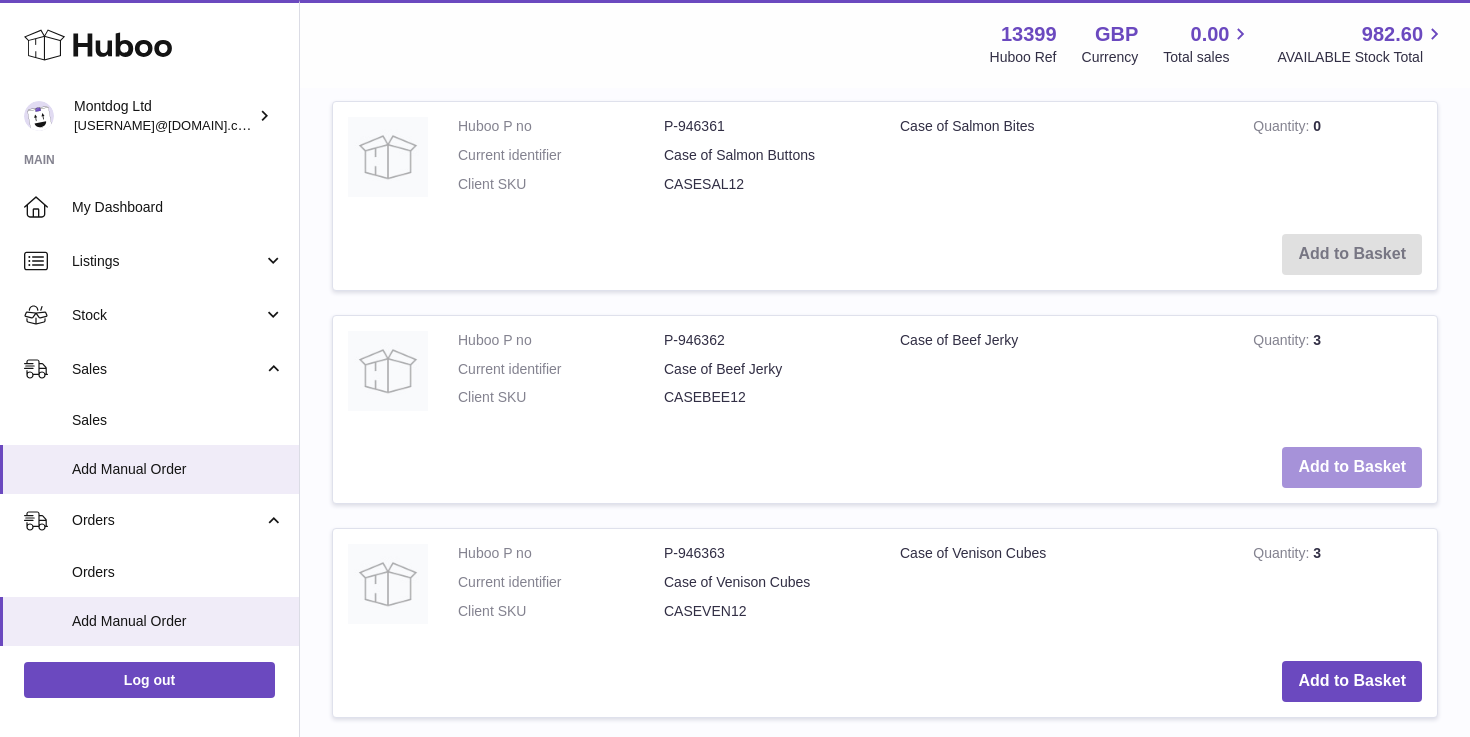 click on "Add to Basket" at bounding box center [1352, 467] 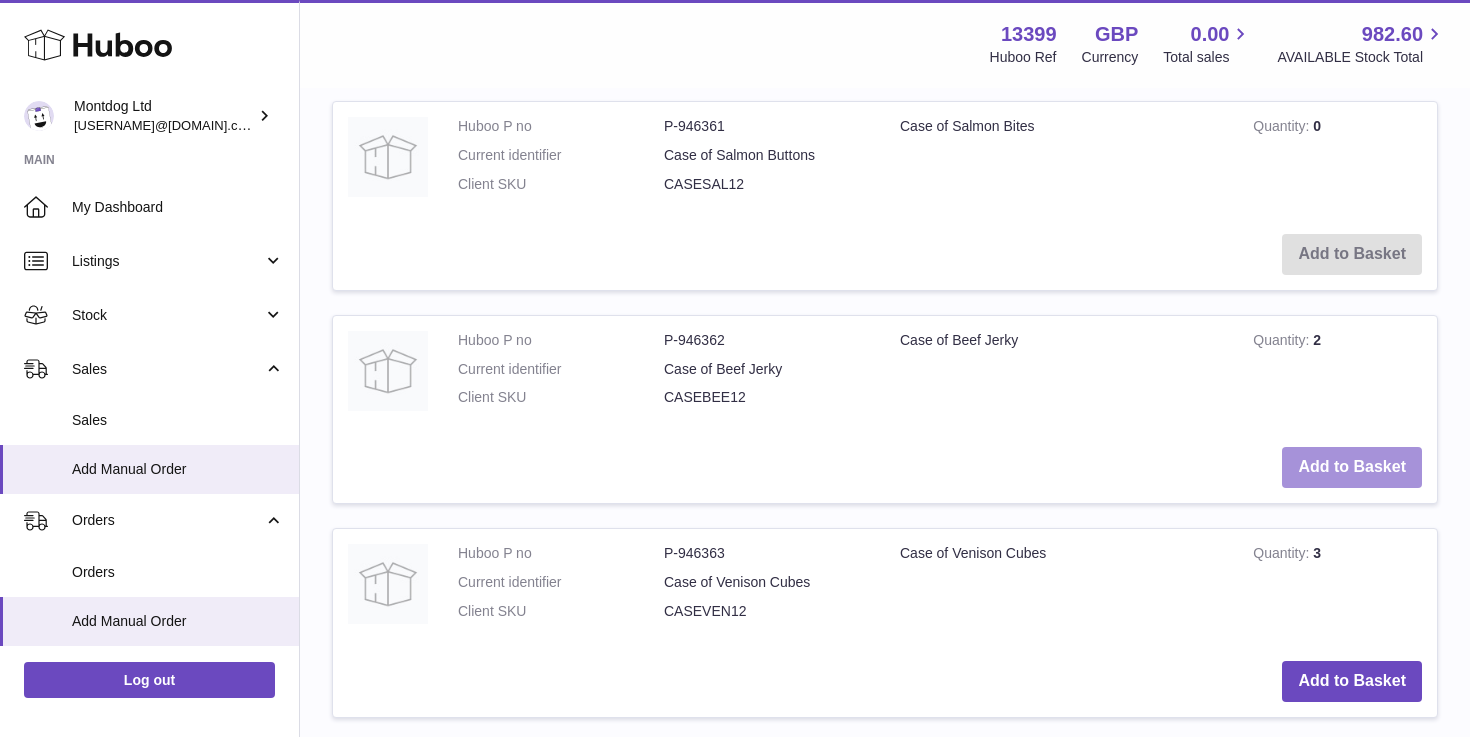 click on "Add to Basket" at bounding box center (1352, 467) 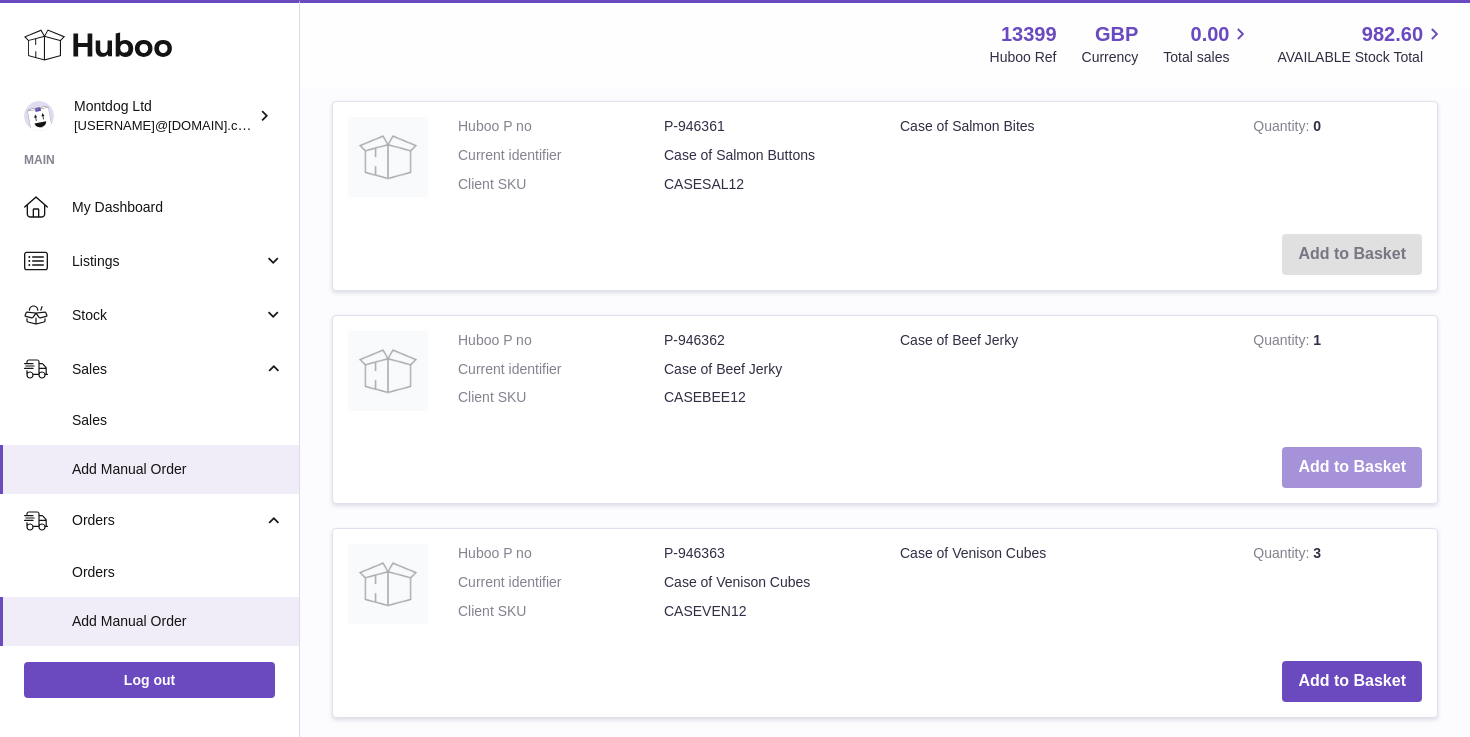 click on "Add to Basket" at bounding box center [1352, 467] 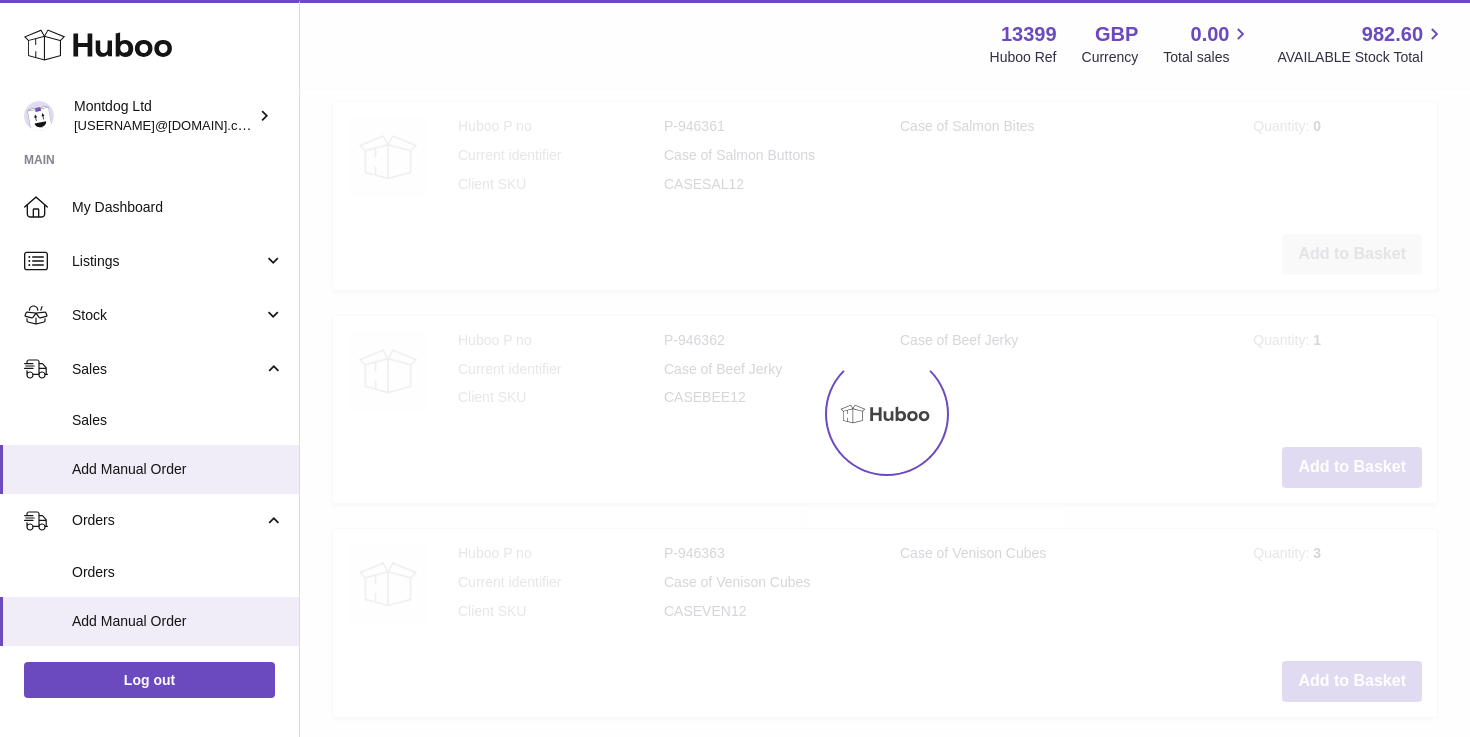type on "*" 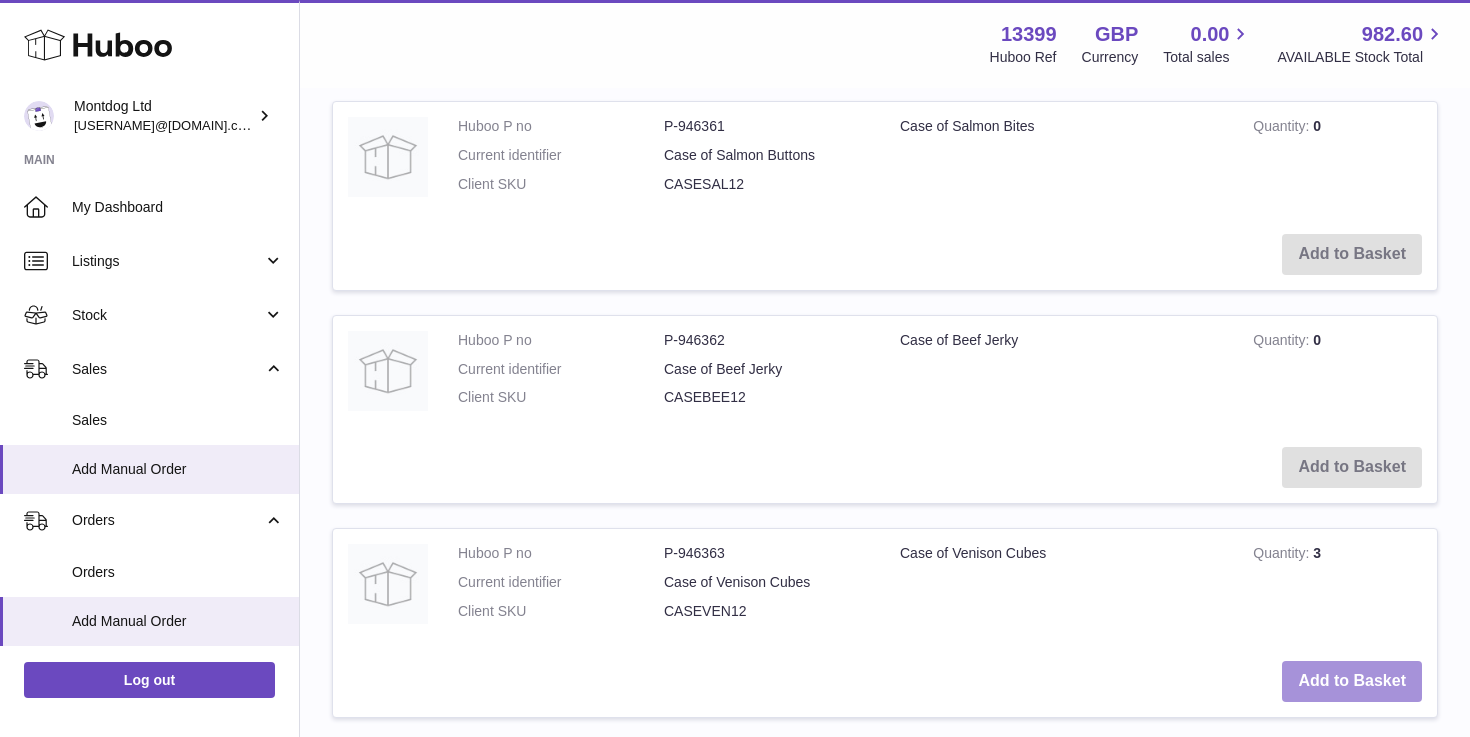 click on "Add to Basket" at bounding box center [1352, 681] 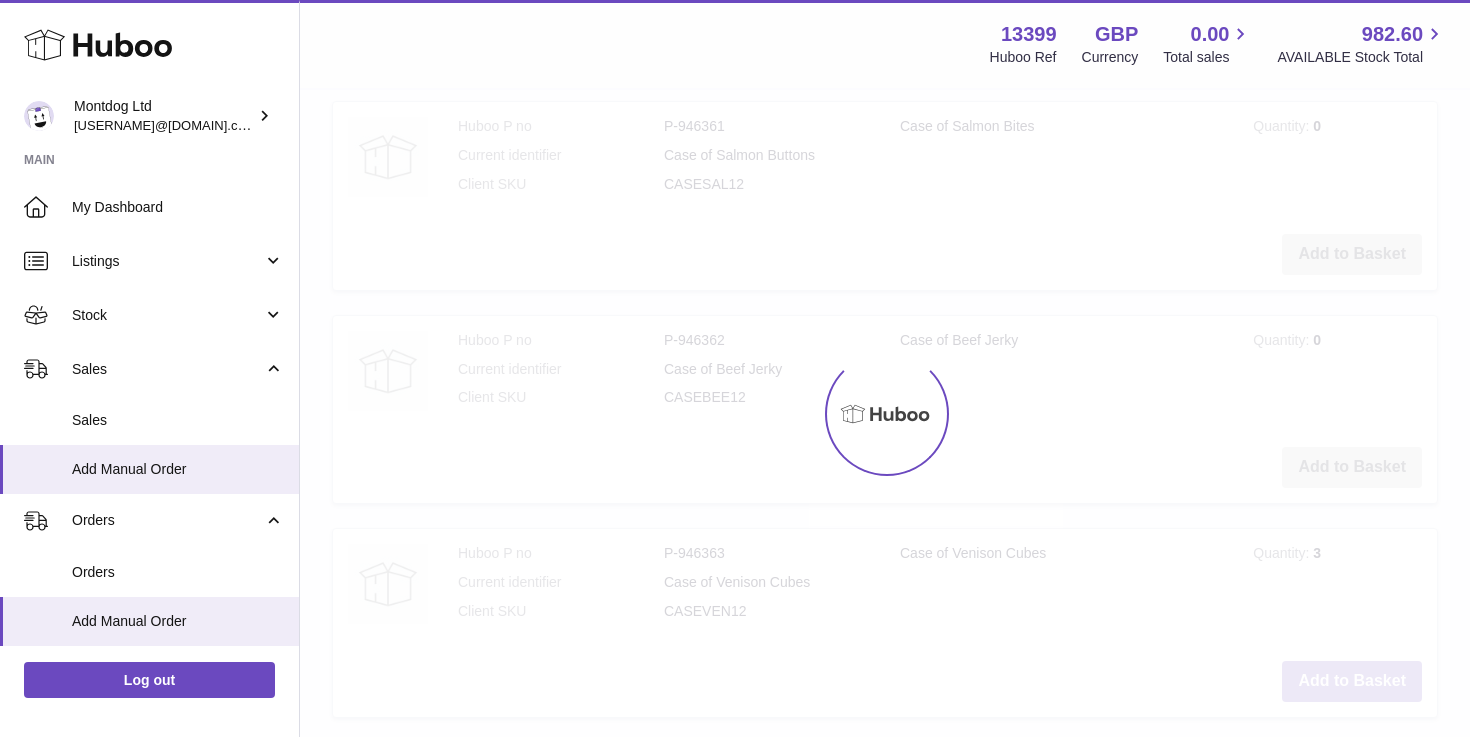 scroll, scrollTop: 1828, scrollLeft: 0, axis: vertical 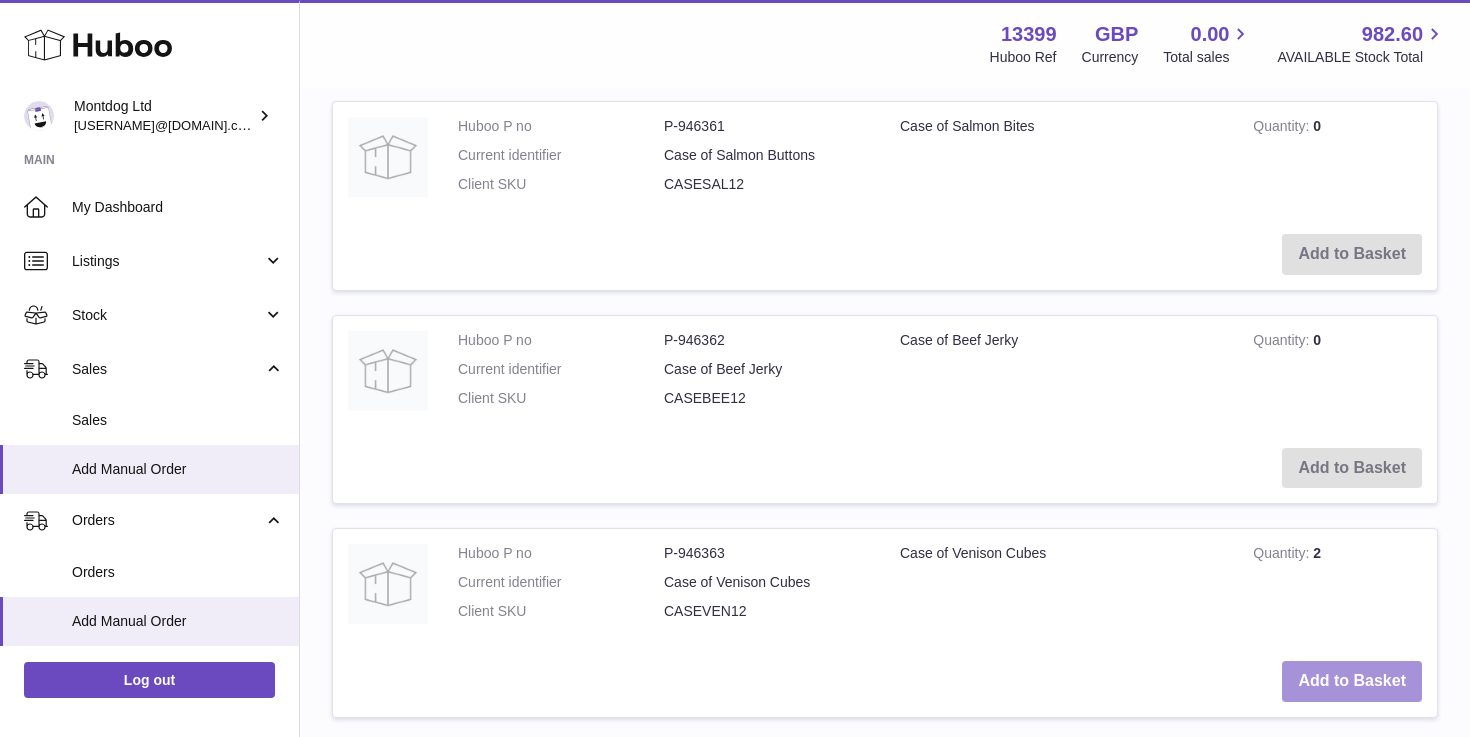 click on "Add to Basket" at bounding box center [1352, 681] 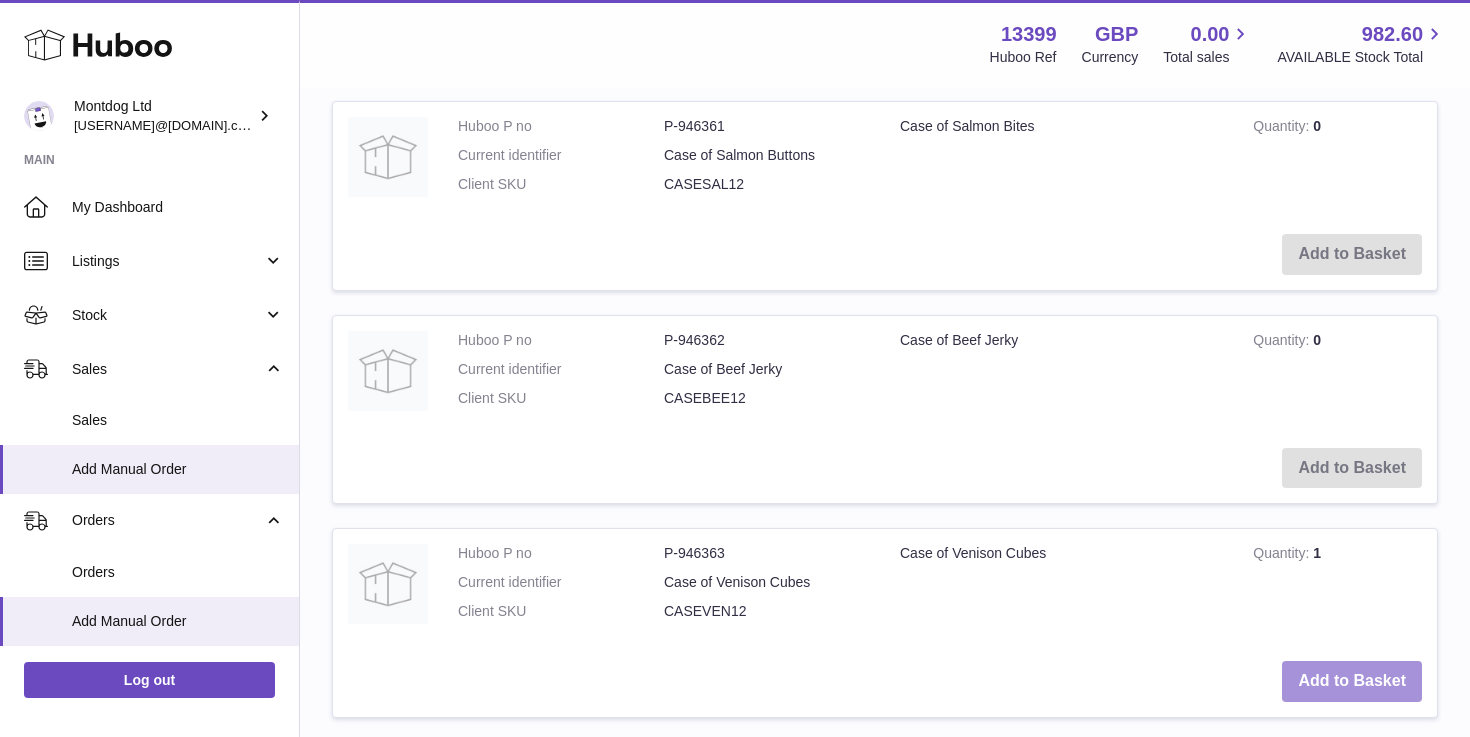 click on "Add to Basket" at bounding box center (1352, 681) 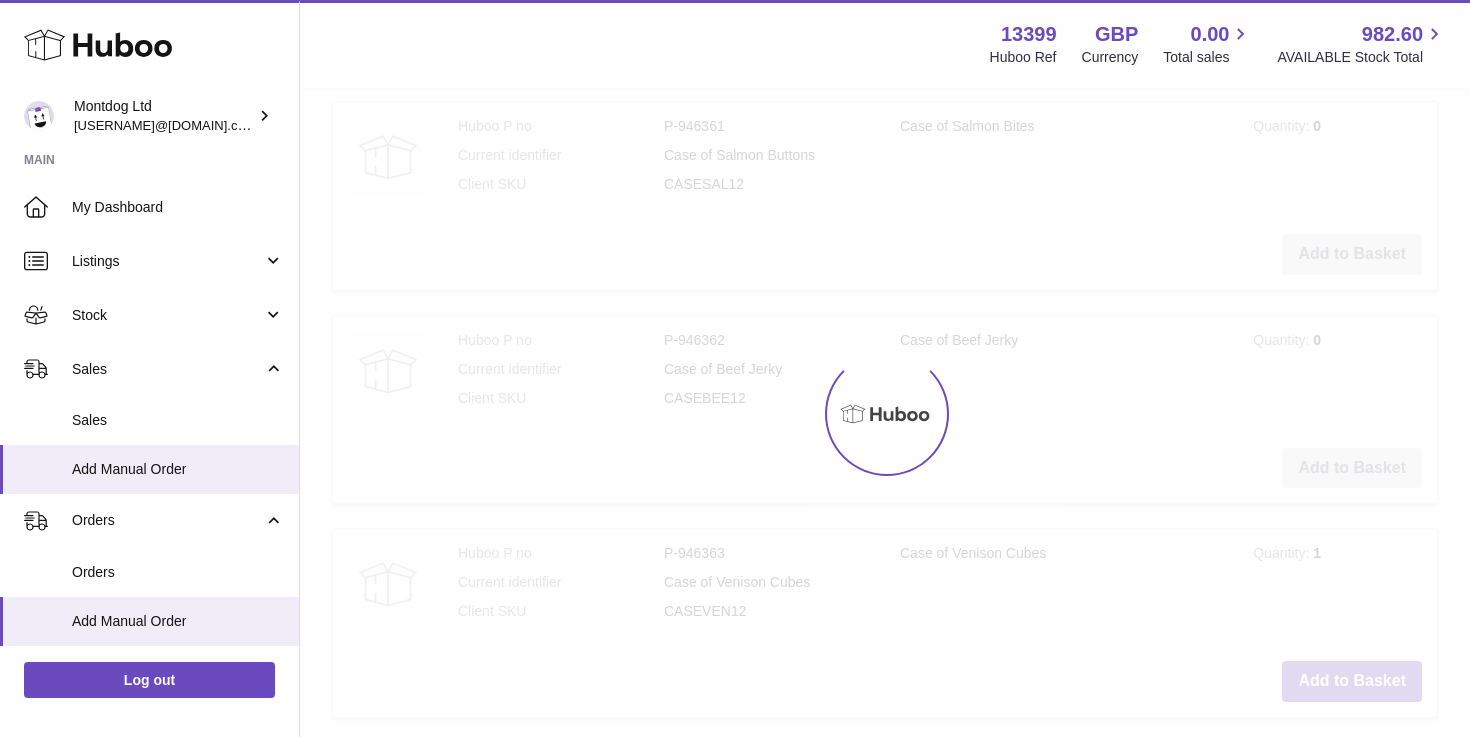 type on "*" 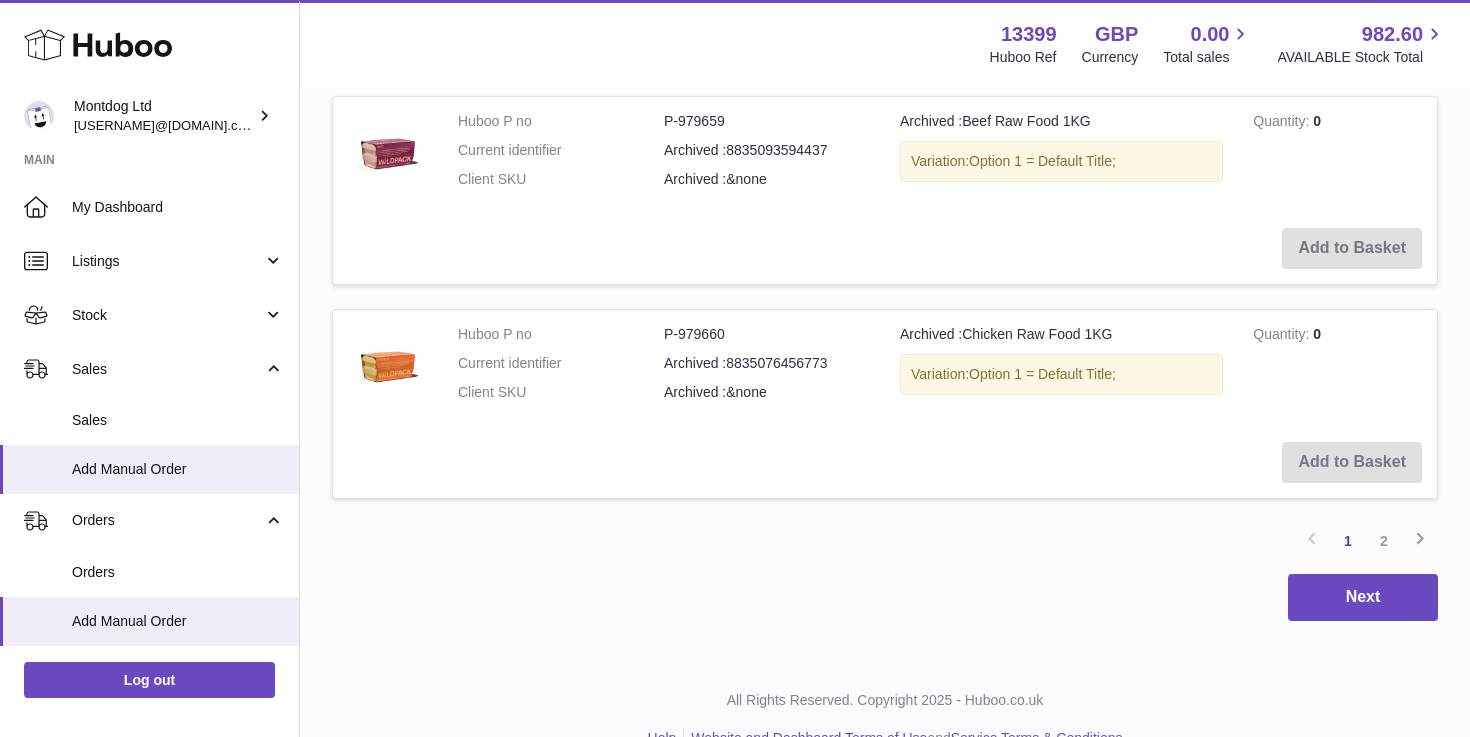 scroll, scrollTop: 2942, scrollLeft: 0, axis: vertical 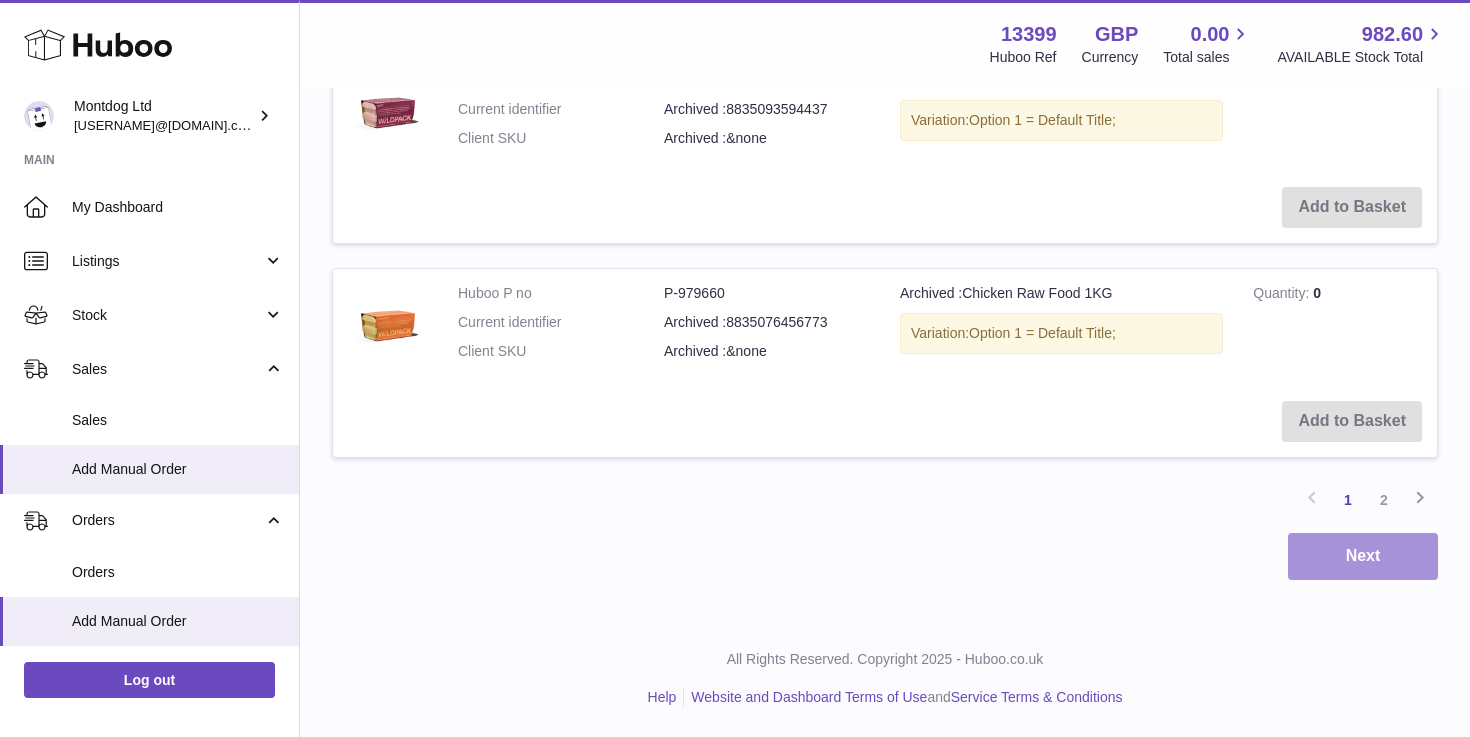click on "Next" at bounding box center [1363, 556] 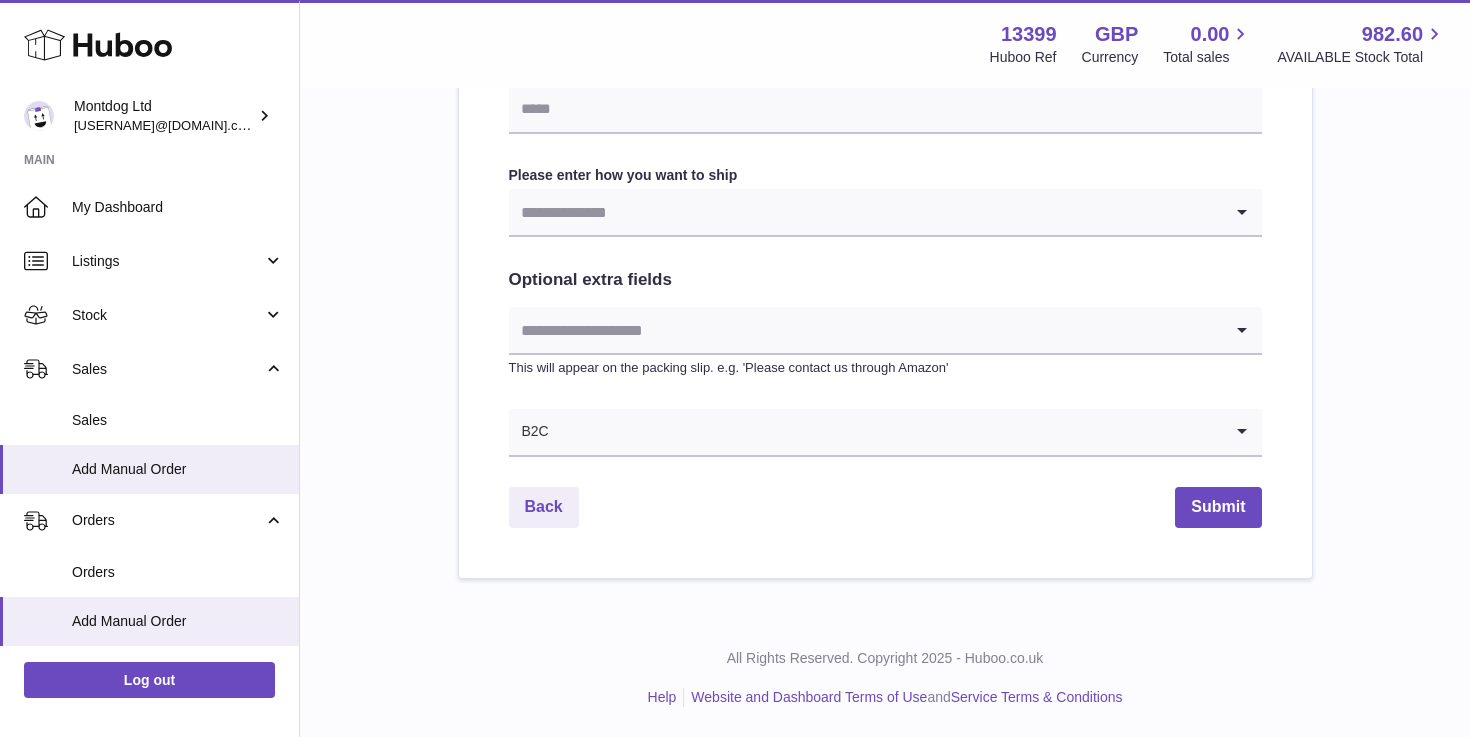 scroll, scrollTop: 0, scrollLeft: 0, axis: both 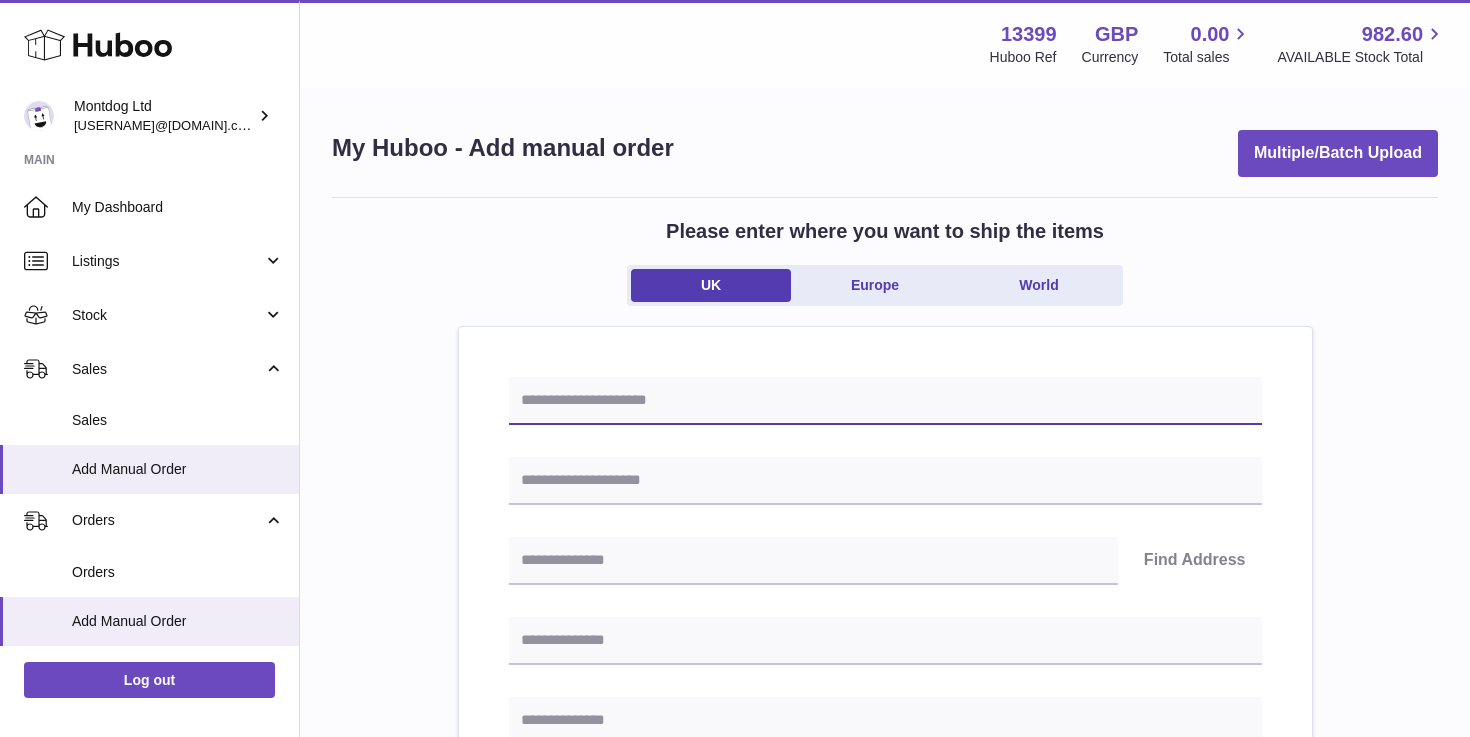 click at bounding box center (885, 401) 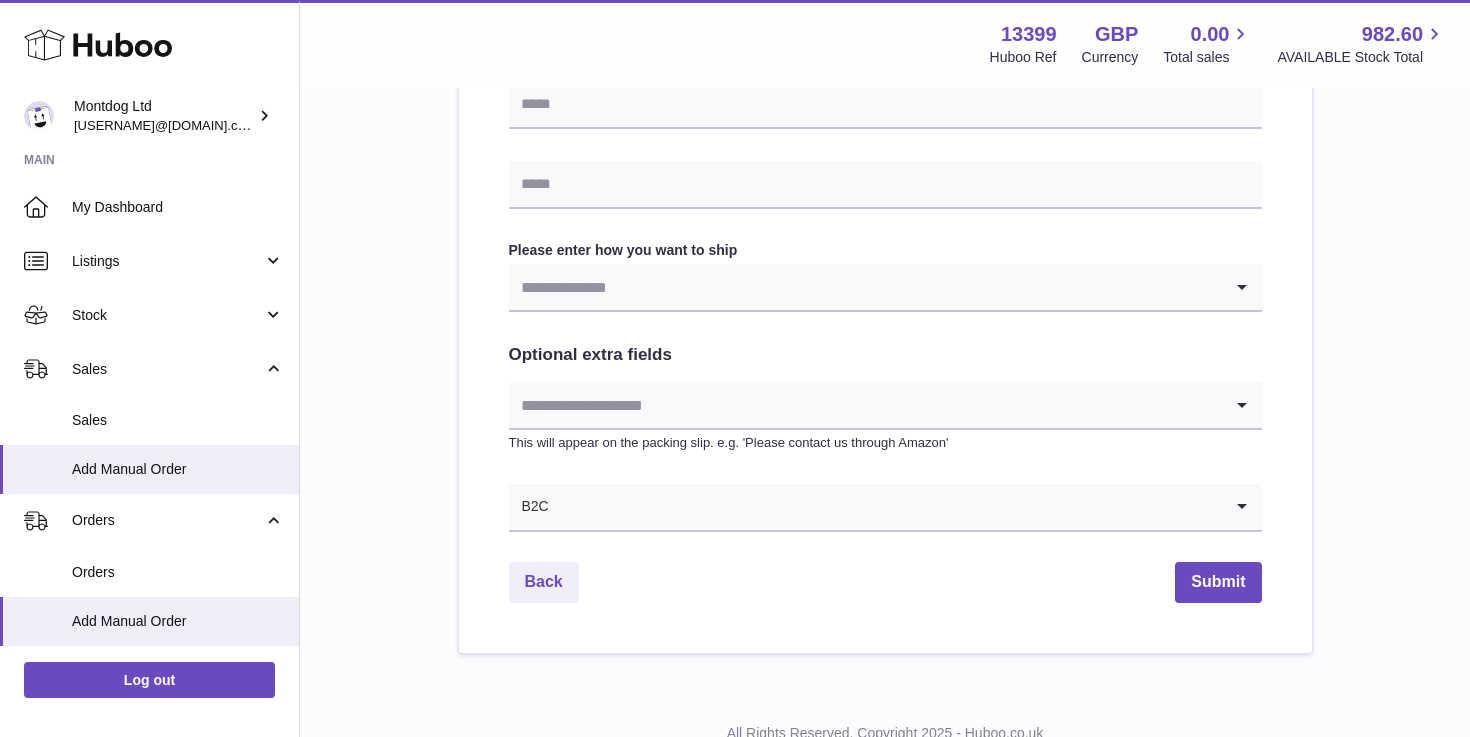 scroll, scrollTop: 950, scrollLeft: 0, axis: vertical 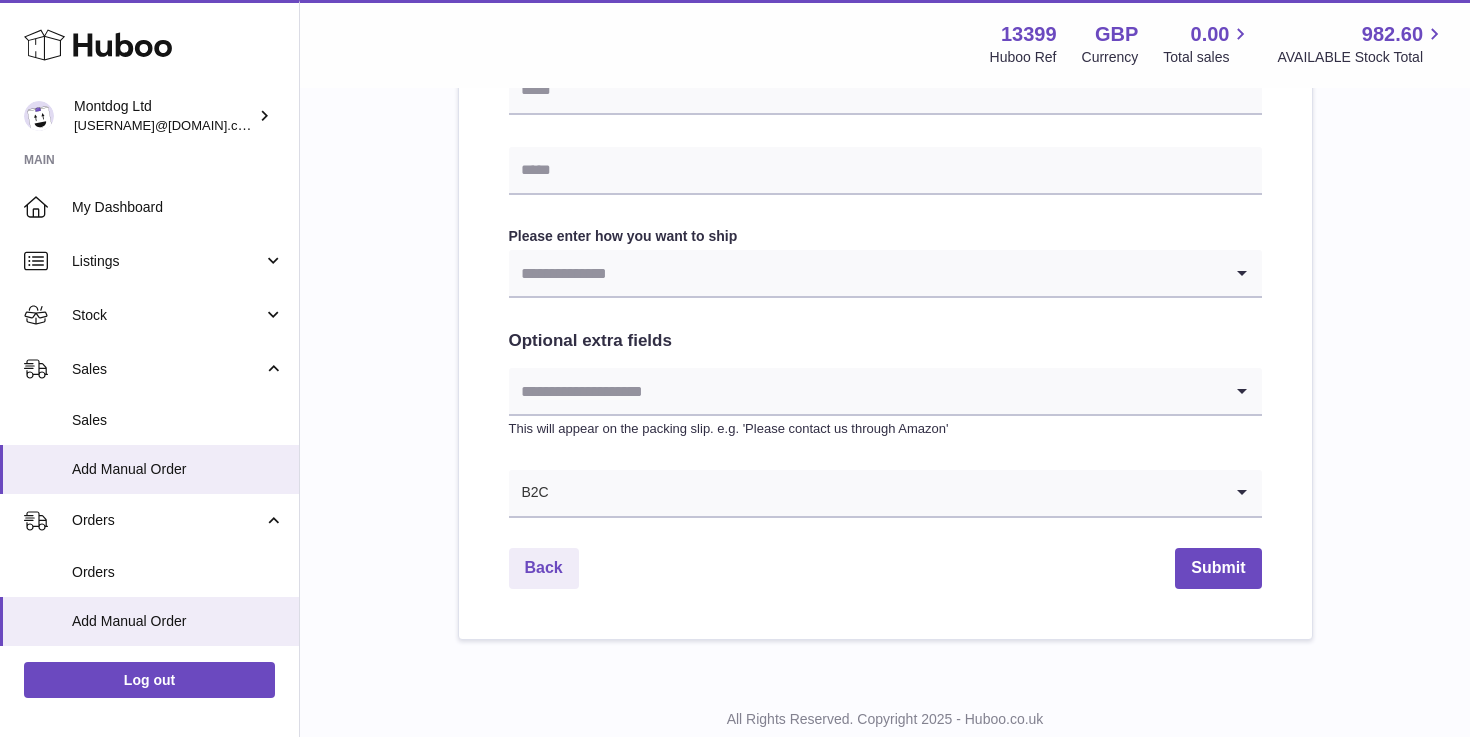 click at bounding box center (886, 493) 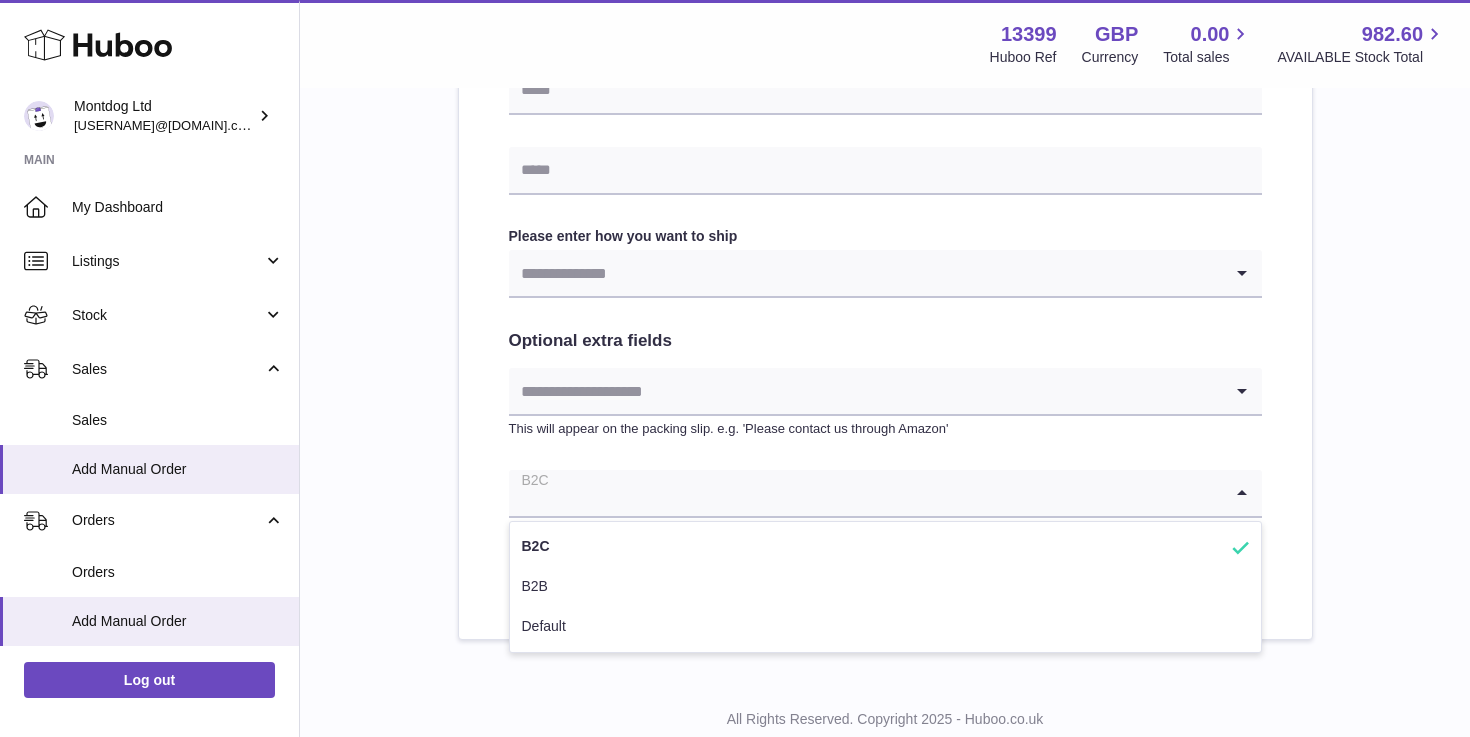 click on "Find Address
Please enter how you want to ship             Loading...
You require an order to be fulfilled which is going directly to another business or retailer rather than directly to a consumer. Please ensure you have contacted our customer service department for further information relating to any associated costs and (order completion) timescales, before proceeding.
Optional extra fields             Loading...       This will appear on the packing slip. e.g. 'Please contact us through Amazon'
B2C
Loading...
B2C
B2B
Default" at bounding box center [885, -28] 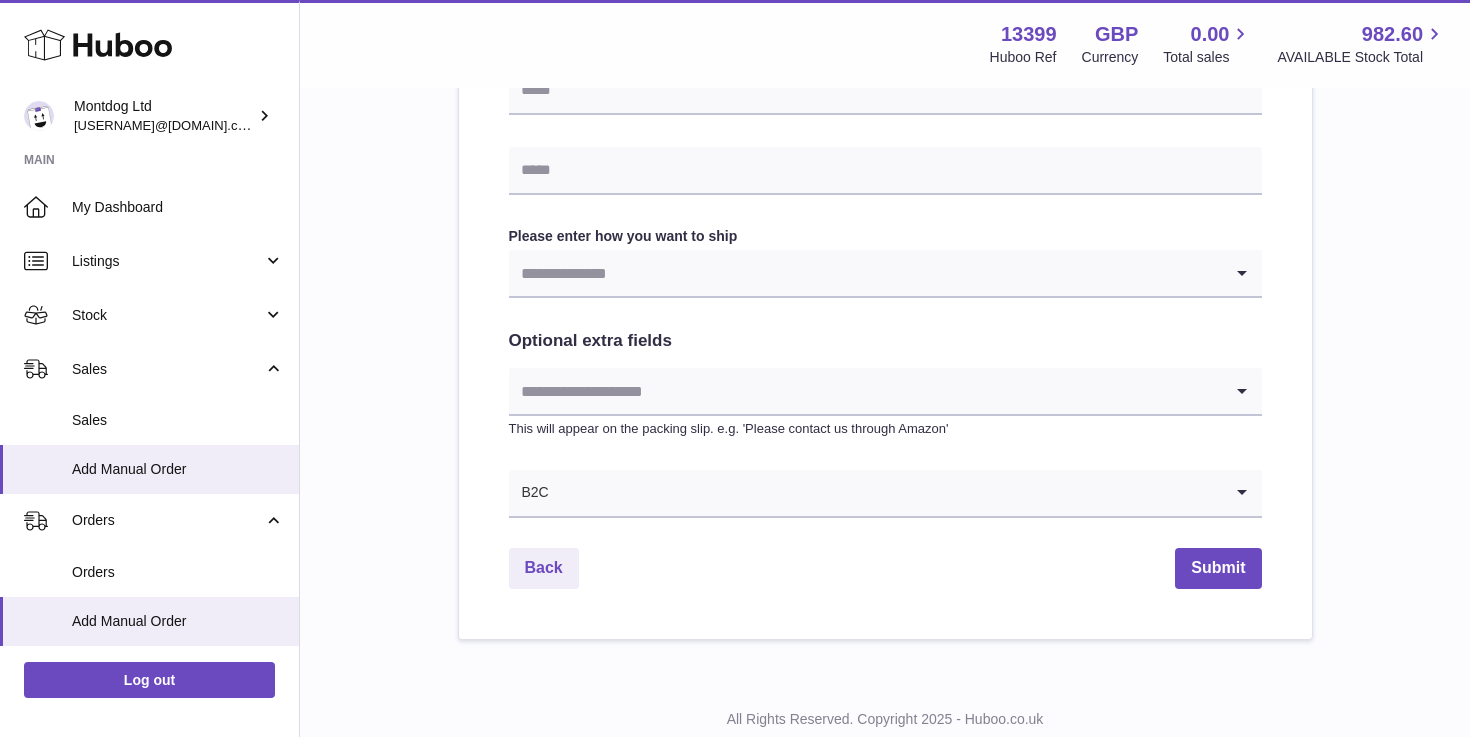 click at bounding box center [865, 273] 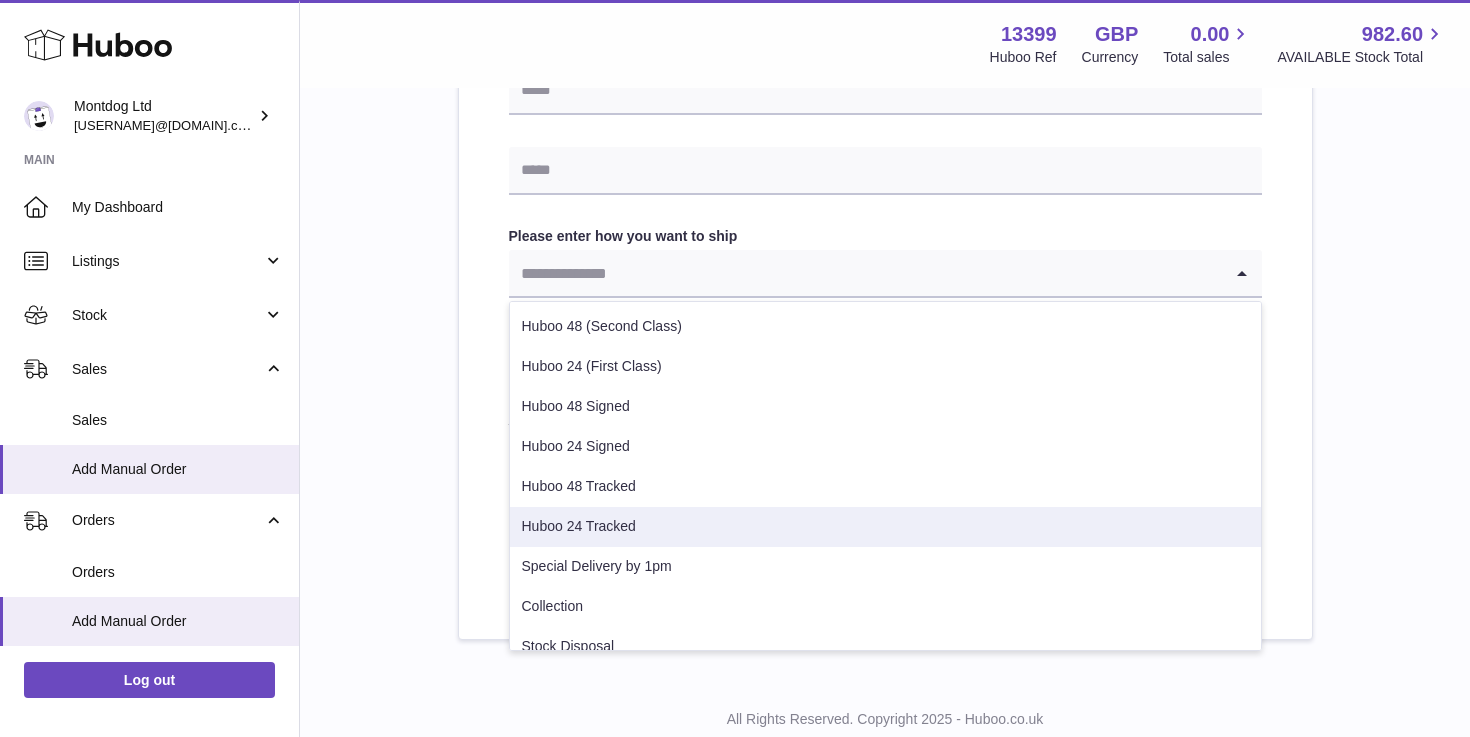 scroll, scrollTop: 39, scrollLeft: 0, axis: vertical 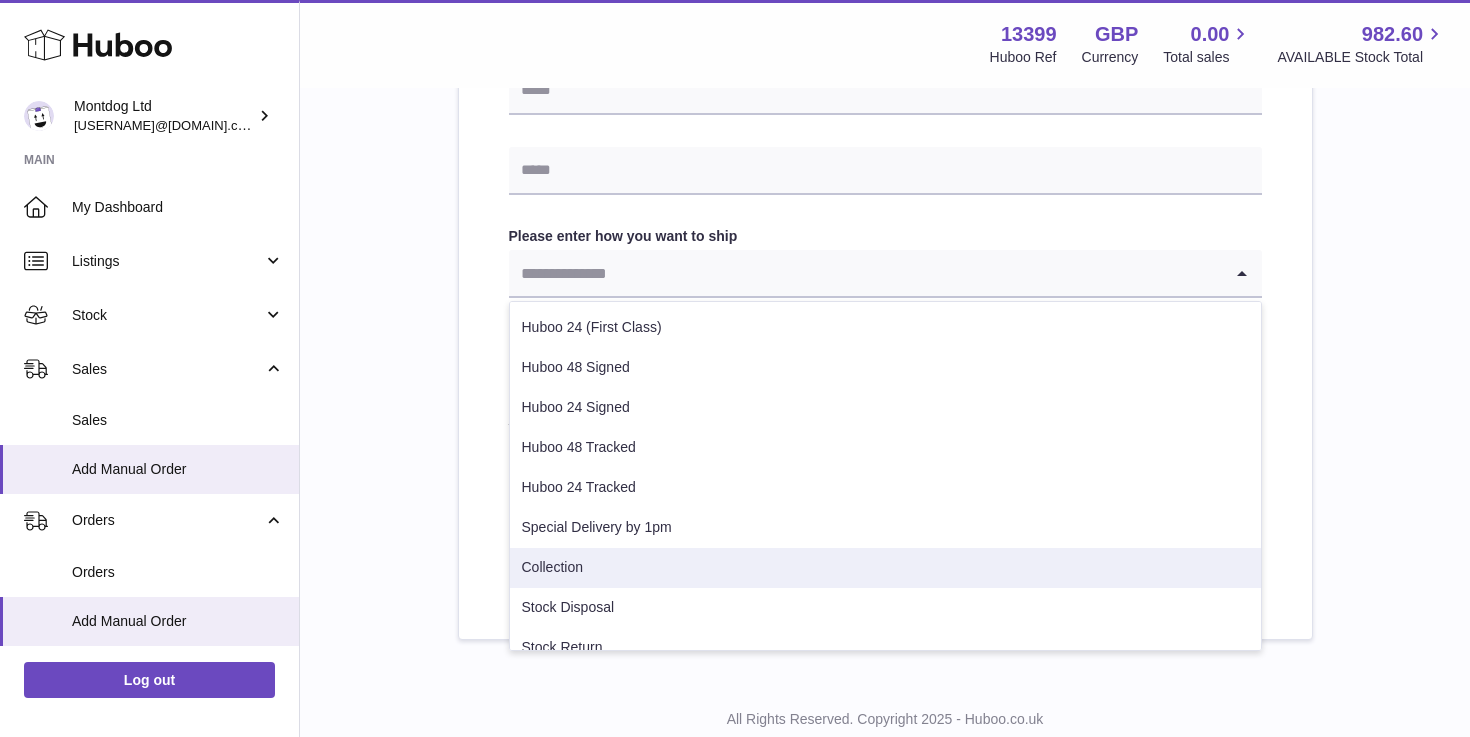 click on "Collection" at bounding box center (885, 568) 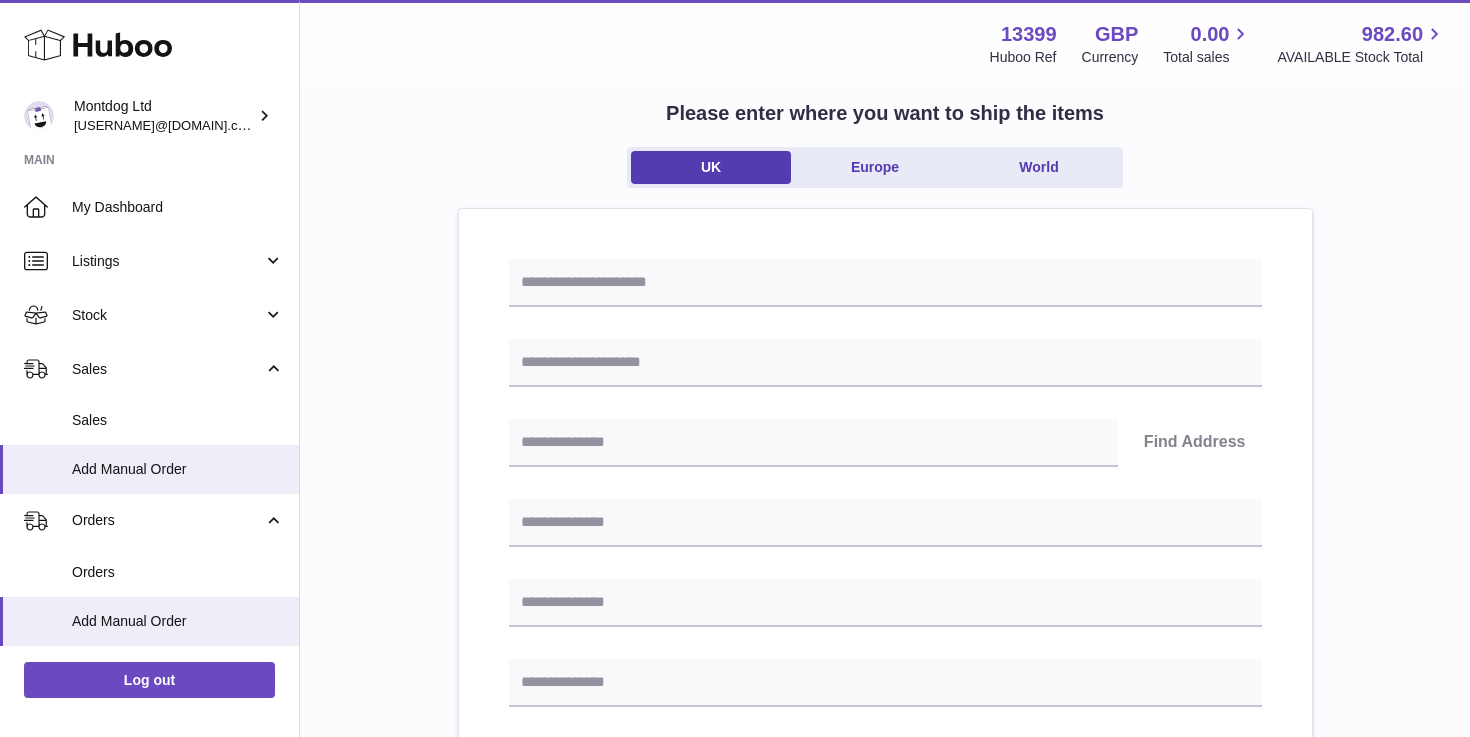 scroll, scrollTop: 116, scrollLeft: 0, axis: vertical 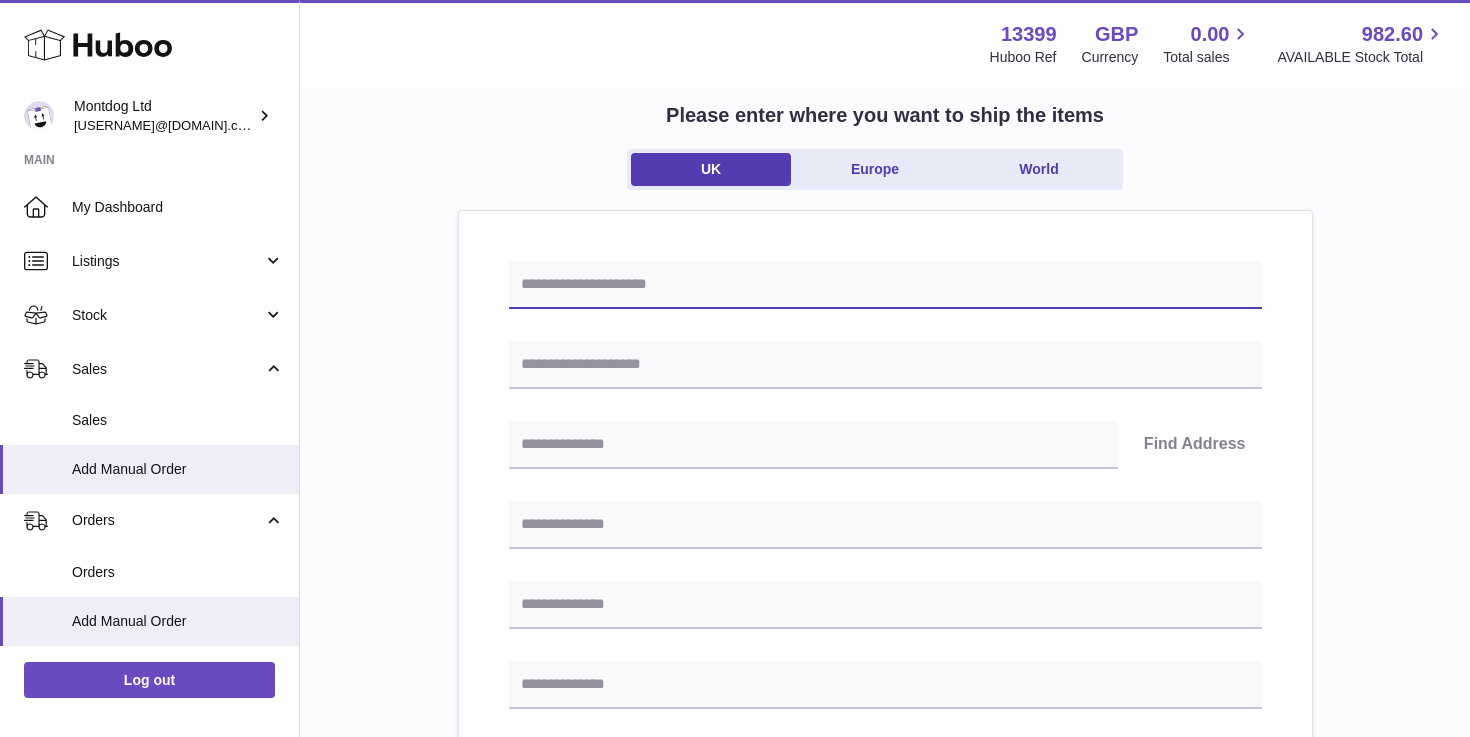 click at bounding box center (885, 285) 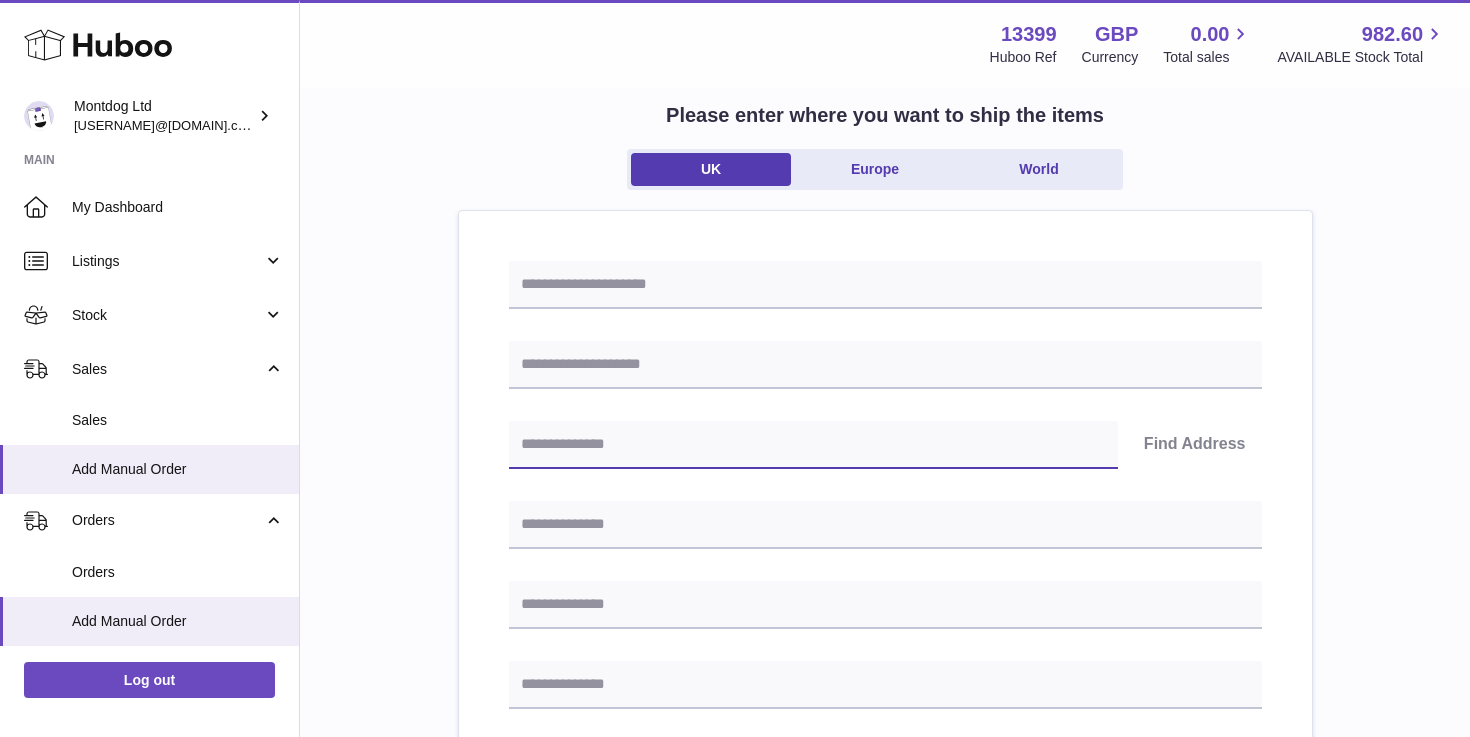 click at bounding box center [813, 445] 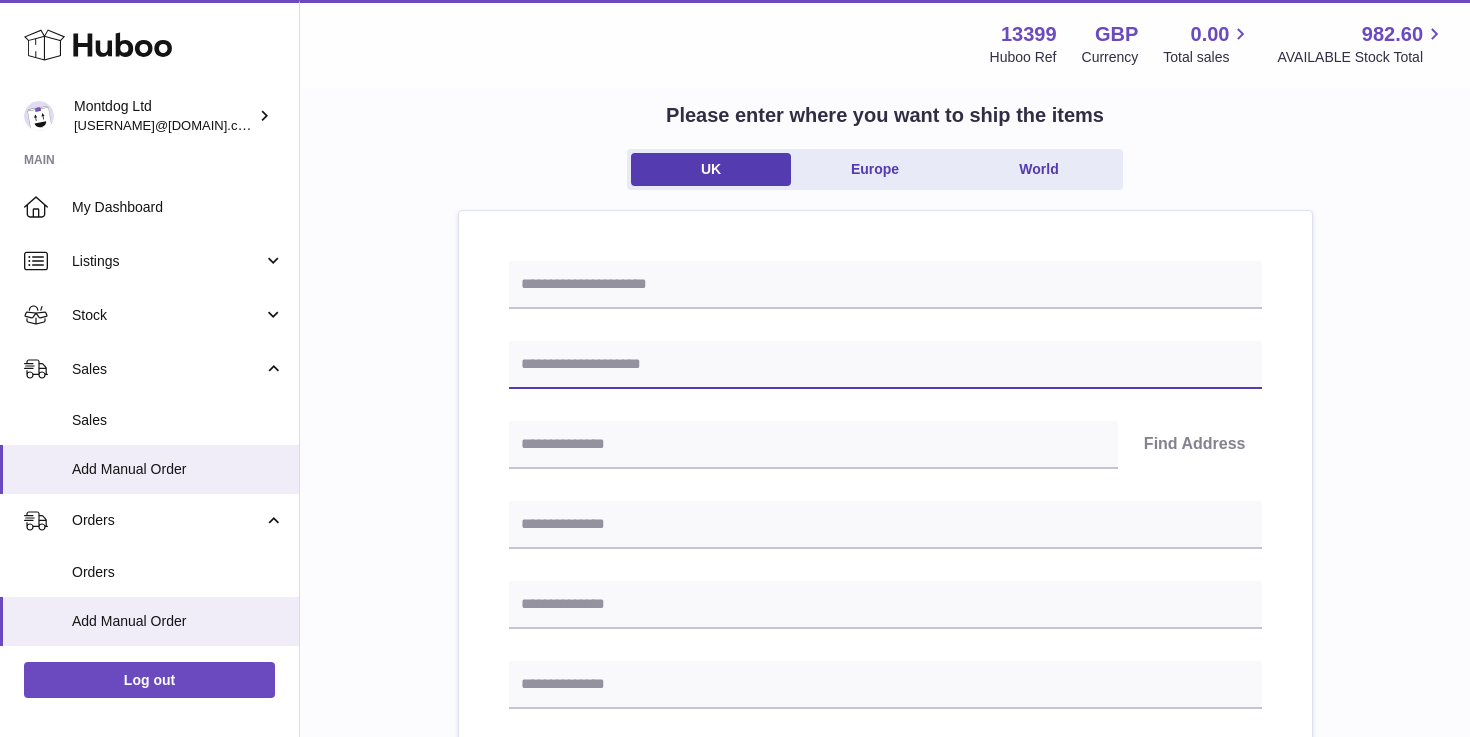click at bounding box center (885, 365) 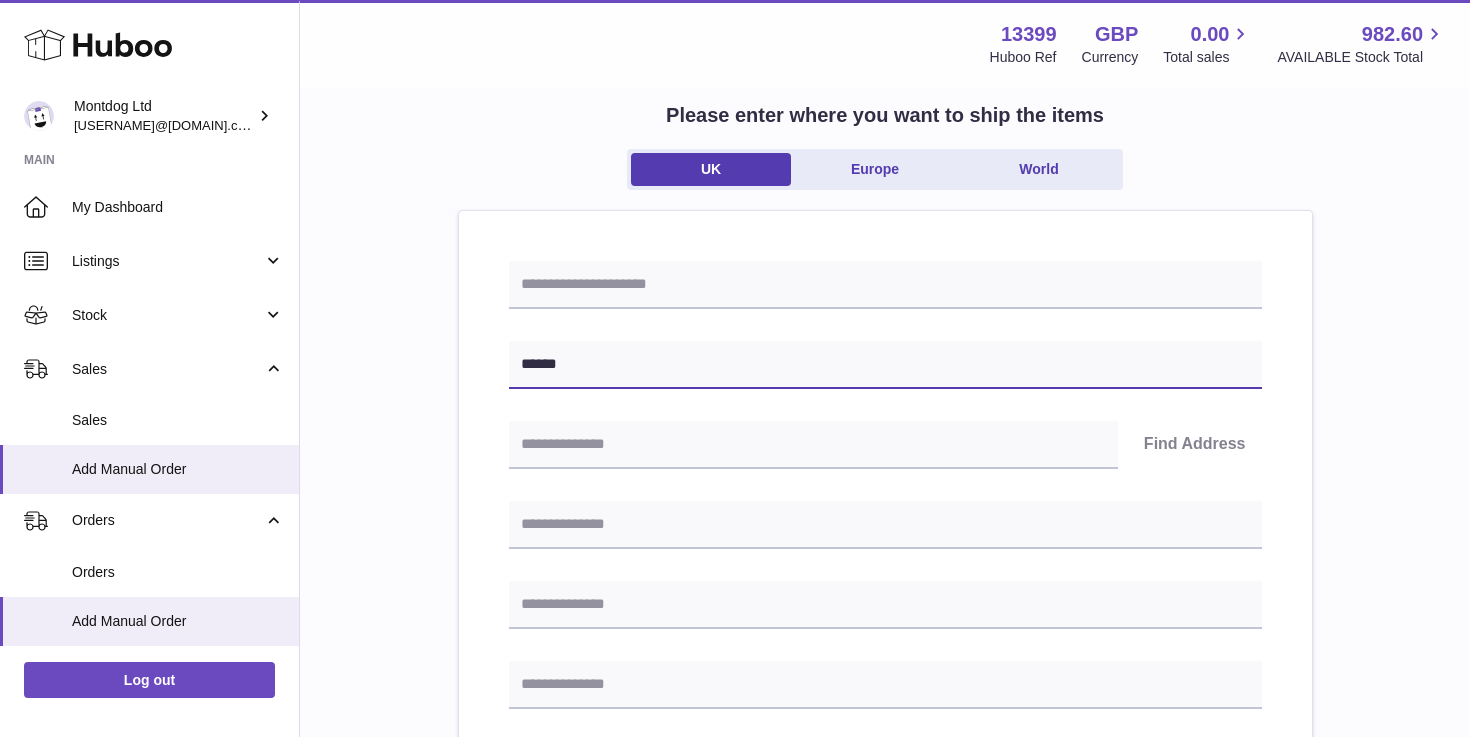 type on "*******" 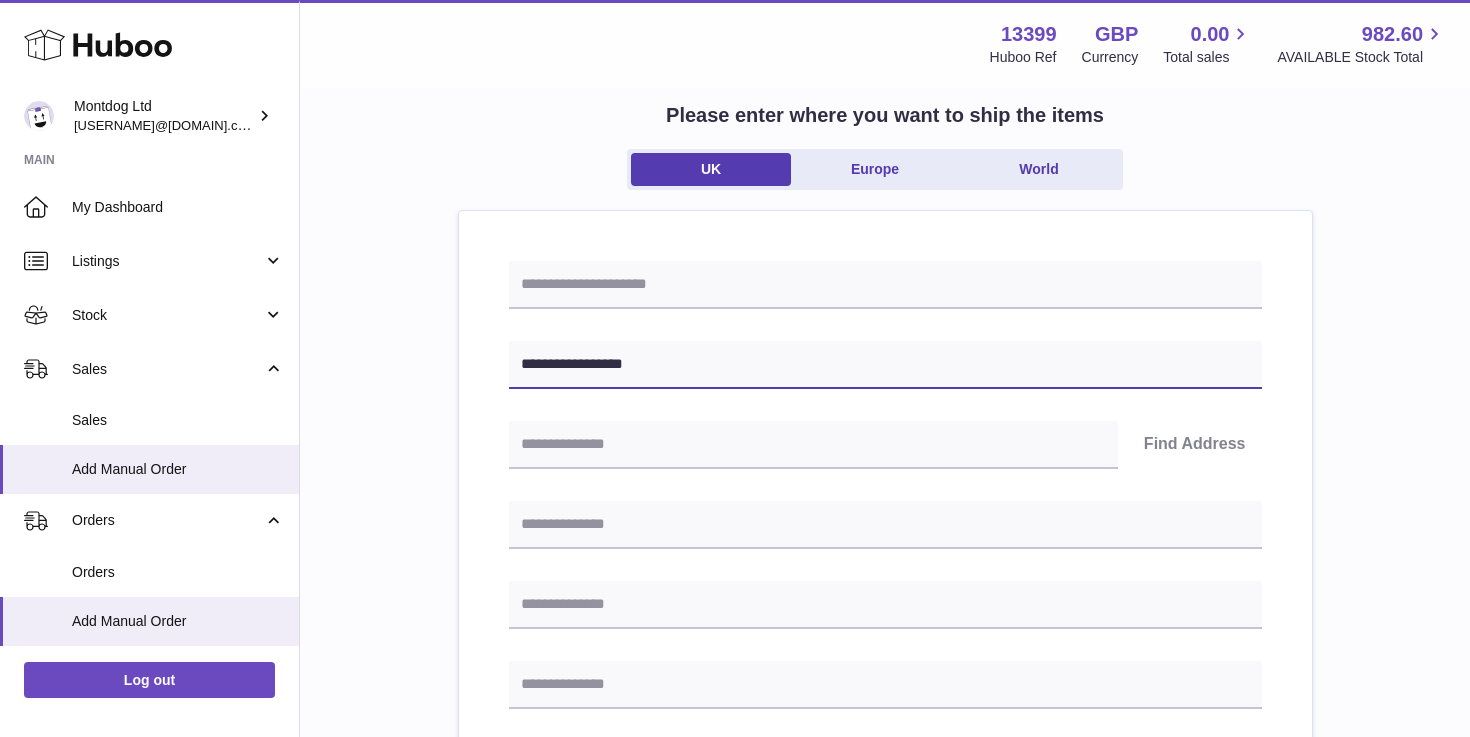 type on "**********" 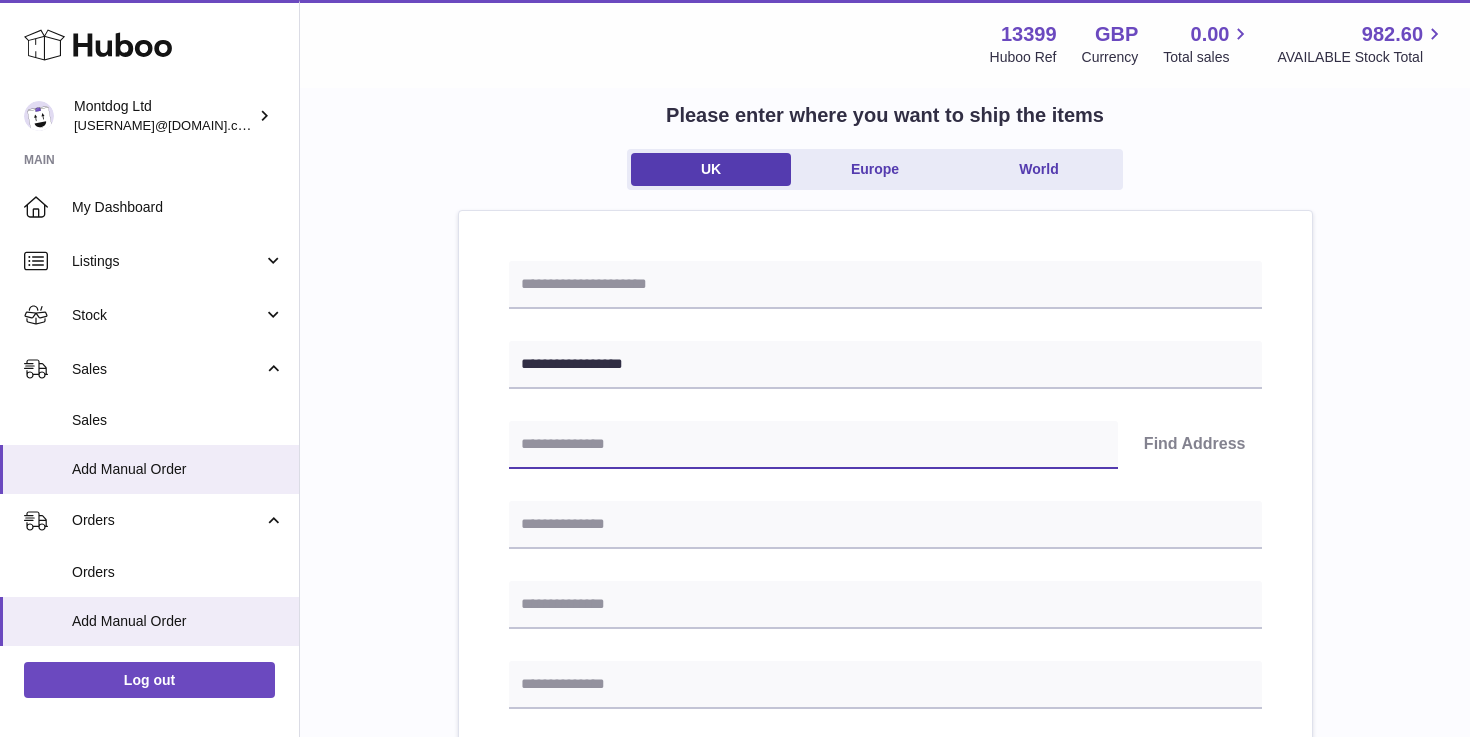 click at bounding box center [813, 445] 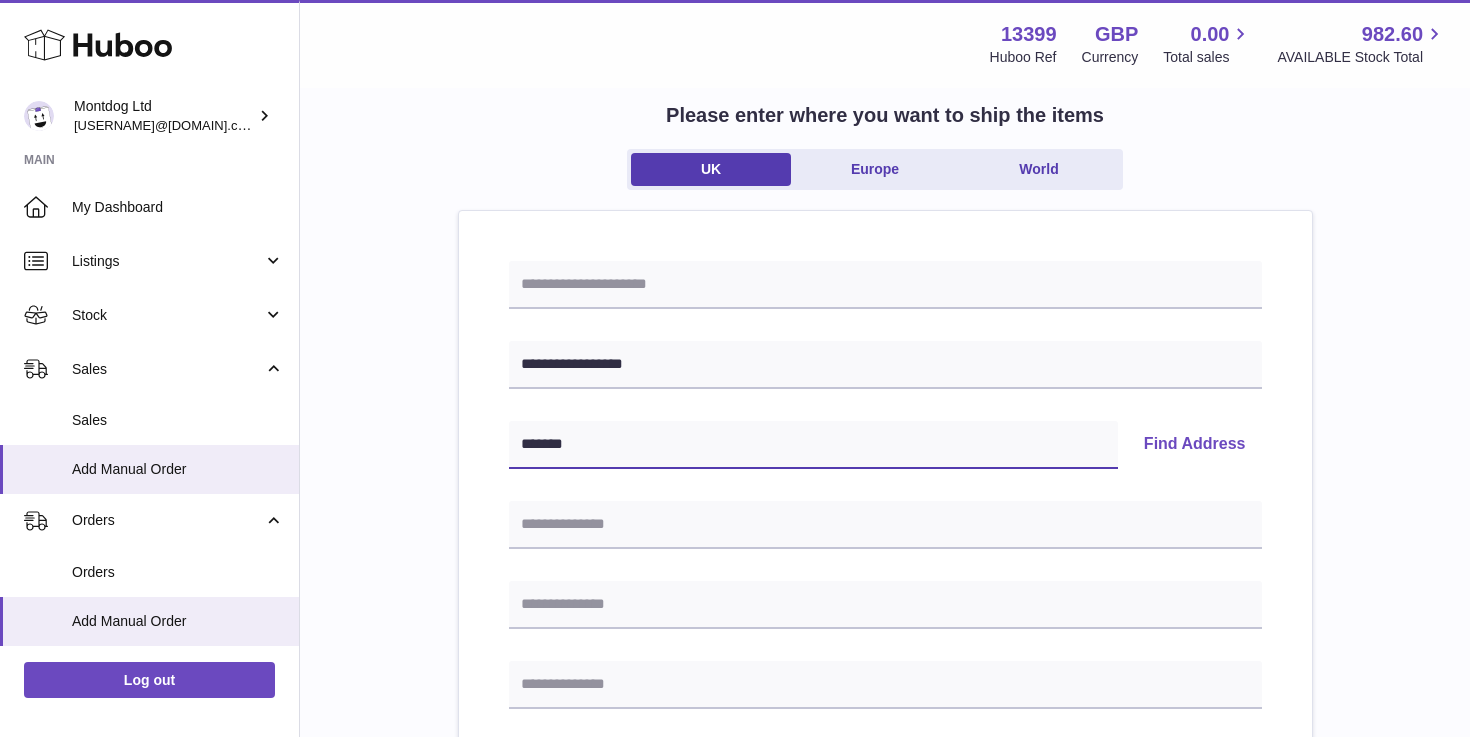 type on "*******" 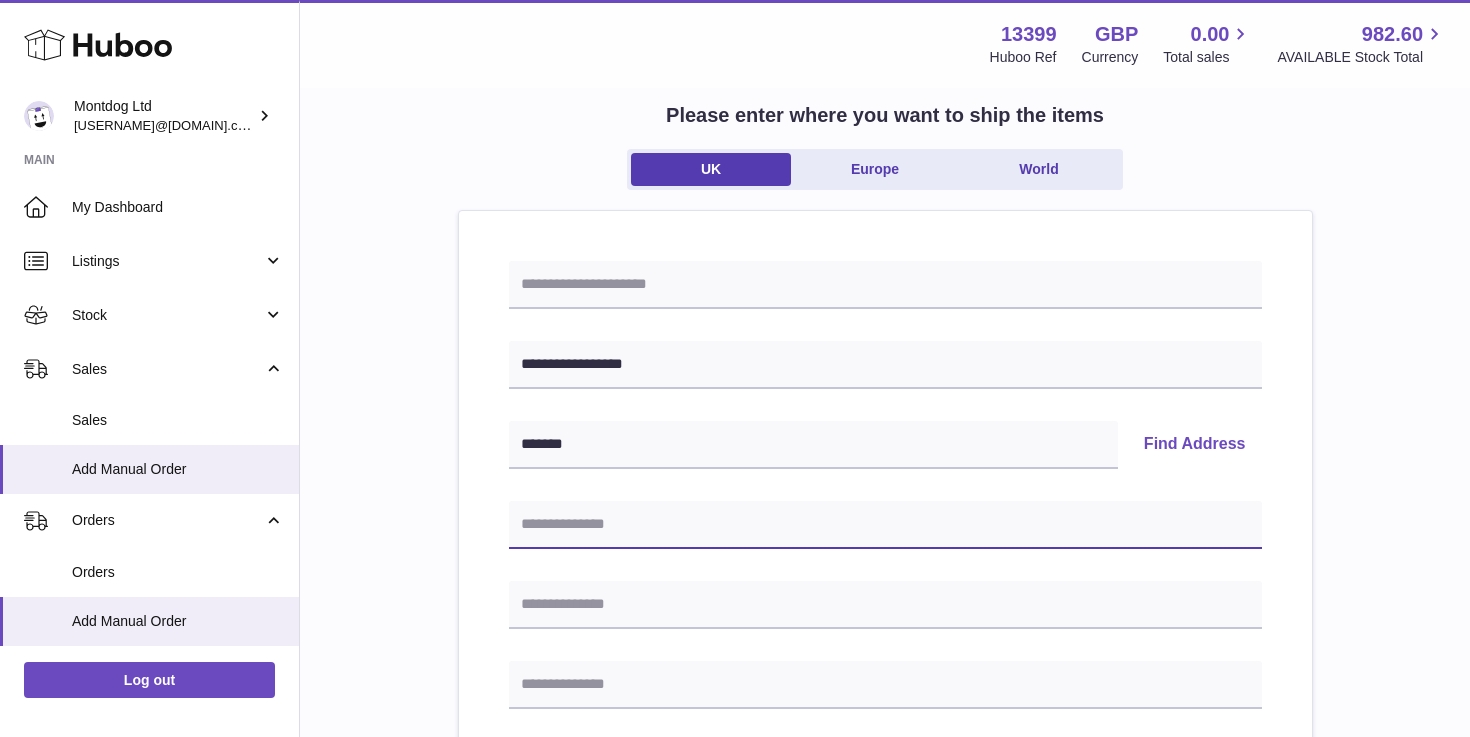 click at bounding box center (885, 525) 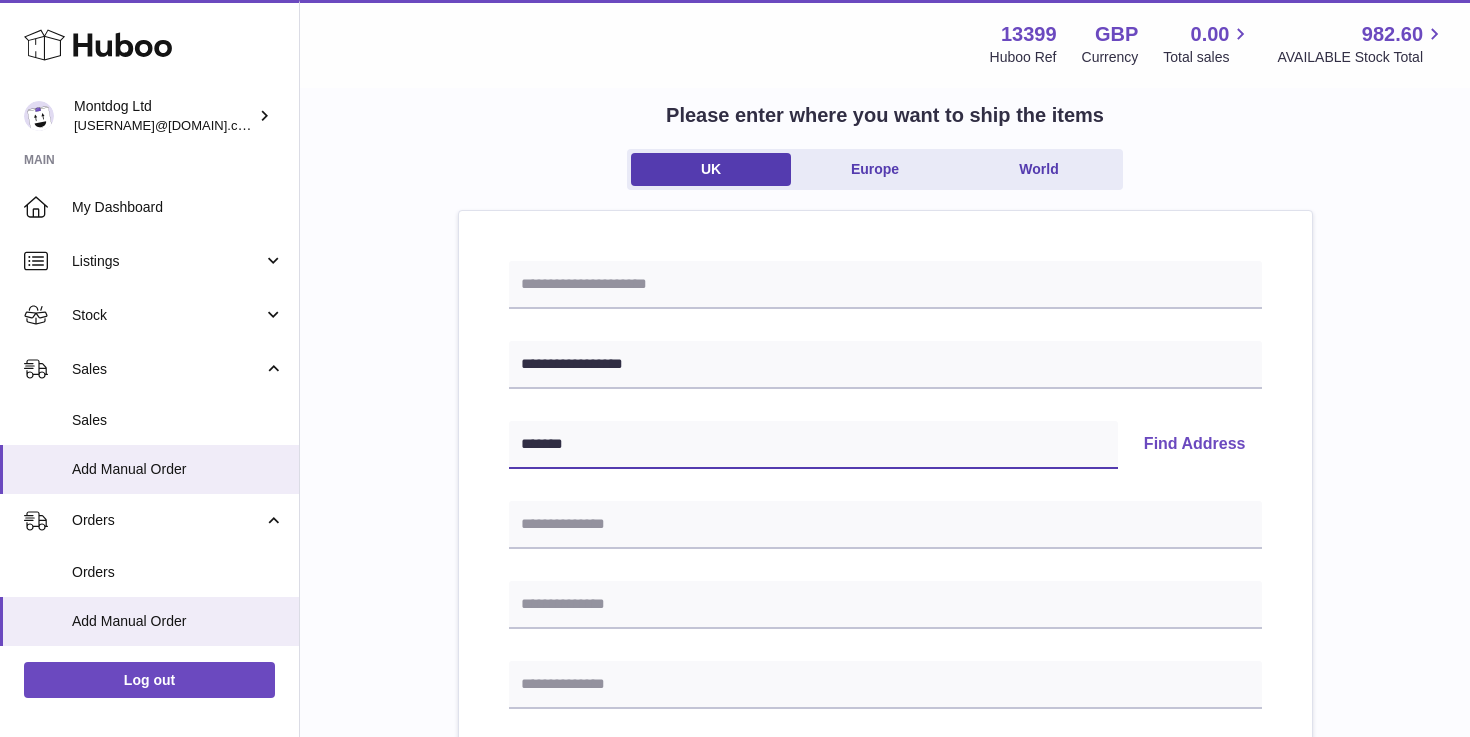 click on "*******" at bounding box center [813, 445] 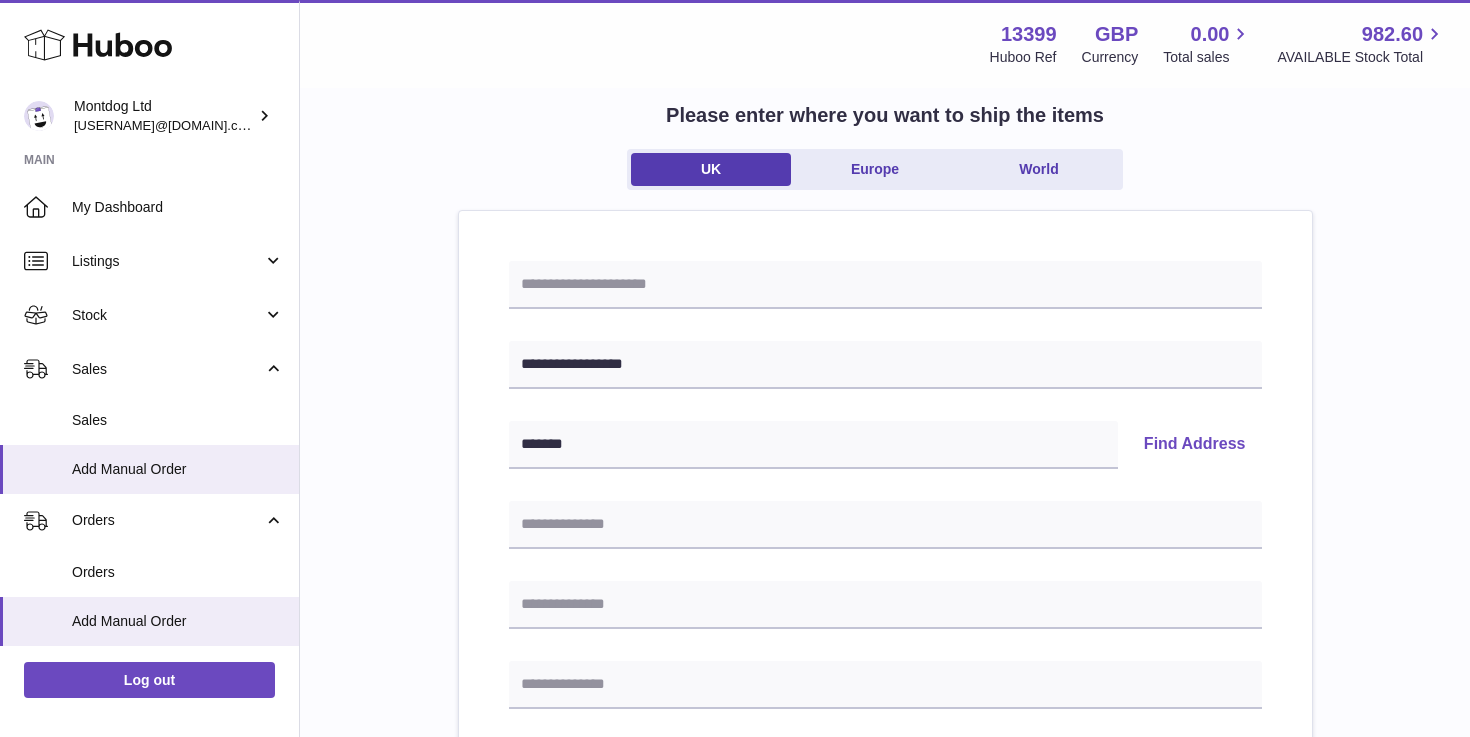 click on "Find Address" at bounding box center [1195, 445] 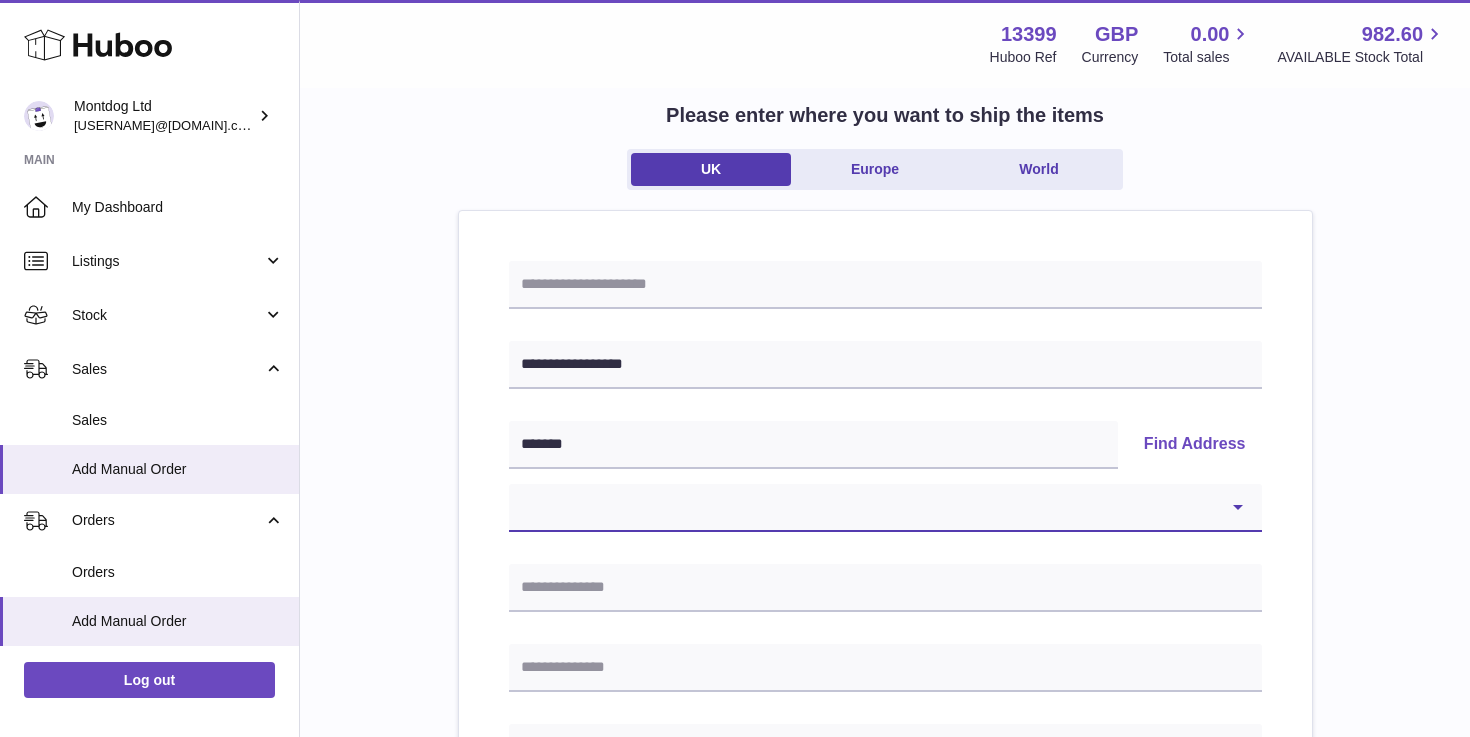 click on "**********" at bounding box center (885, 508) 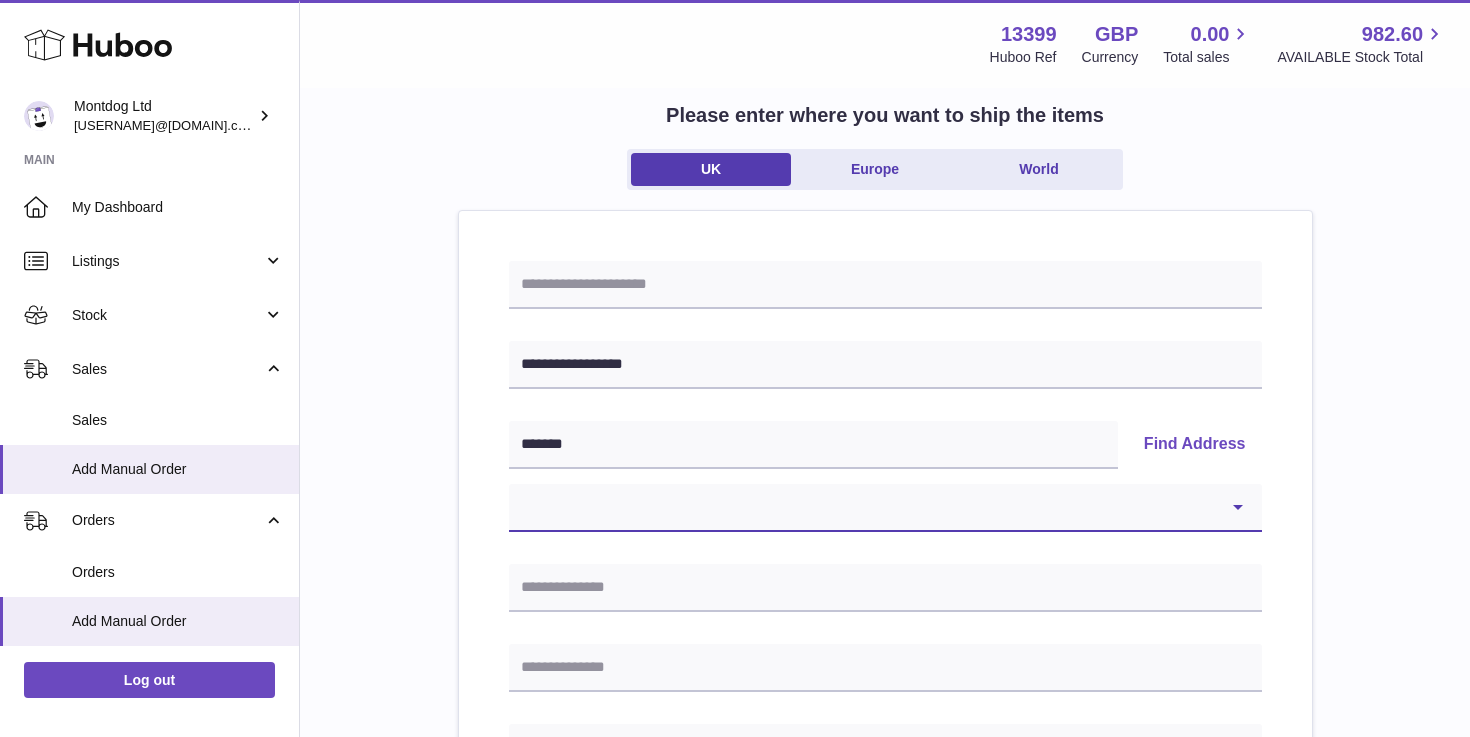select on "*" 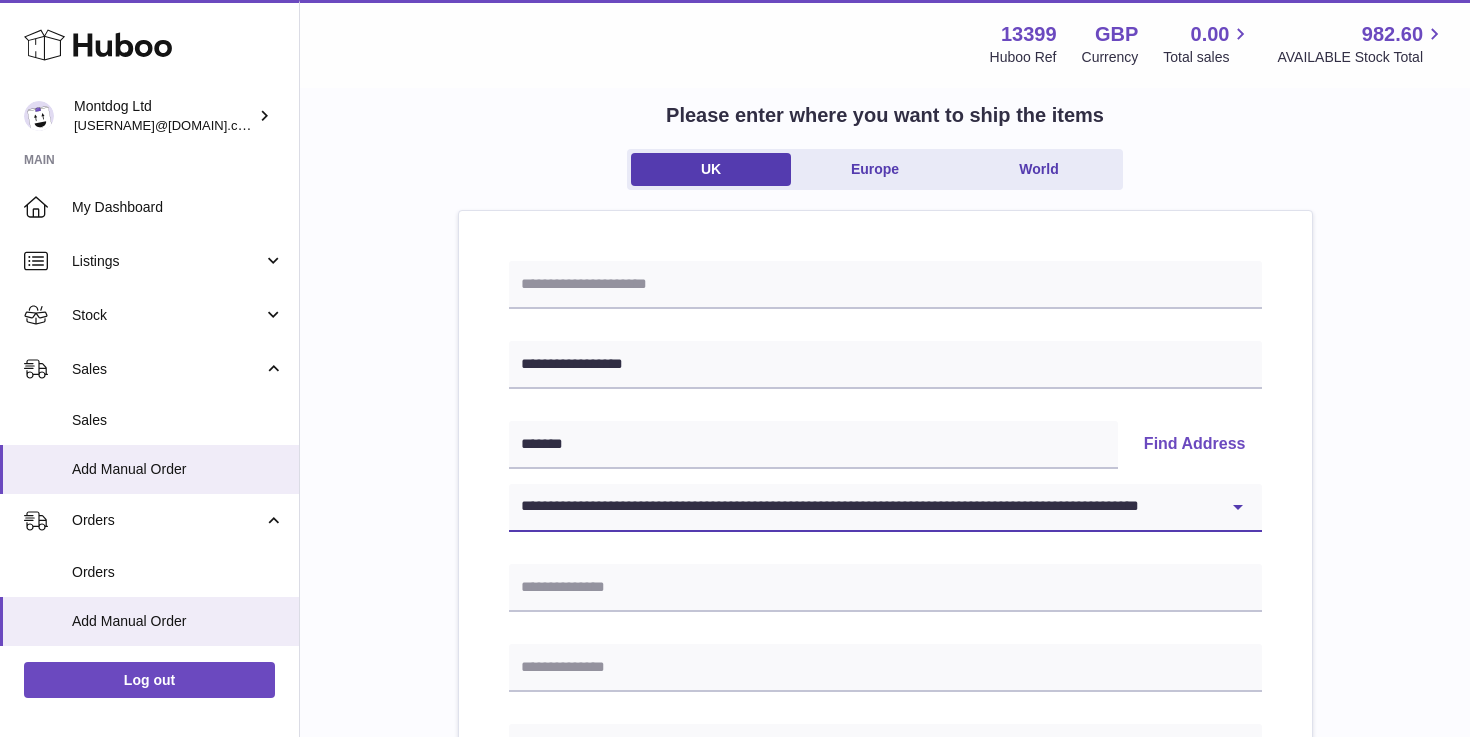 type on "******" 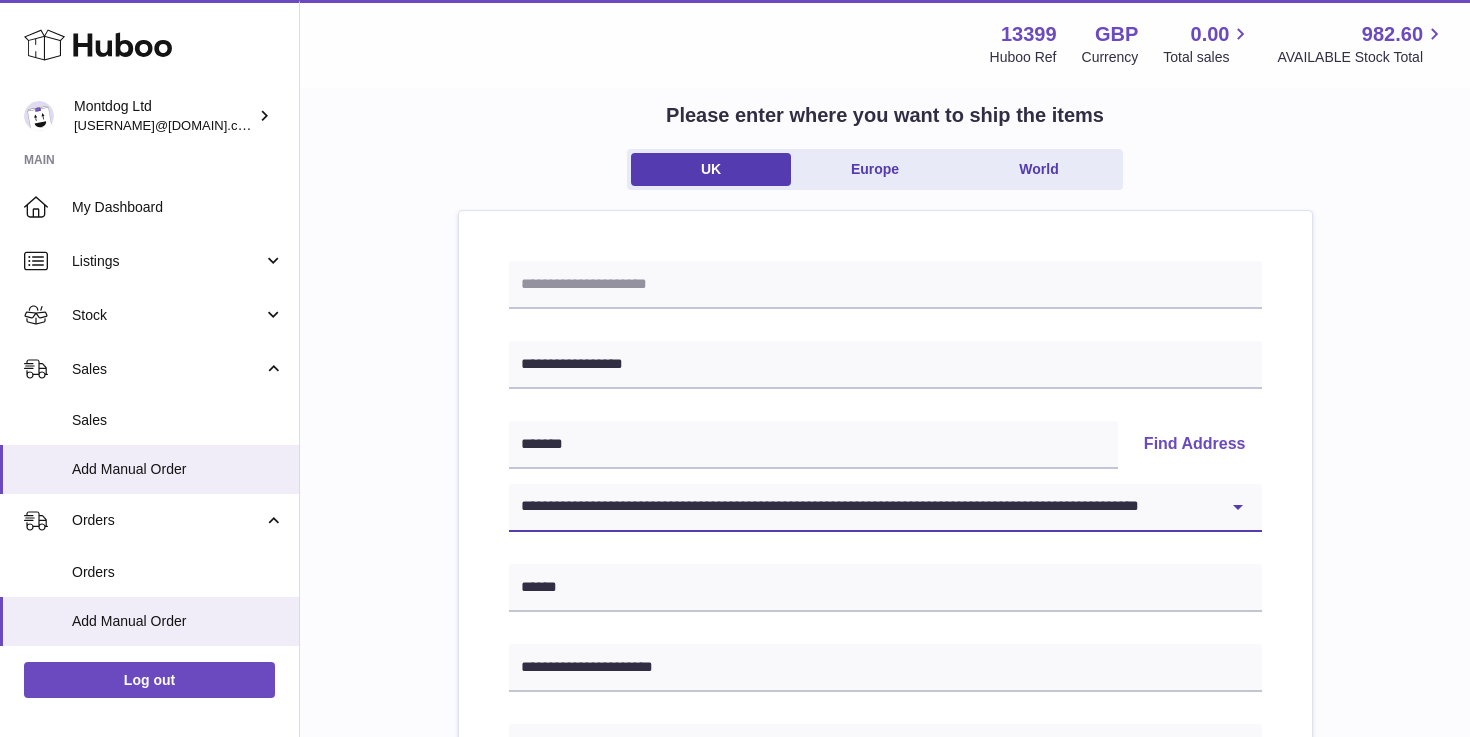click on "**********" at bounding box center (885, 508) 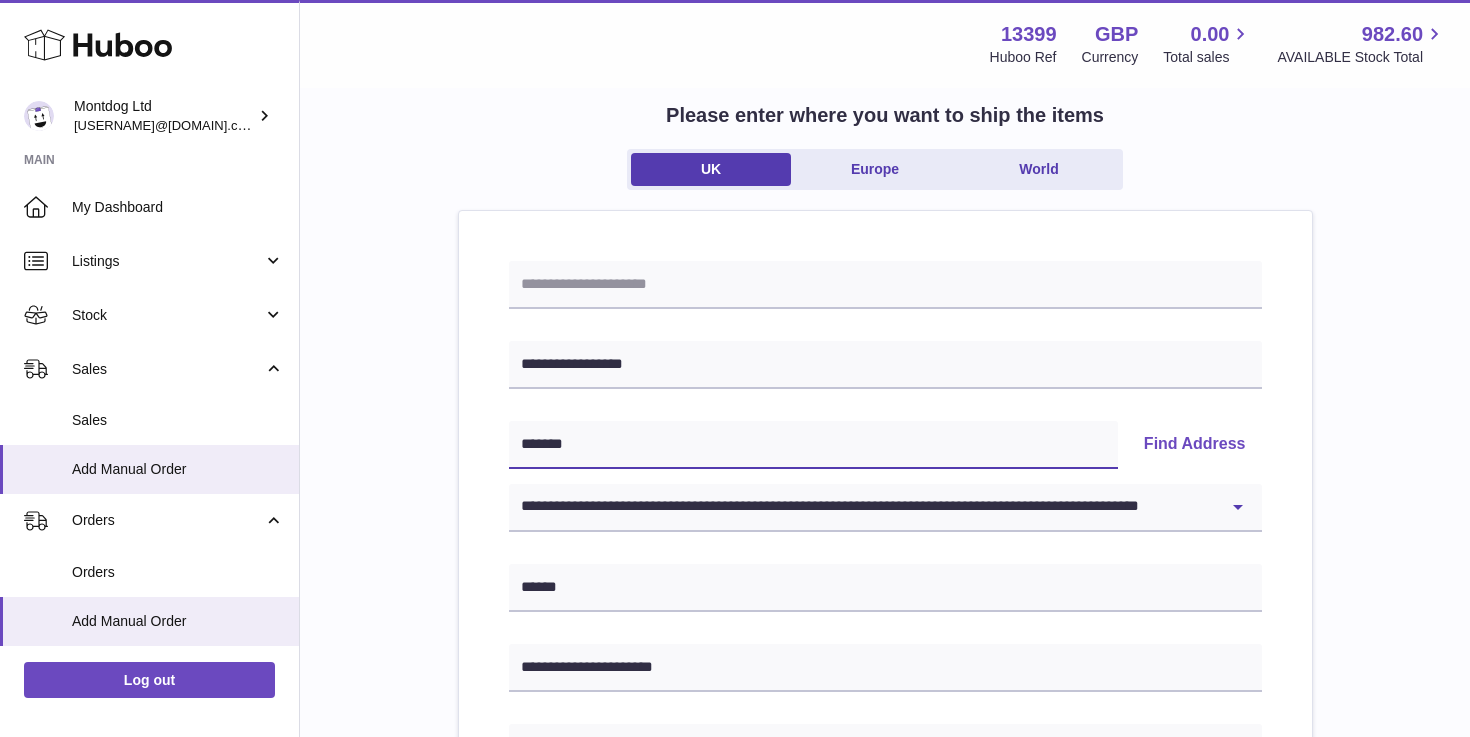 drag, startPoint x: 586, startPoint y: 452, endPoint x: 495, endPoint y: 449, distance: 91.04944 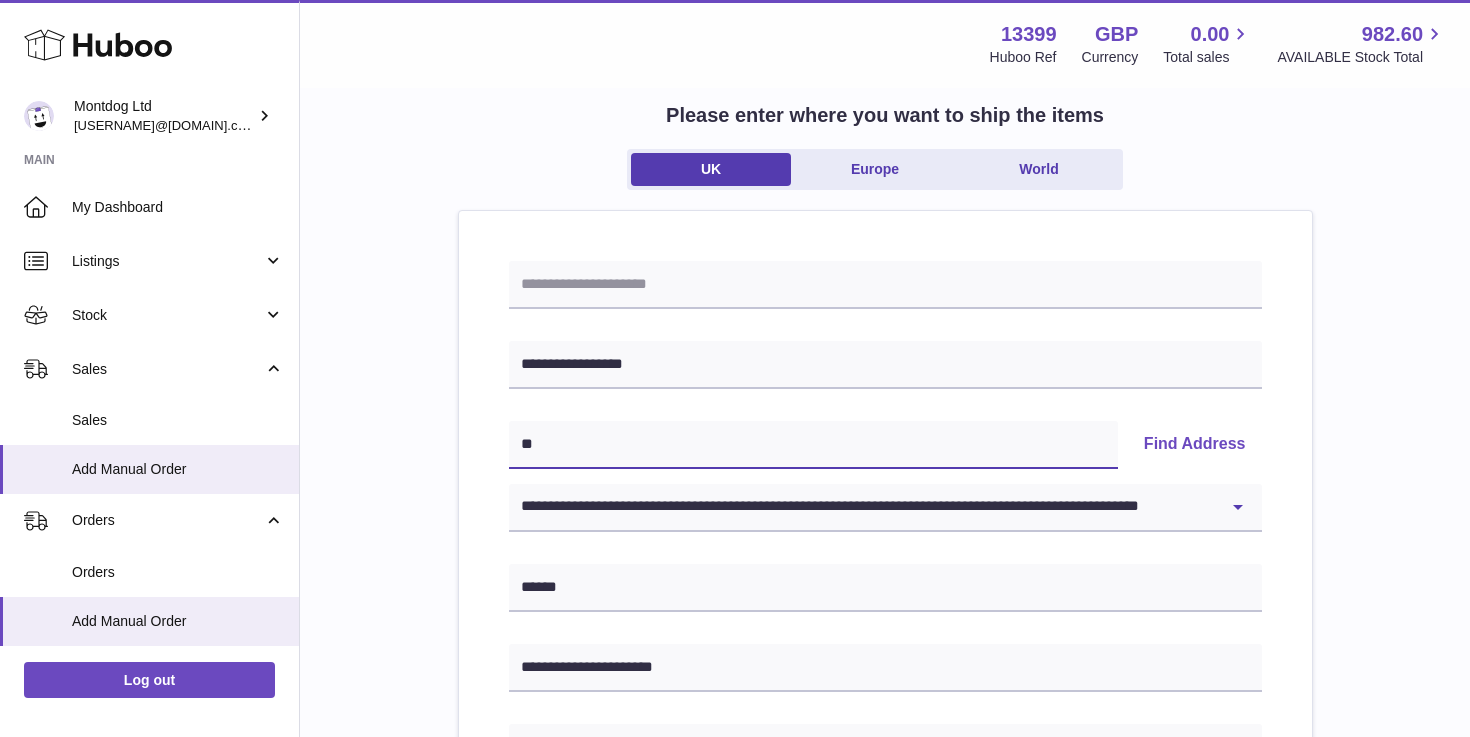 type on "*" 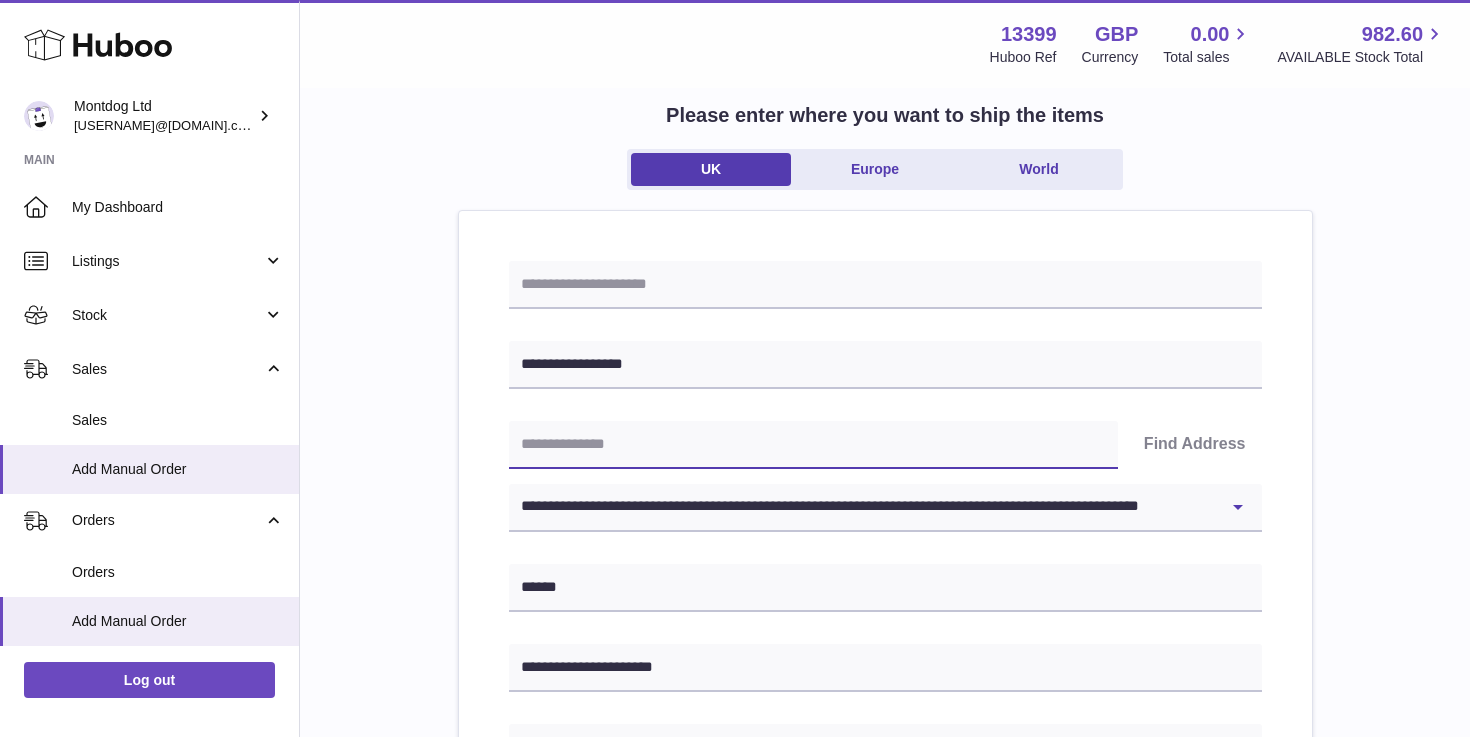 type 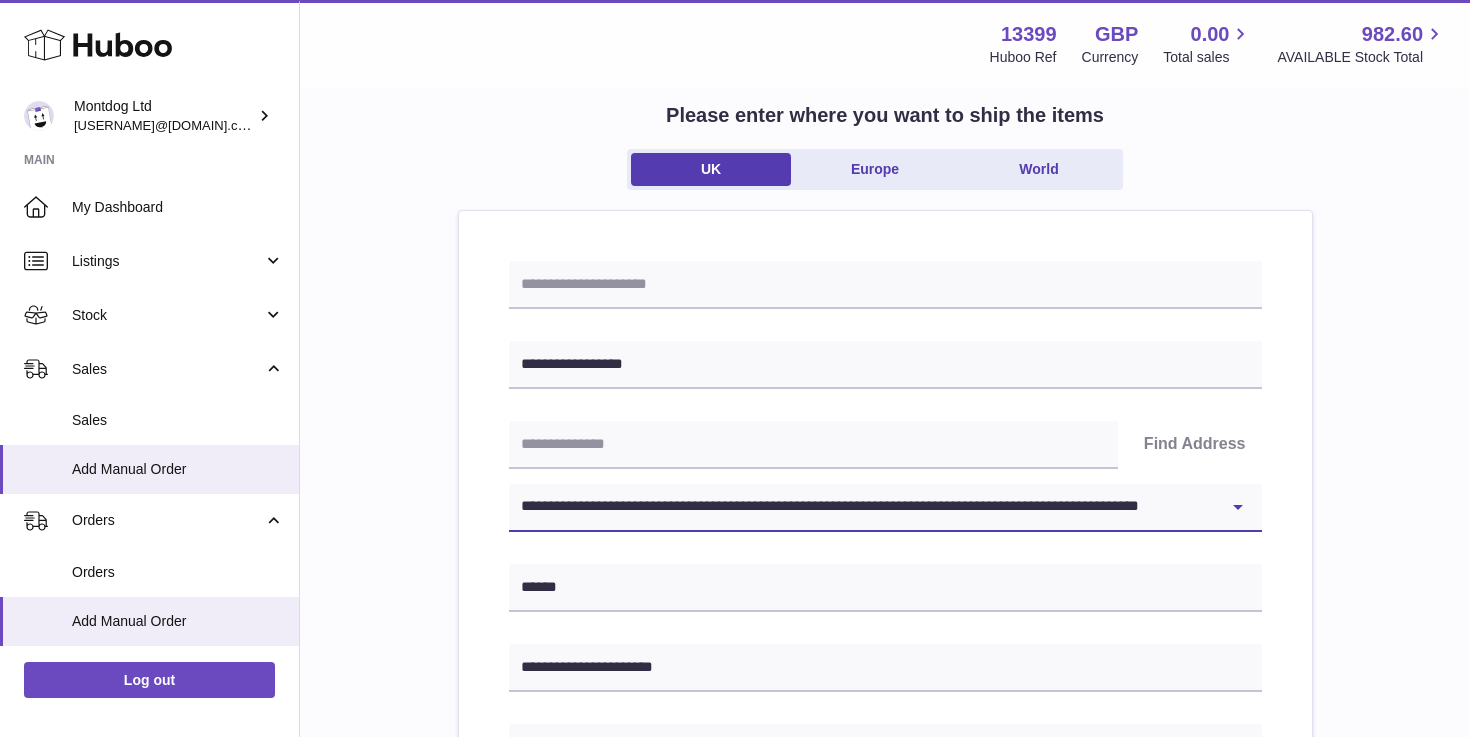 click on "**********" at bounding box center (885, 508) 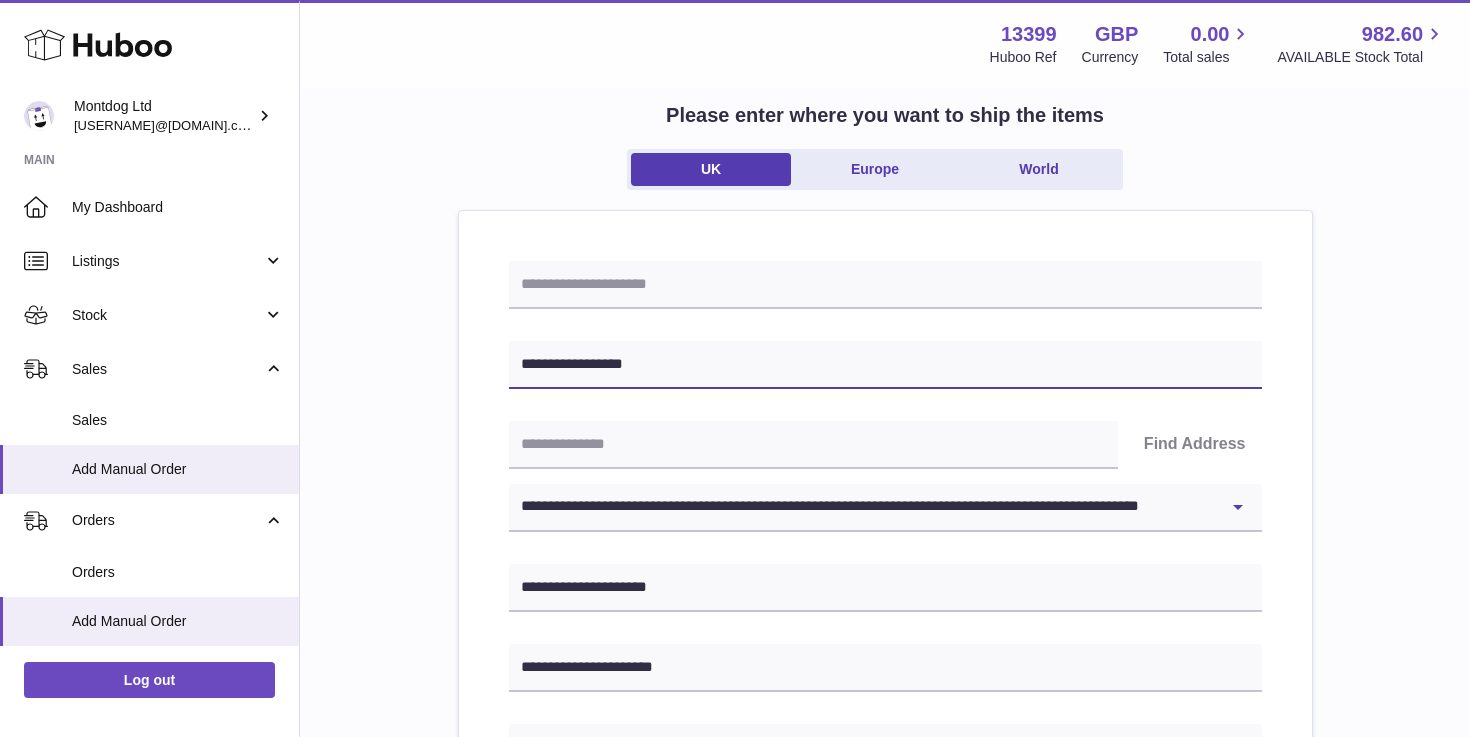 drag, startPoint x: 687, startPoint y: 374, endPoint x: 492, endPoint y: 369, distance: 195.06409 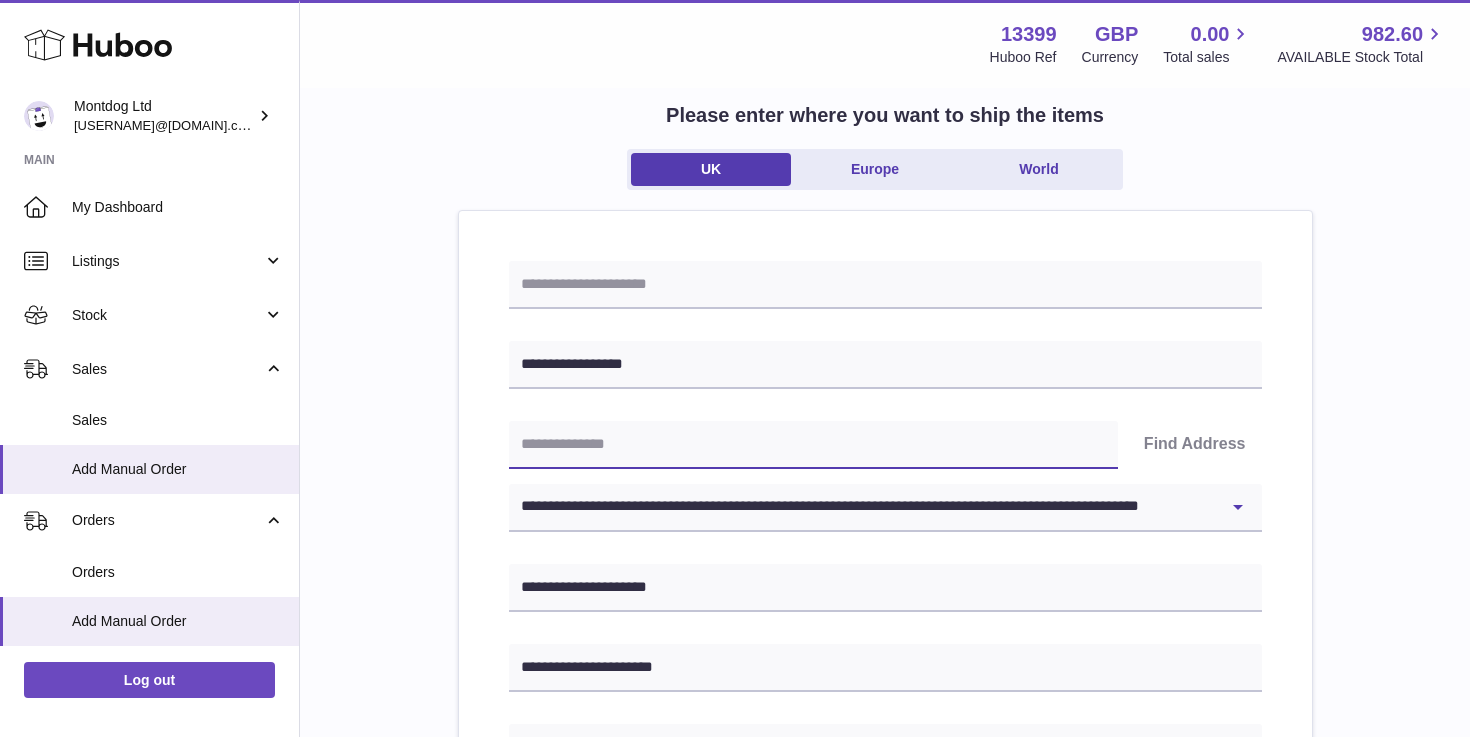 click at bounding box center (813, 445) 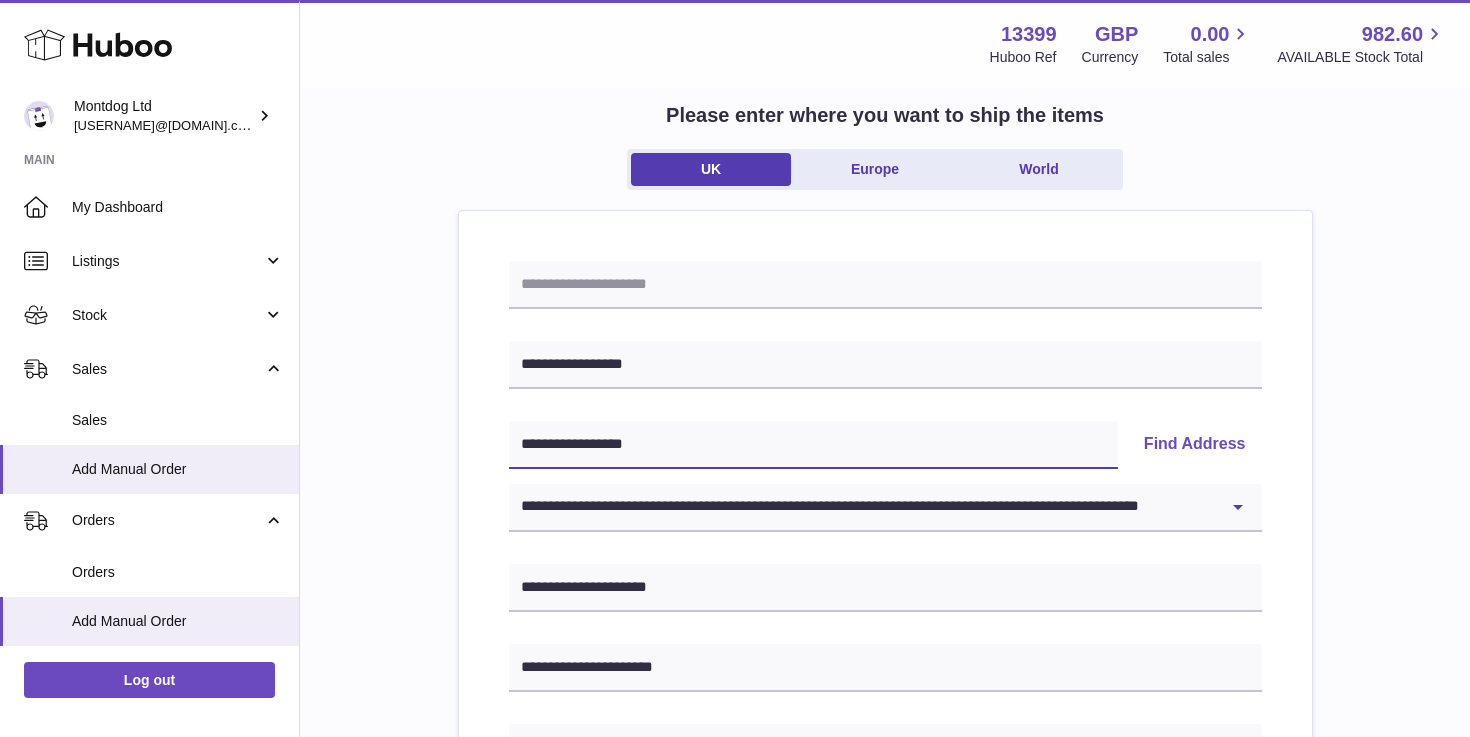 type on "**********" 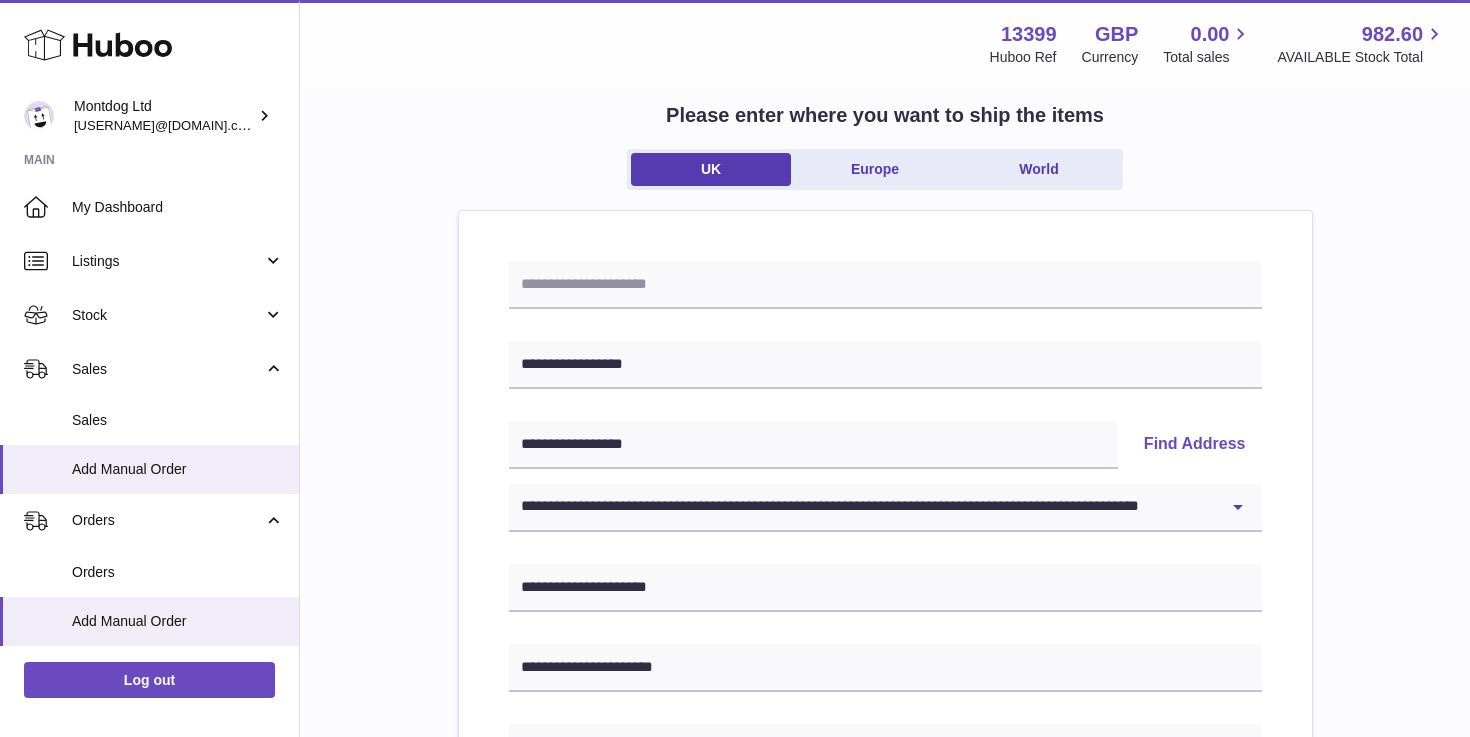 click on "**********" at bounding box center (885, 476) 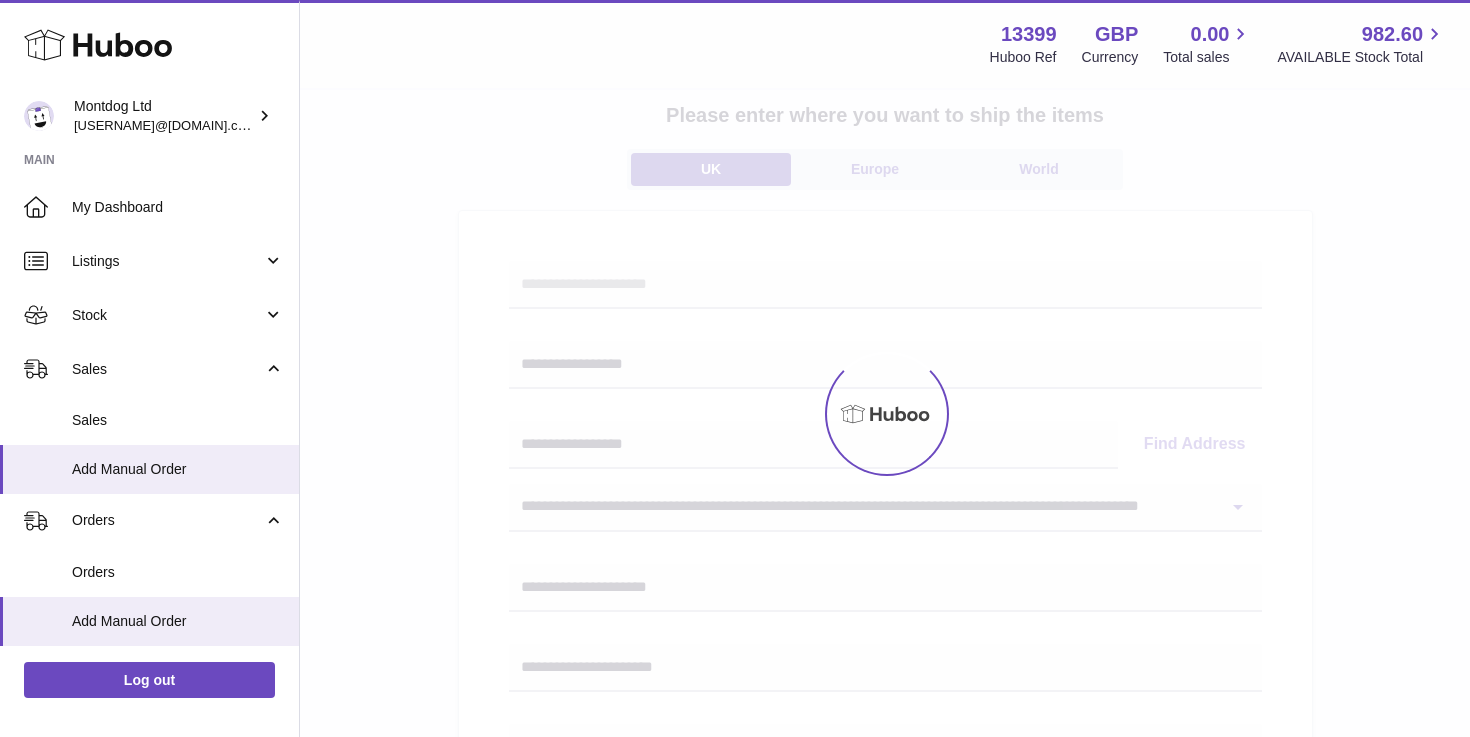 type 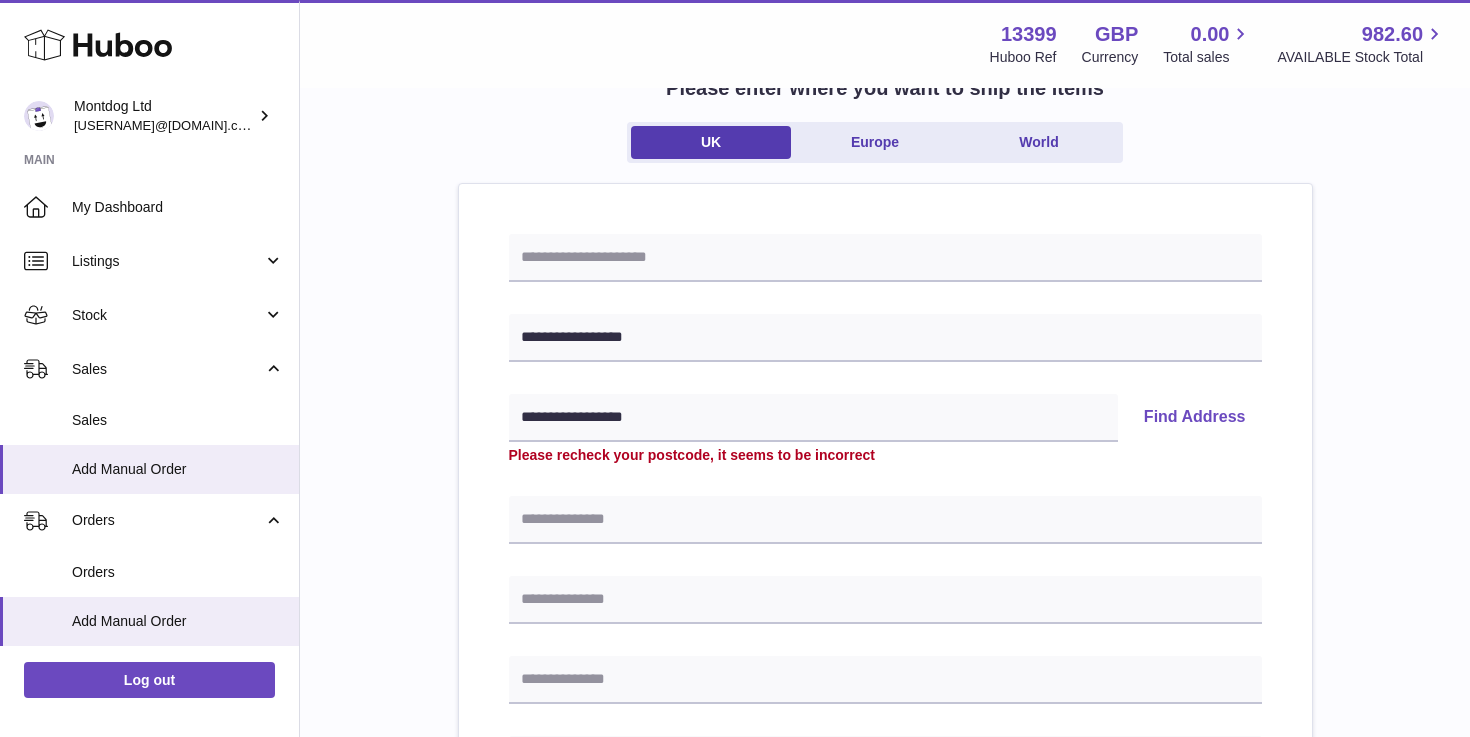 scroll, scrollTop: 144, scrollLeft: 0, axis: vertical 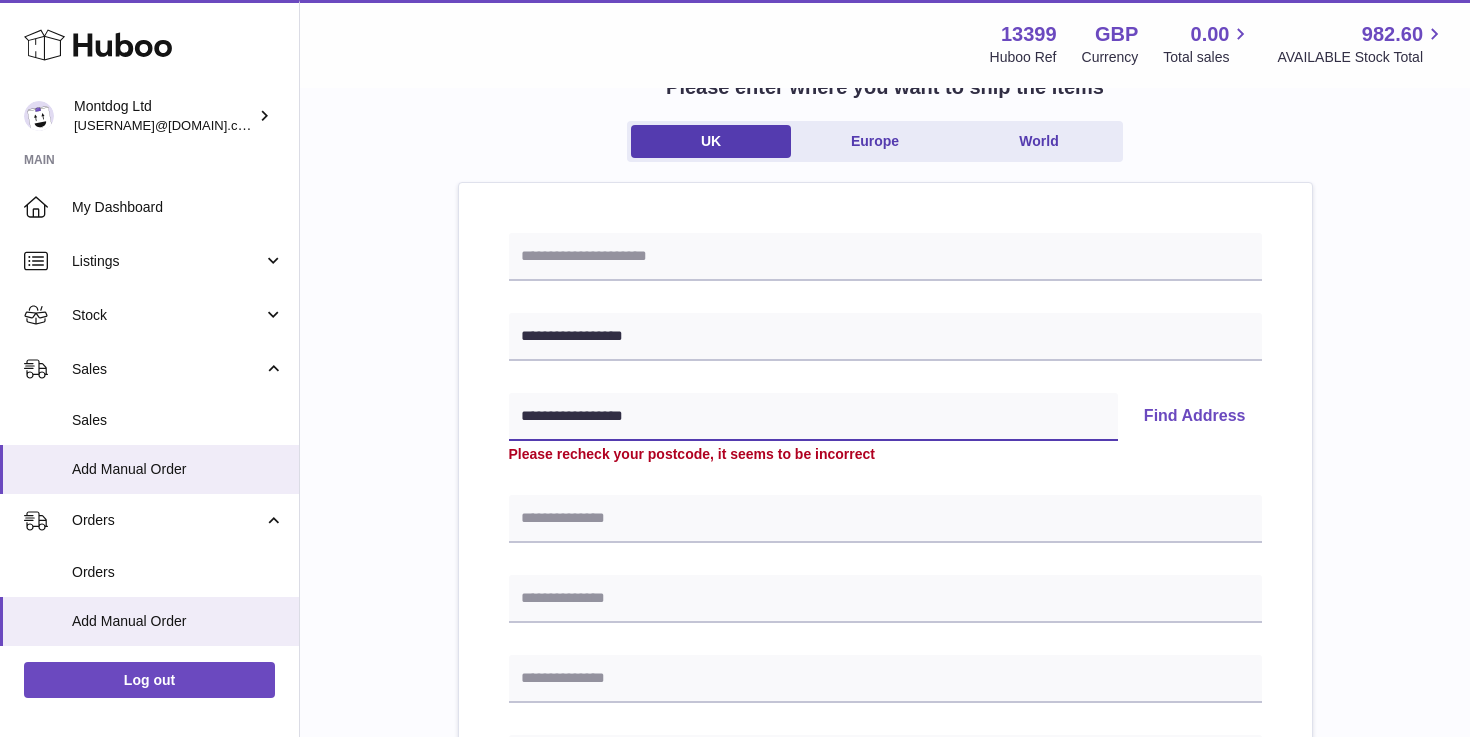 drag, startPoint x: 658, startPoint y: 421, endPoint x: 509, endPoint y: 411, distance: 149.33519 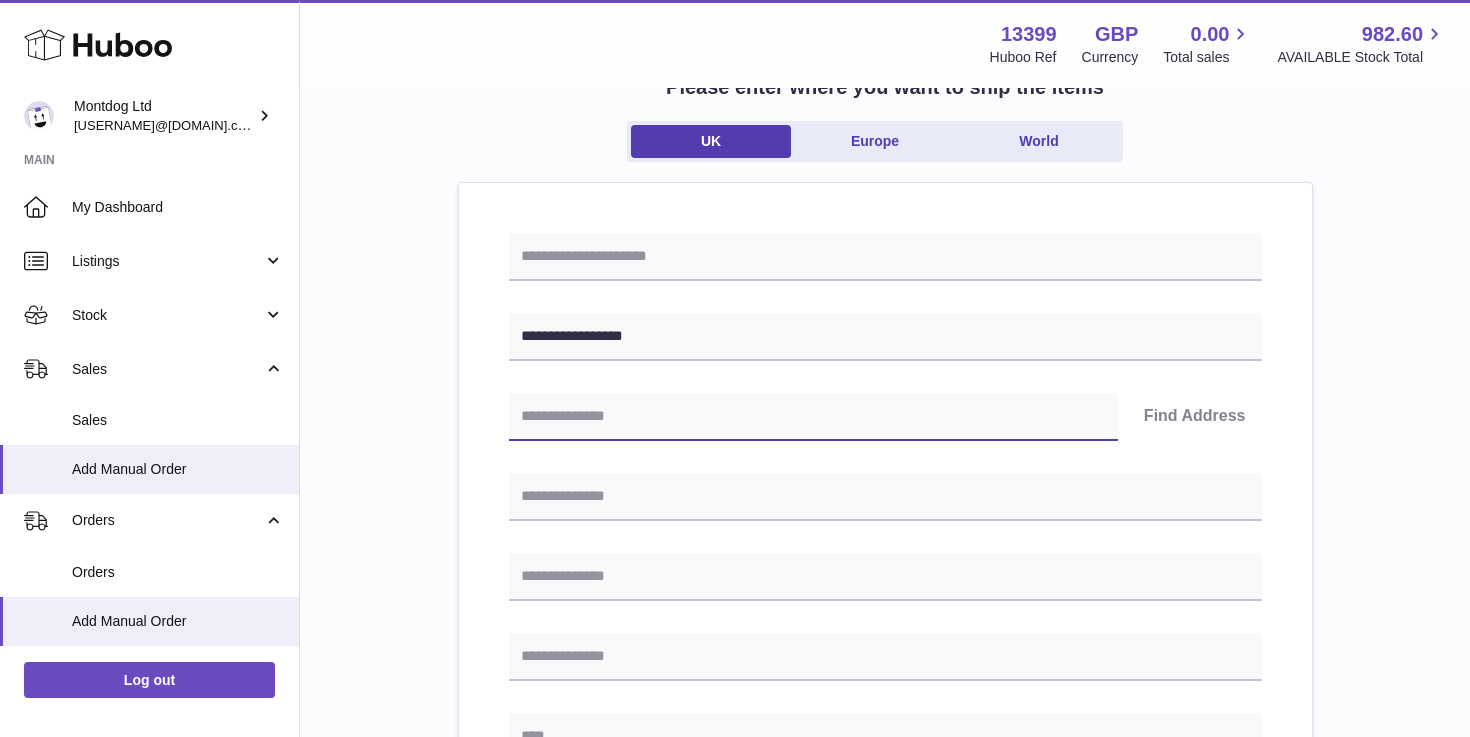type 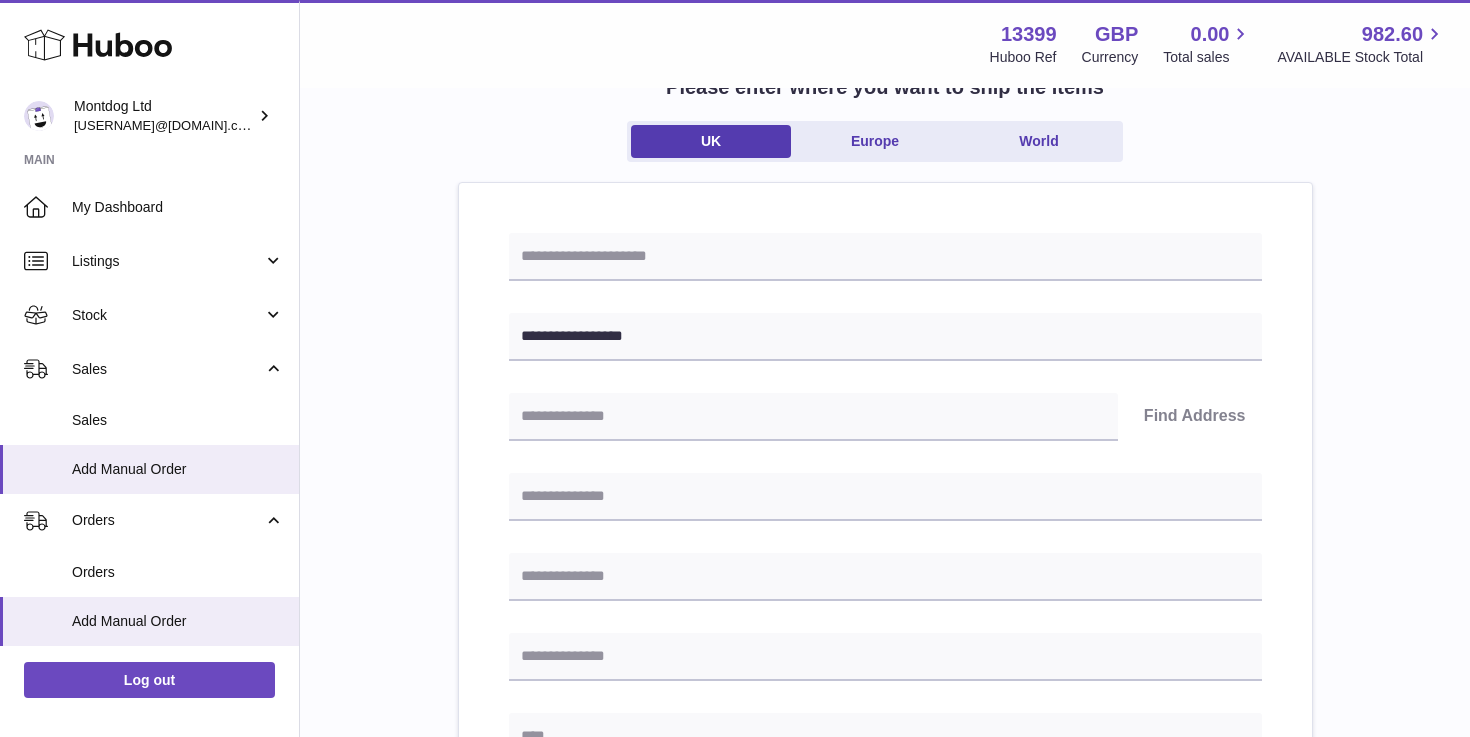 click on "**********" at bounding box center [885, 814] 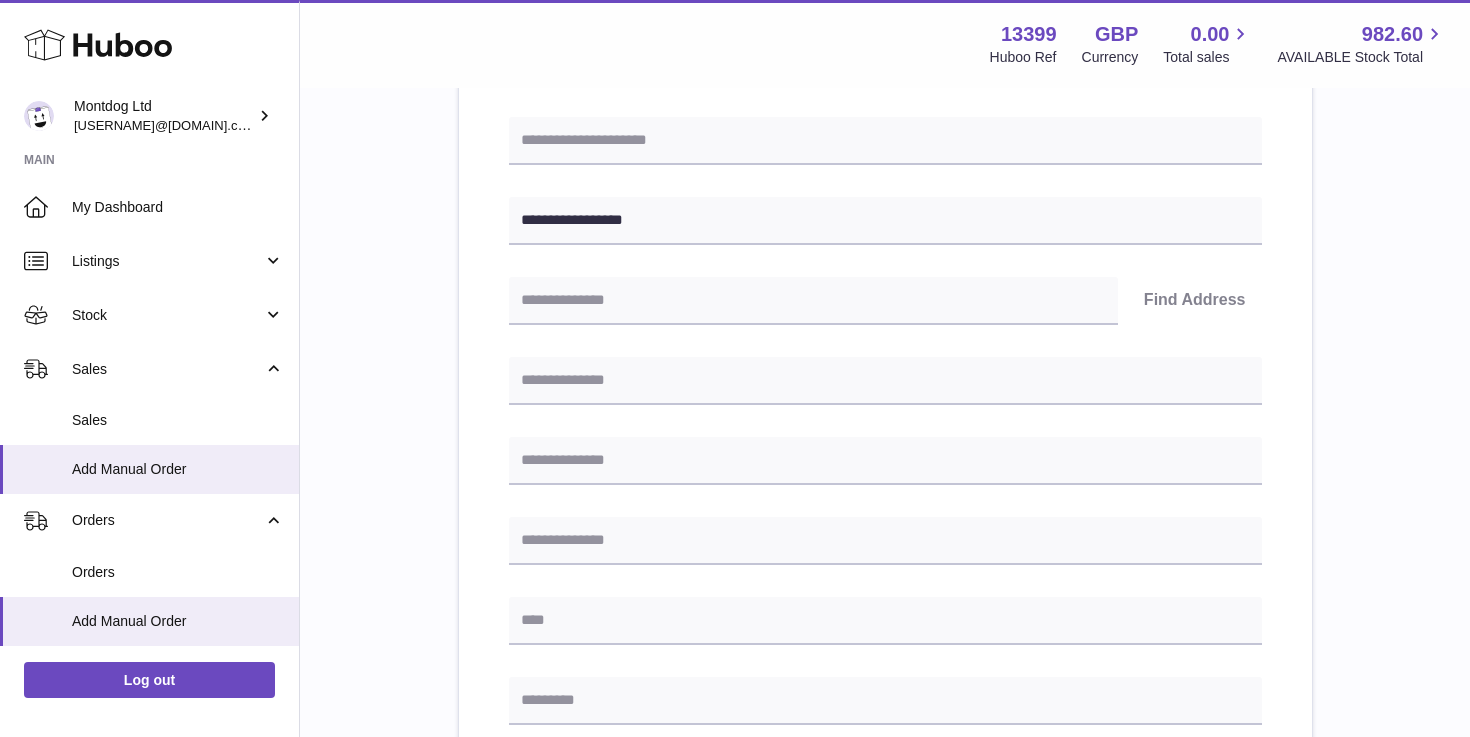 scroll, scrollTop: 220, scrollLeft: 0, axis: vertical 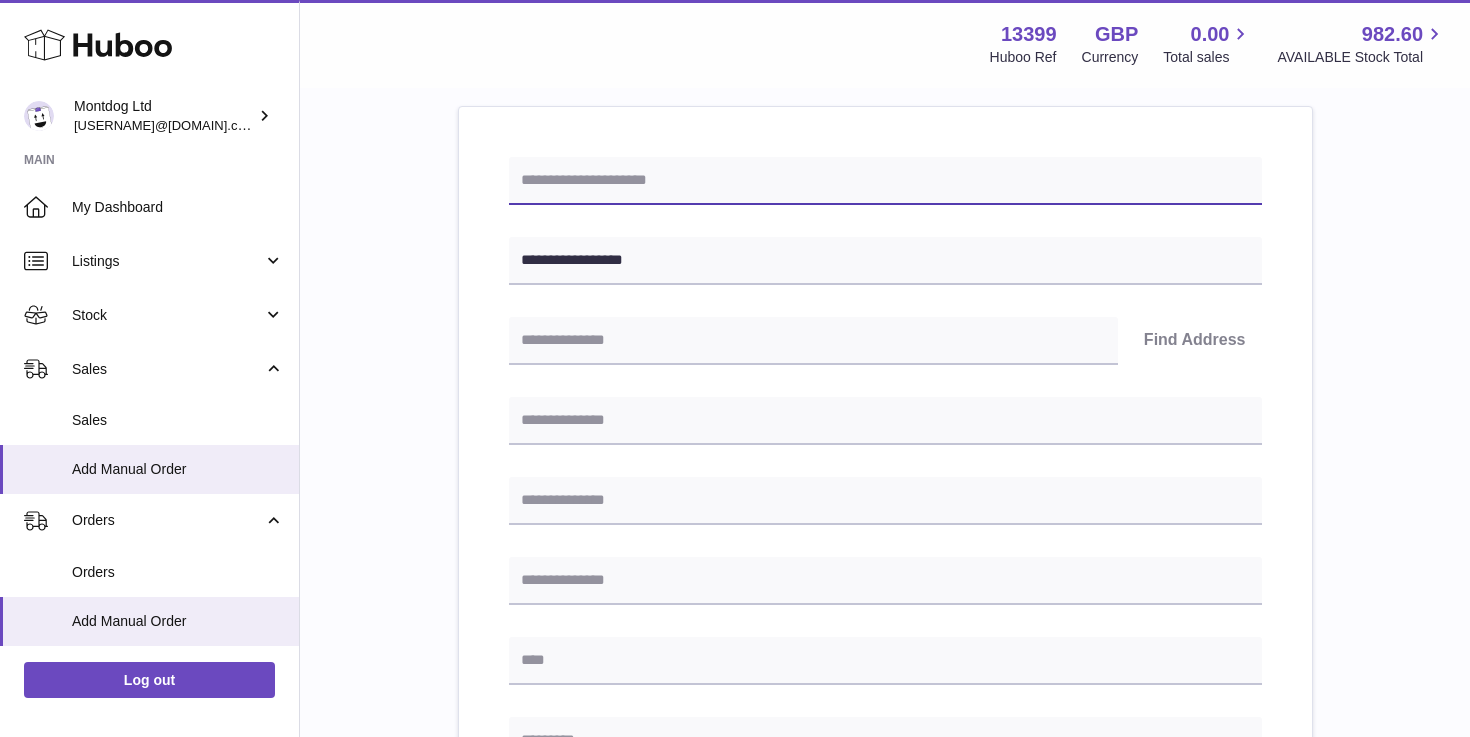 click at bounding box center [885, 181] 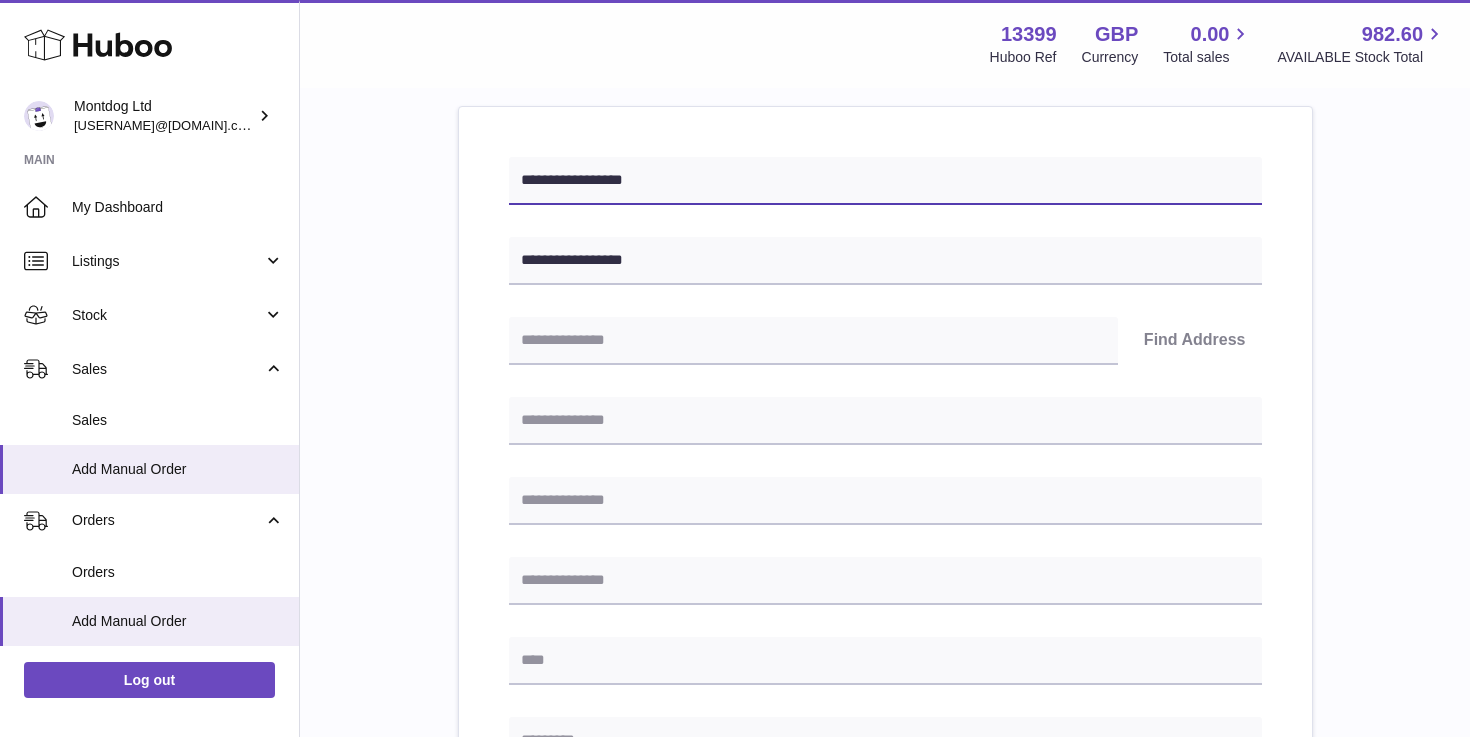 drag, startPoint x: 720, startPoint y: 184, endPoint x: 493, endPoint y: 175, distance: 227.17834 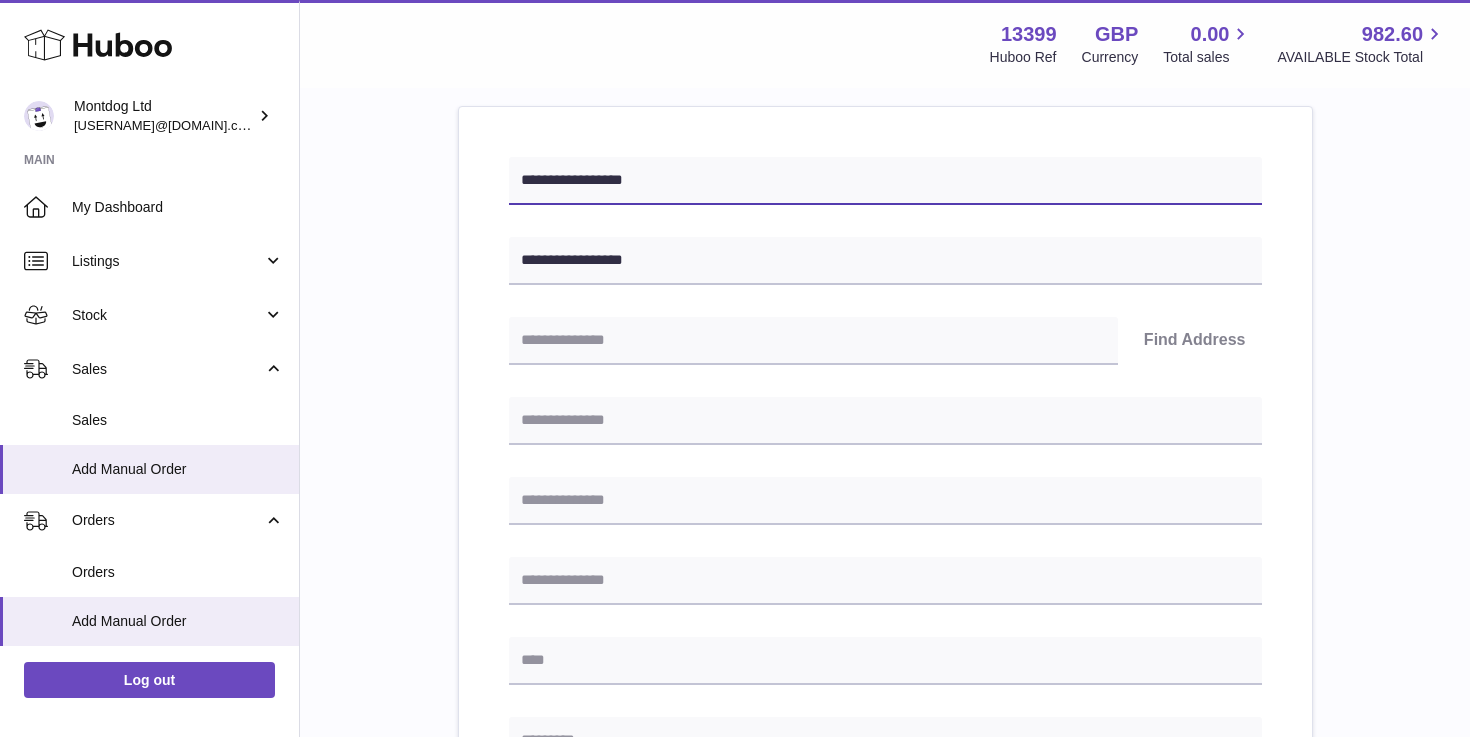 click on "**********" at bounding box center (885, 738) 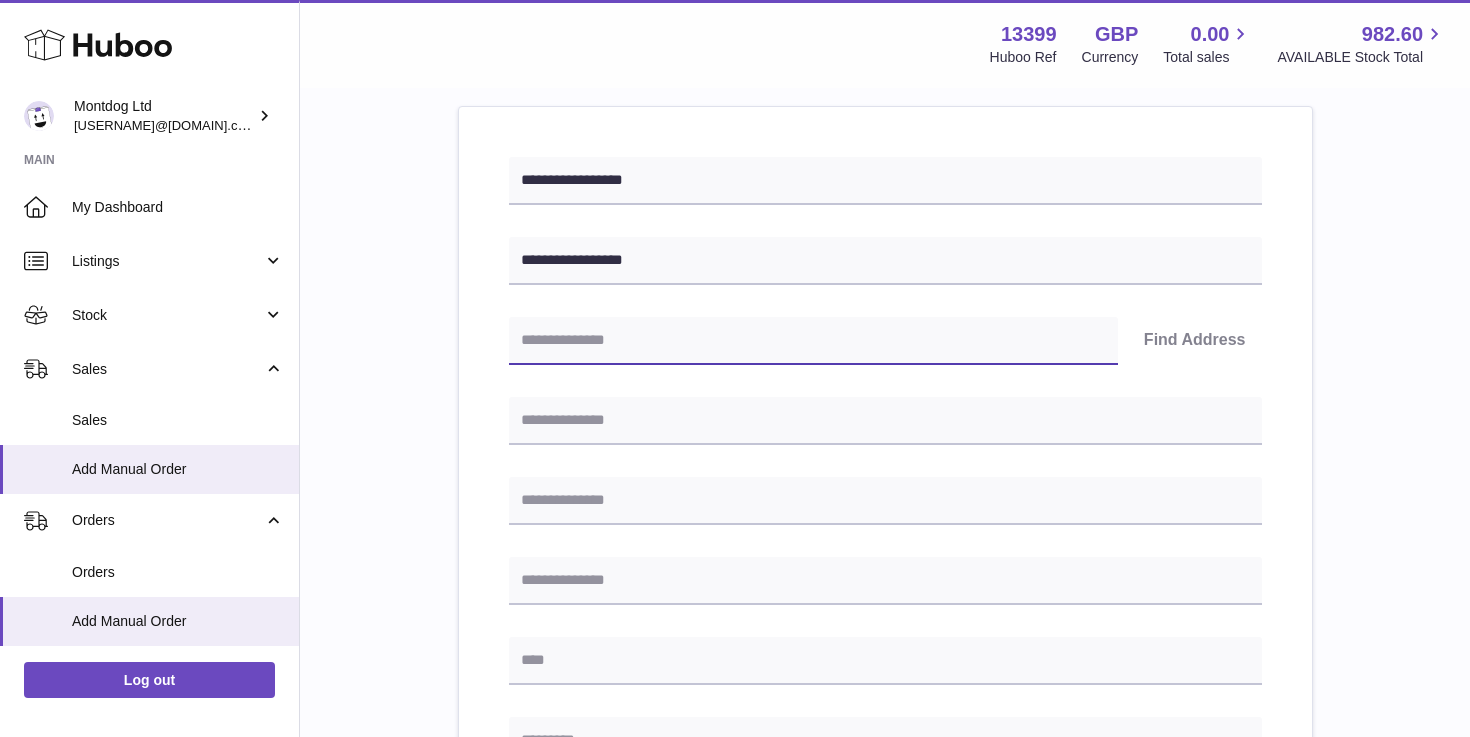 click at bounding box center [813, 341] 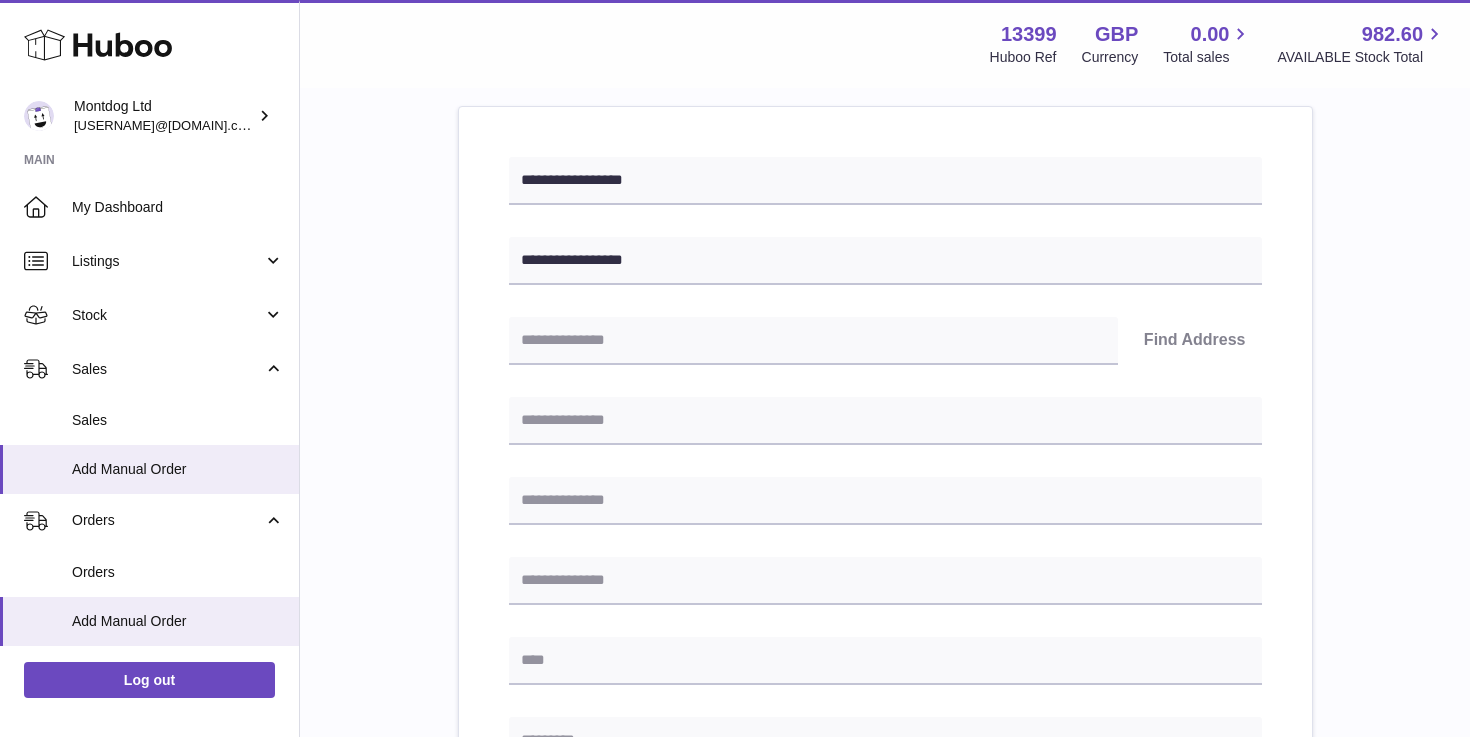 click on "**********" at bounding box center [885, 738] 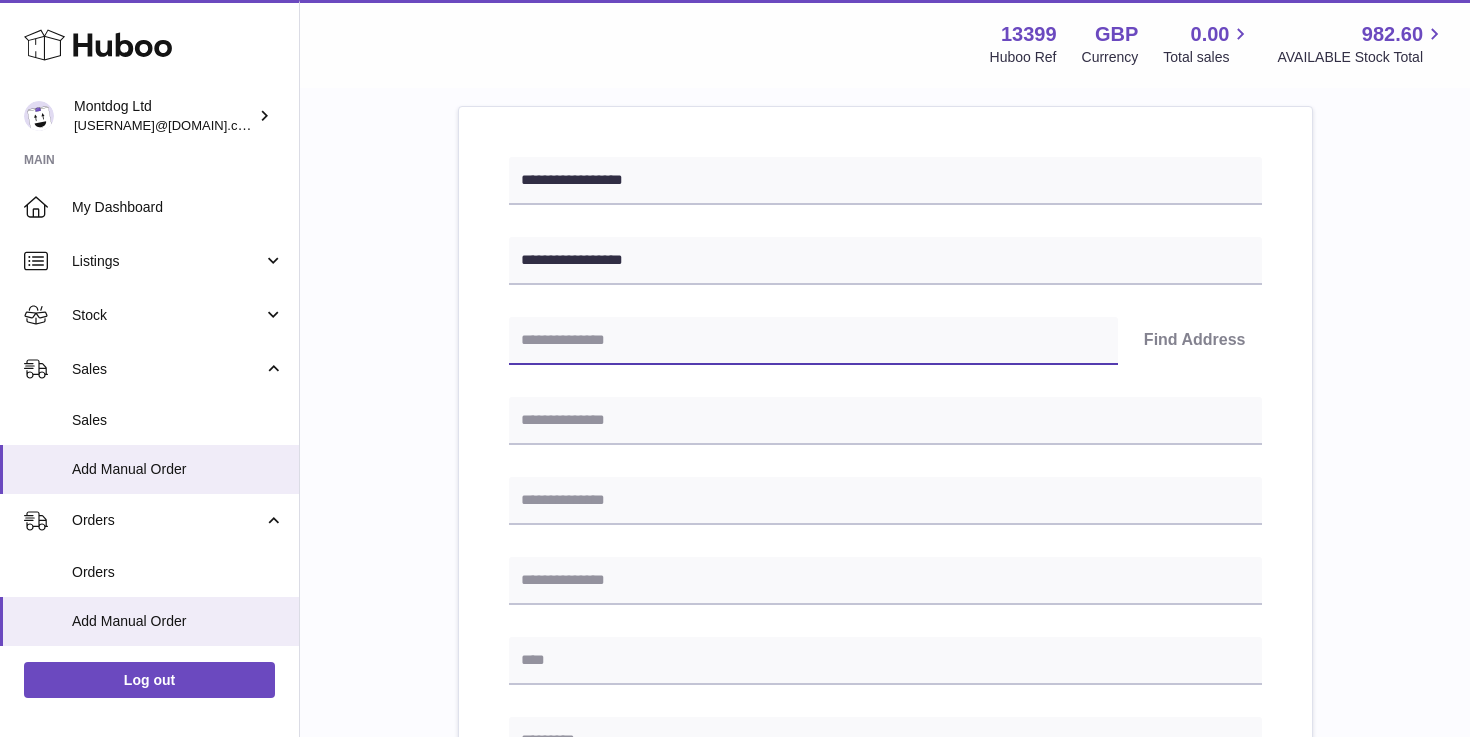 click at bounding box center (813, 341) 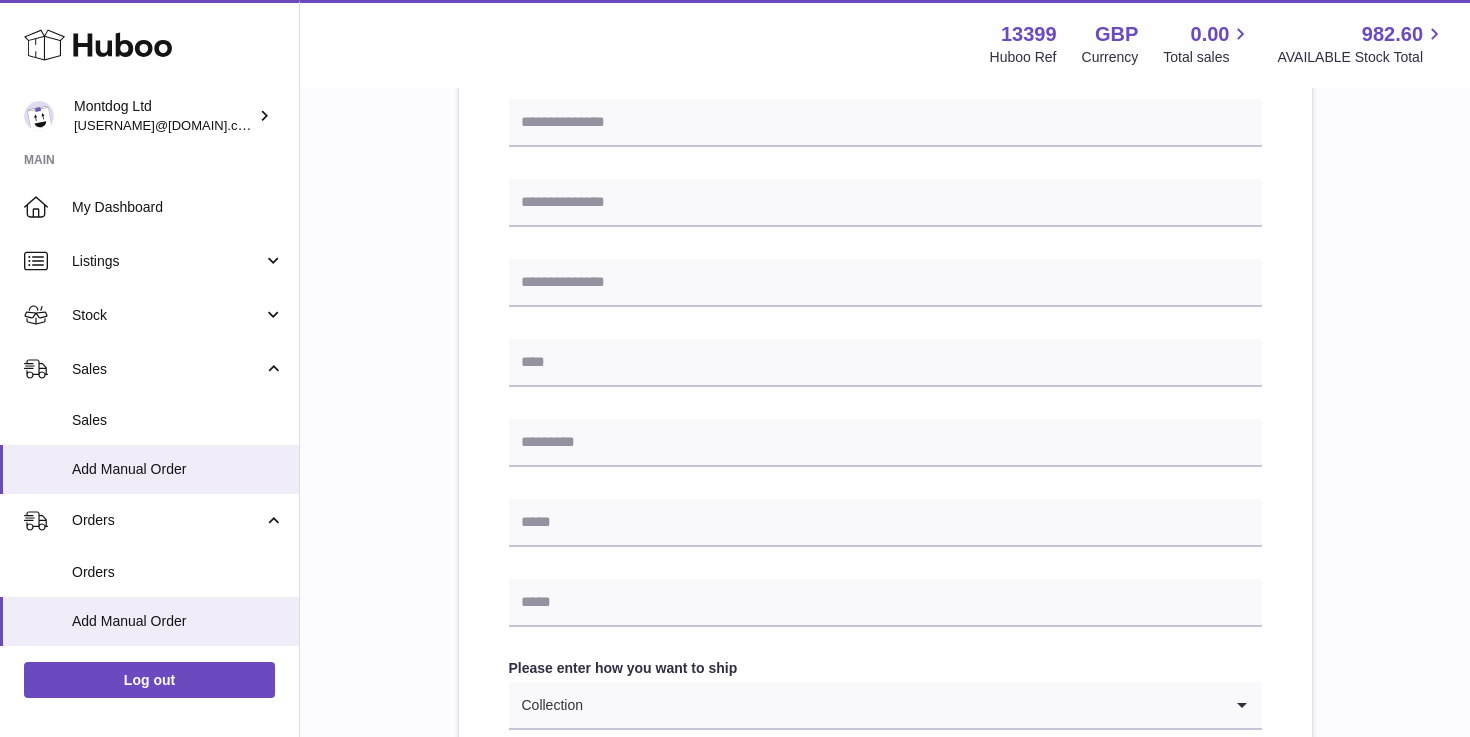scroll, scrollTop: 531, scrollLeft: 0, axis: vertical 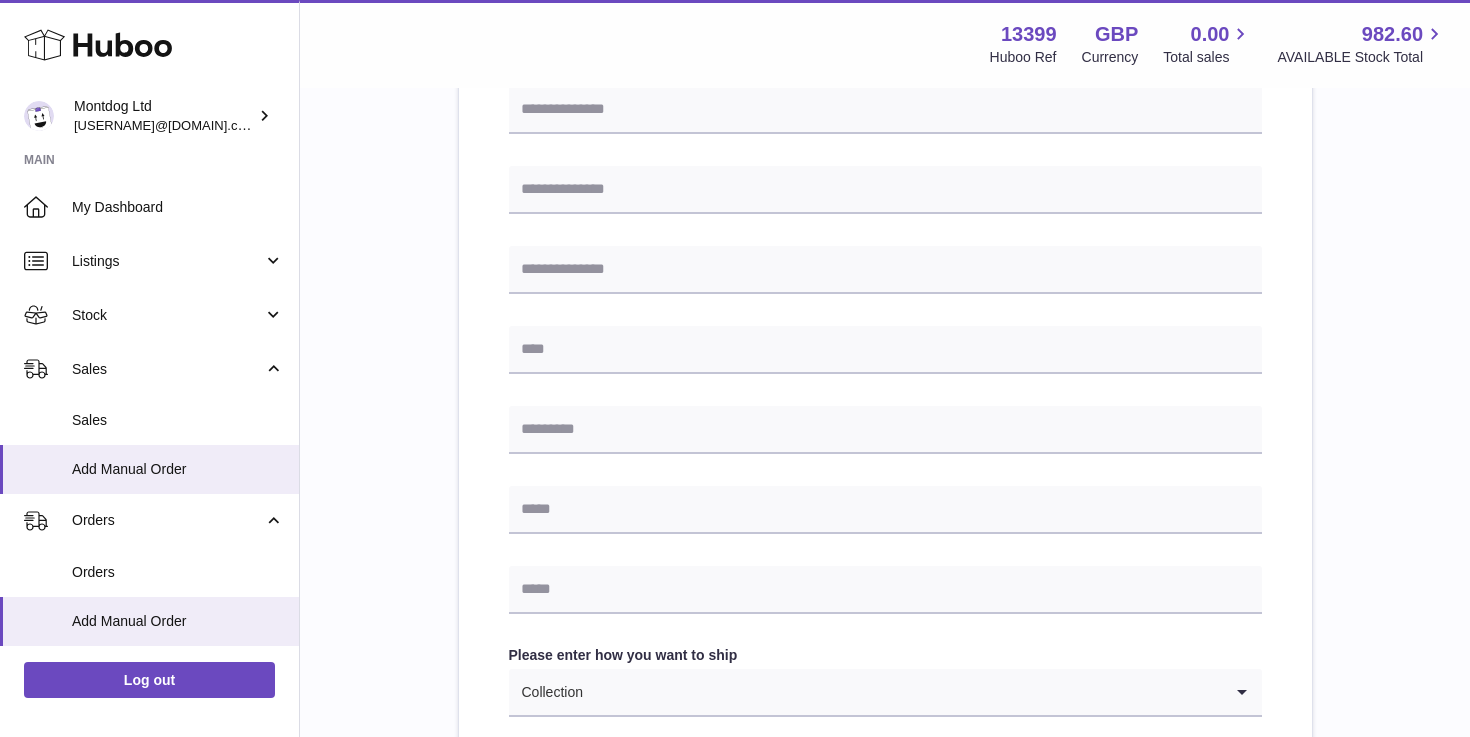 type on "**********" 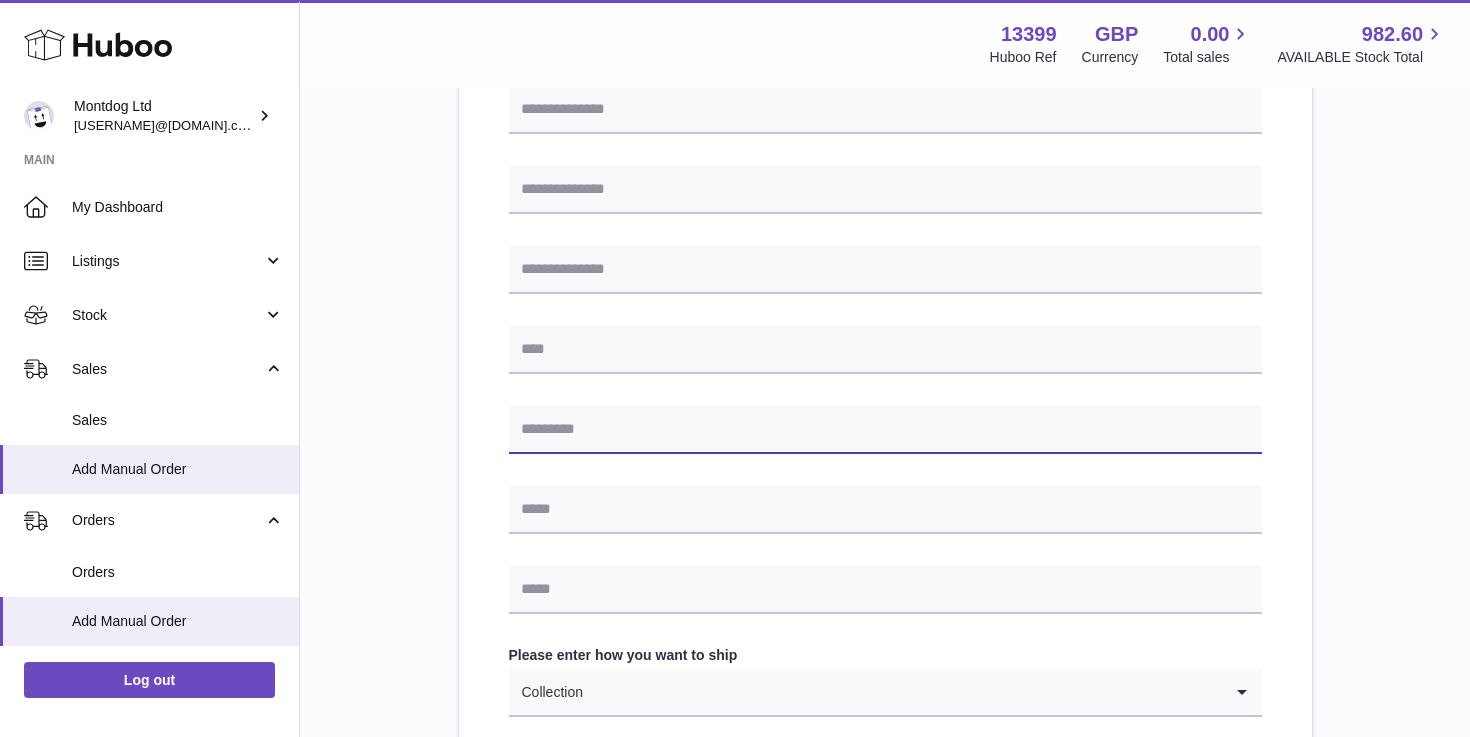click at bounding box center (885, 430) 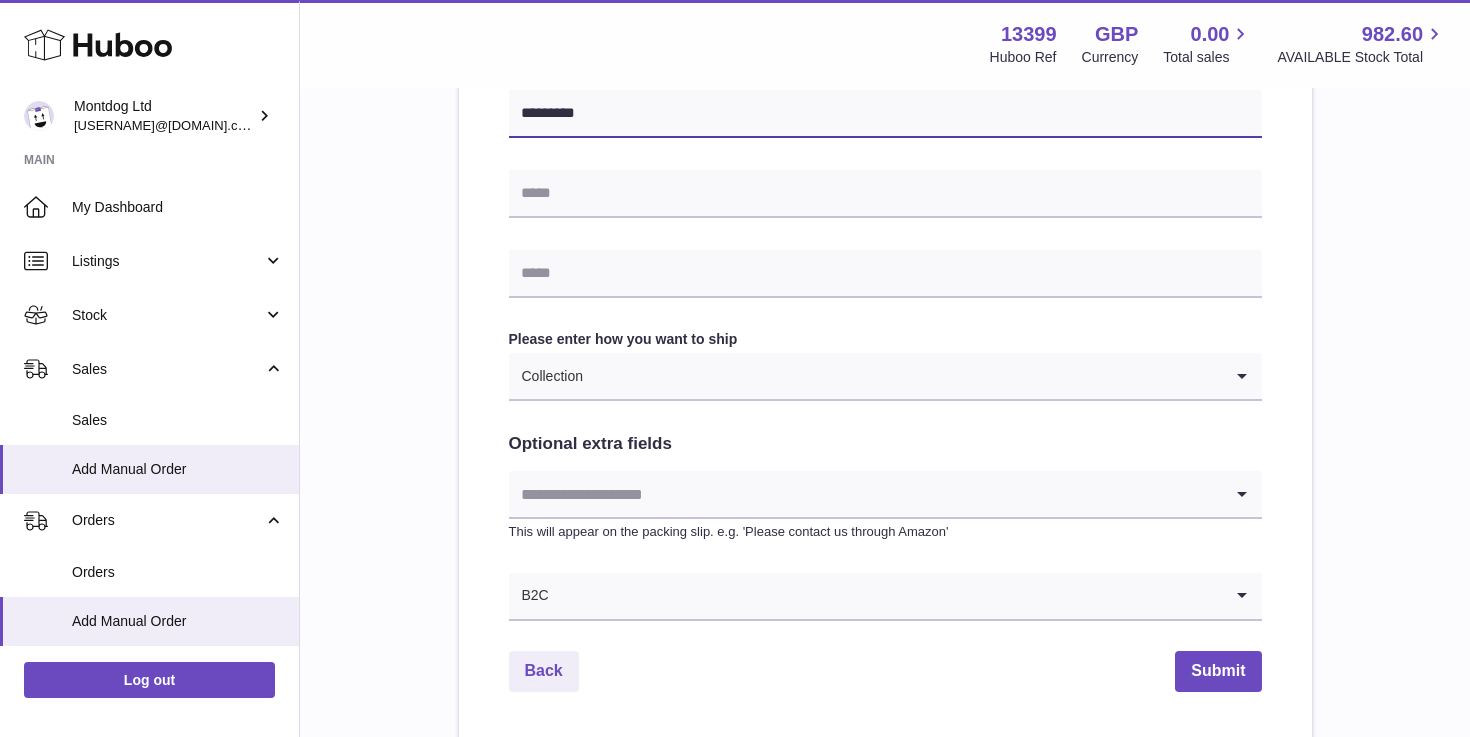scroll, scrollTop: 859, scrollLeft: 0, axis: vertical 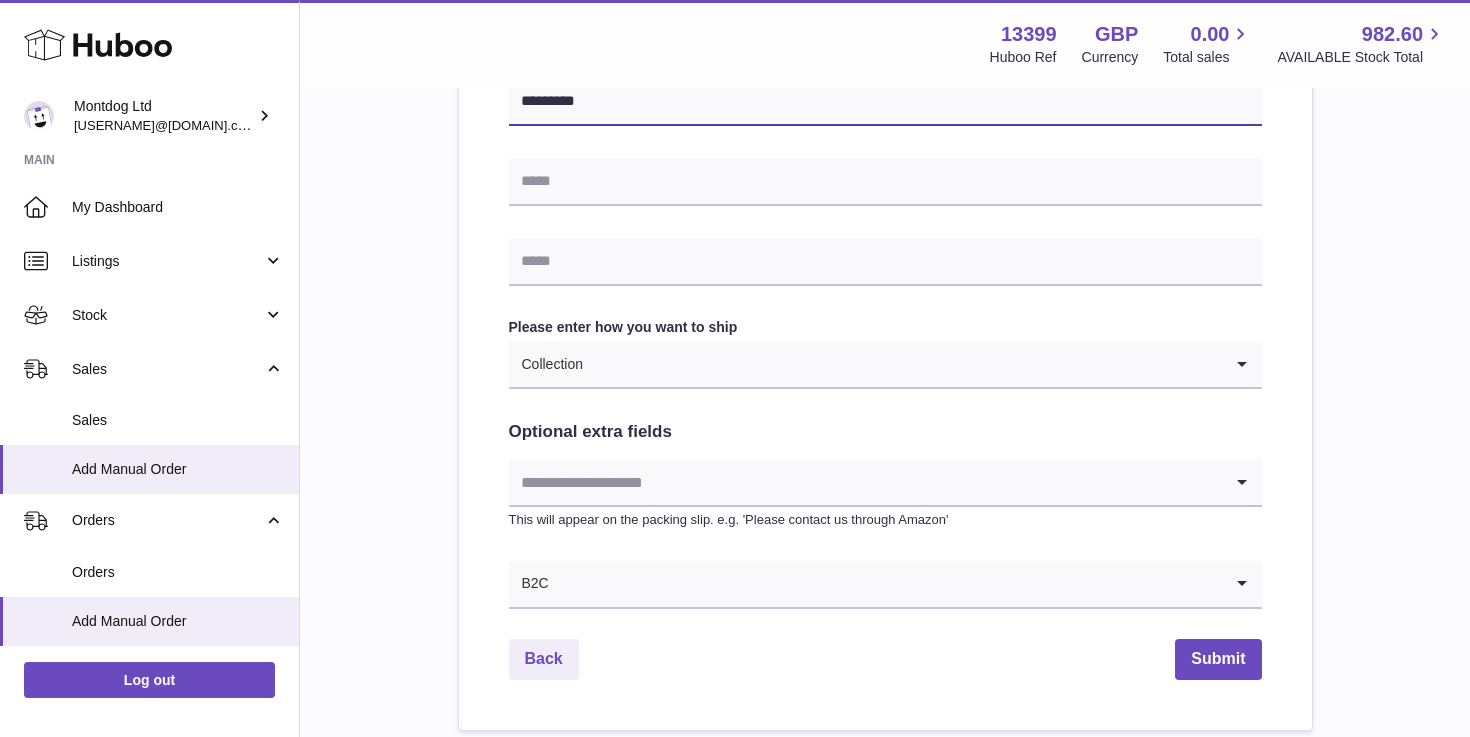 type on "********" 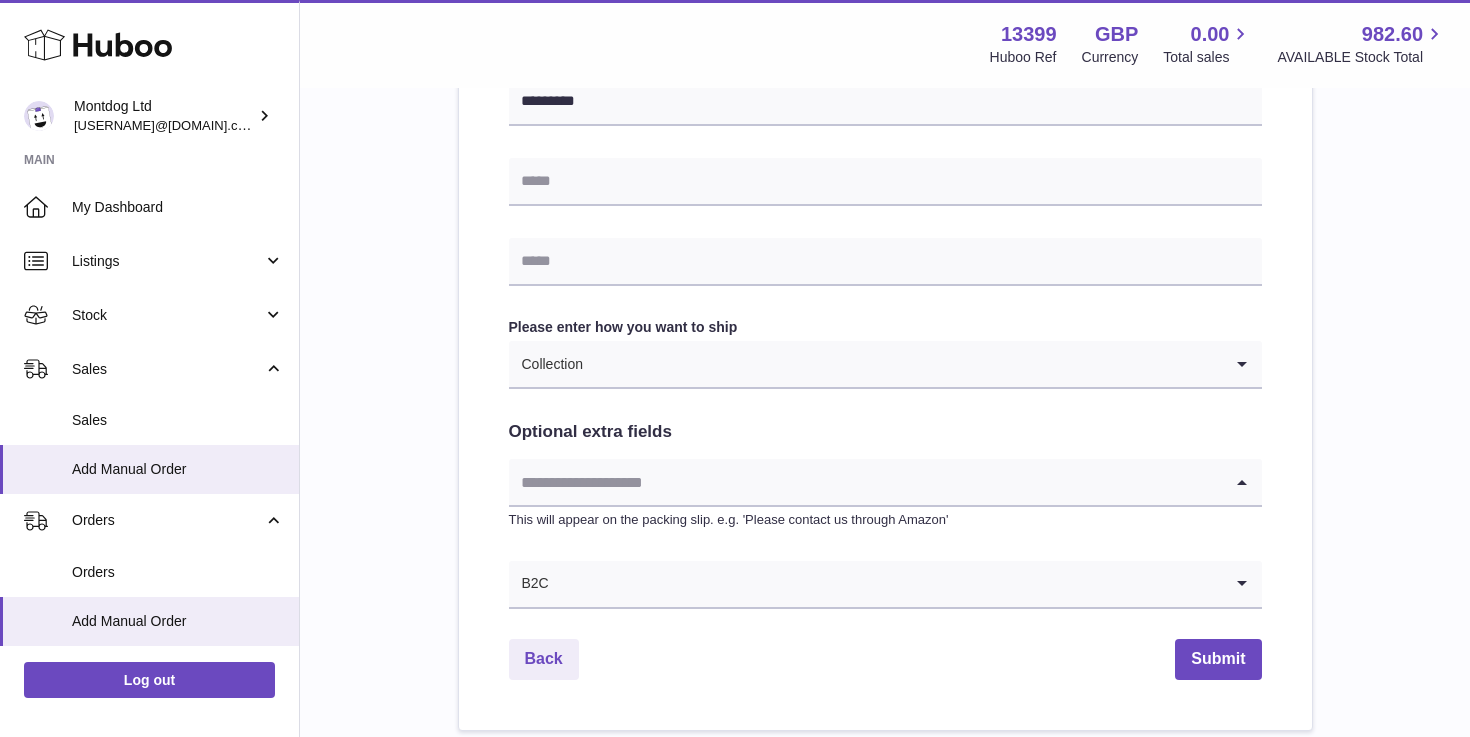 click at bounding box center [865, 482] 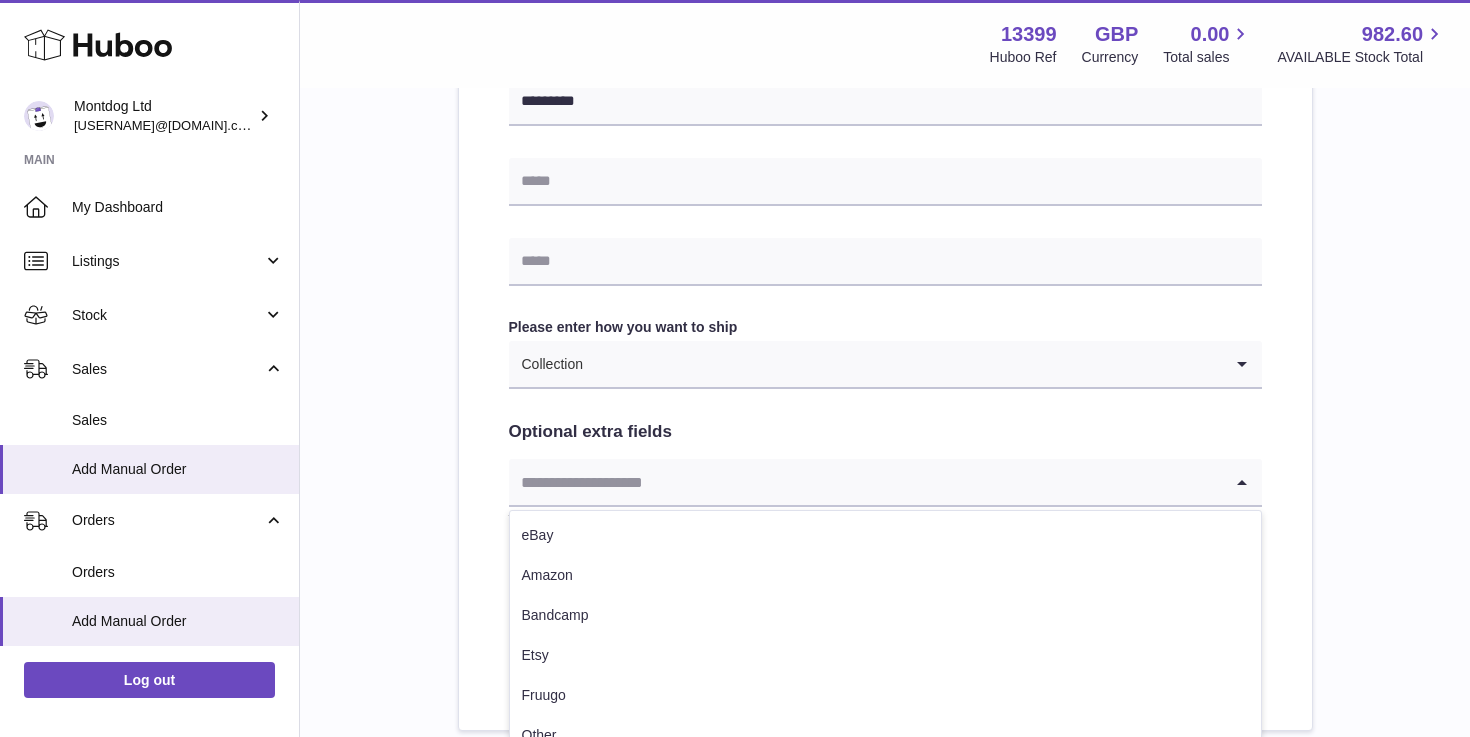 click at bounding box center [865, 482] 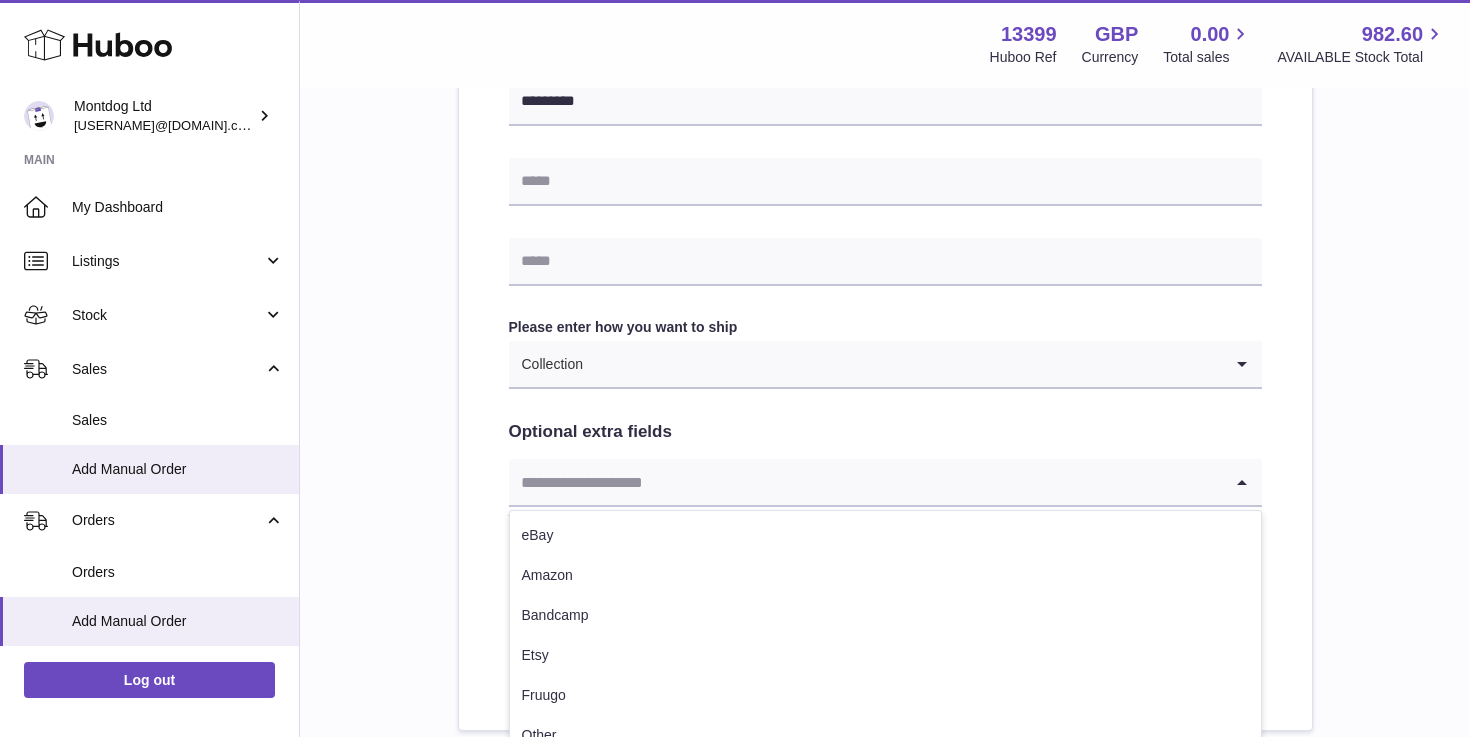 click at bounding box center [865, 482] 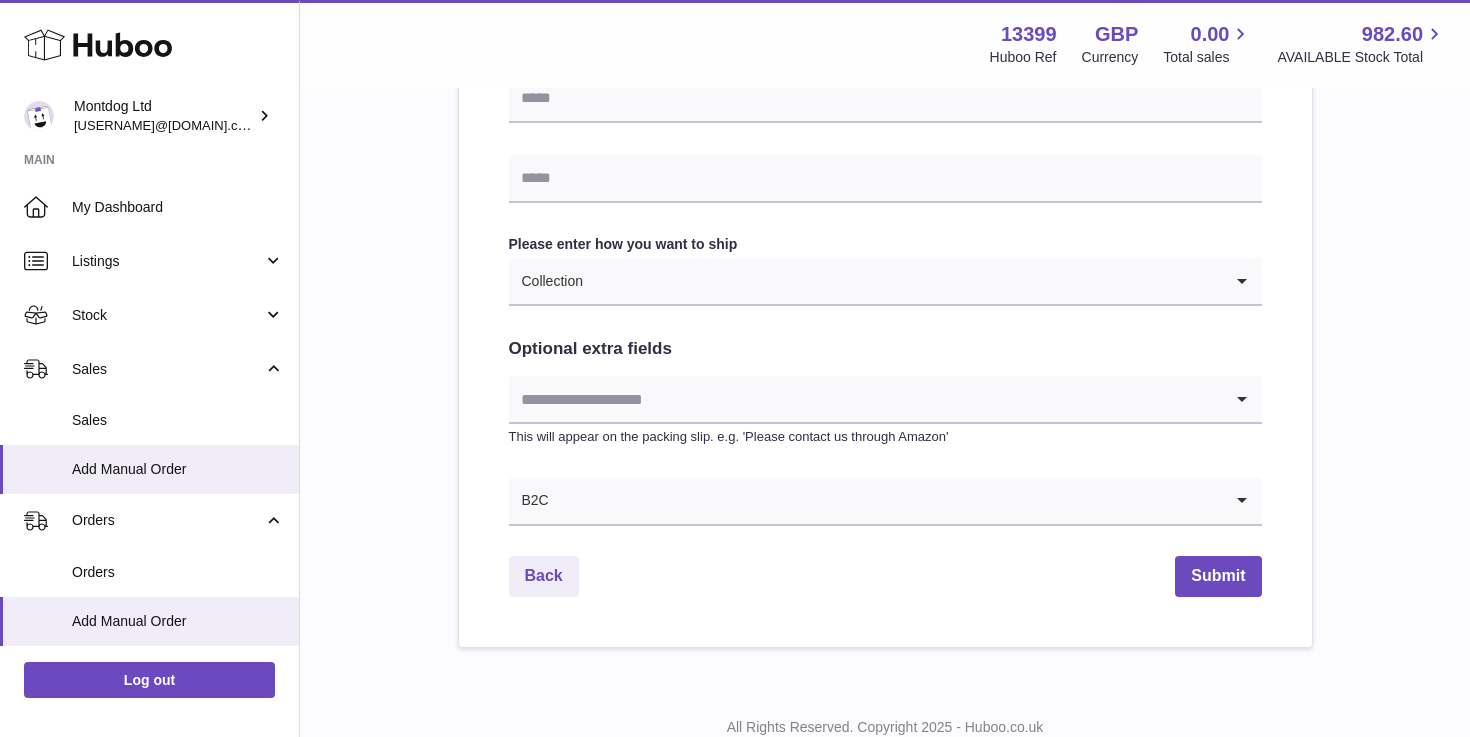 scroll, scrollTop: 978, scrollLeft: 0, axis: vertical 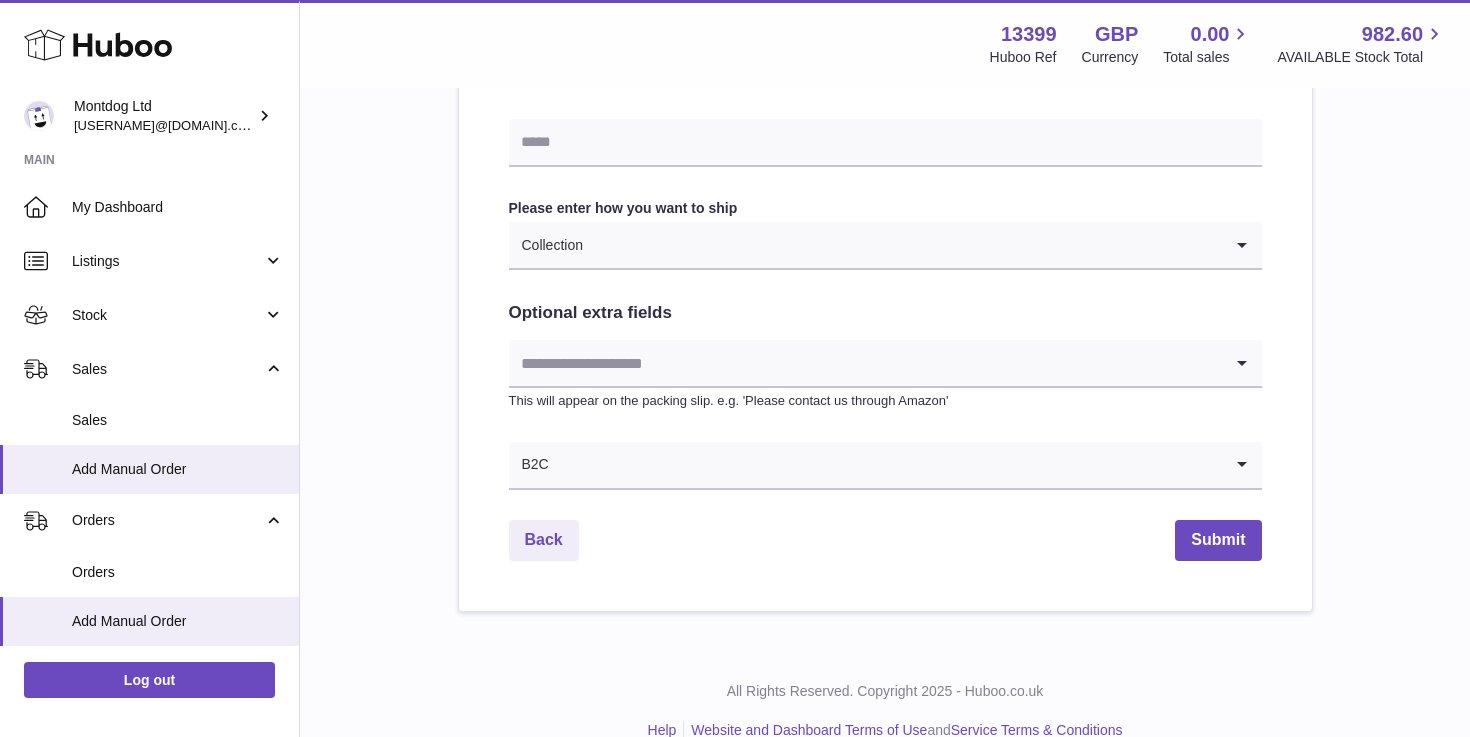 click at bounding box center [886, 465] 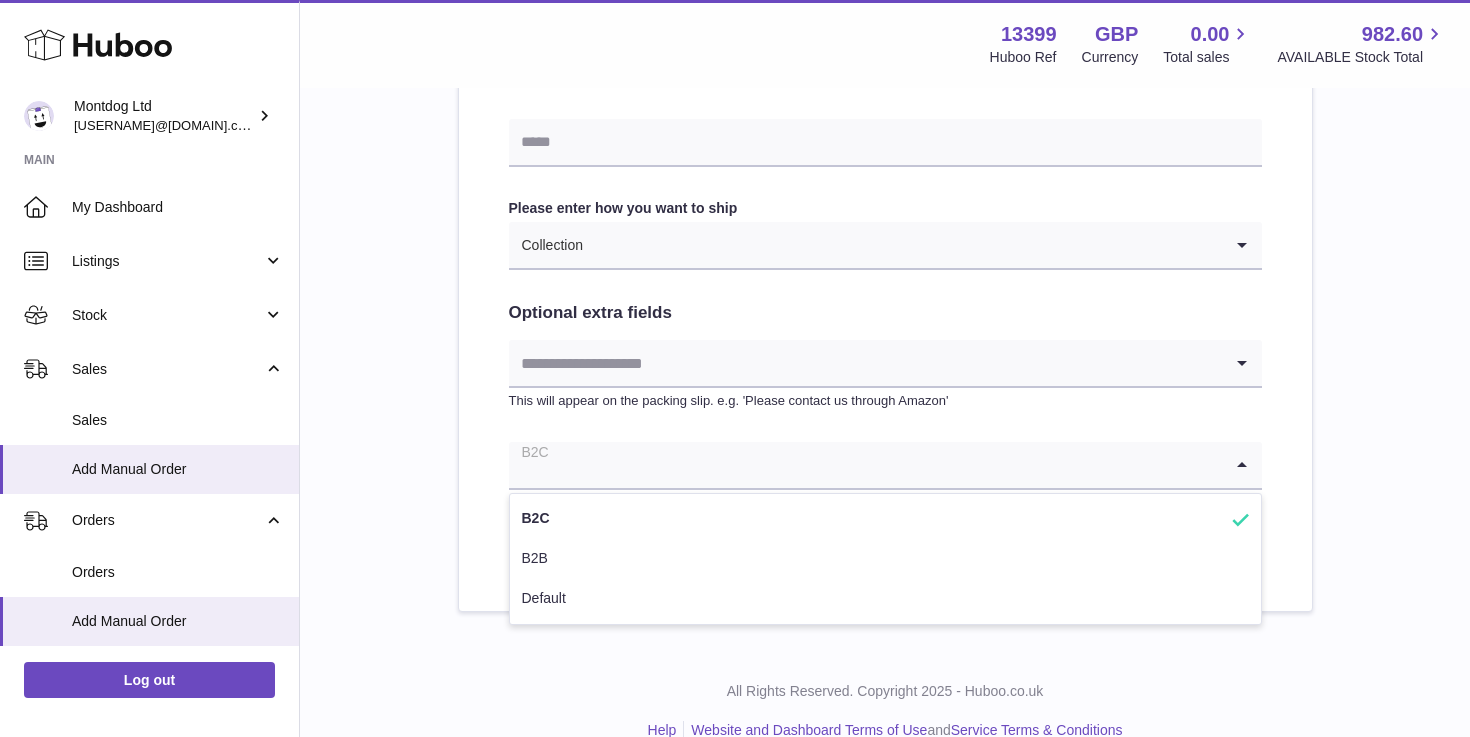 click at bounding box center [865, 465] 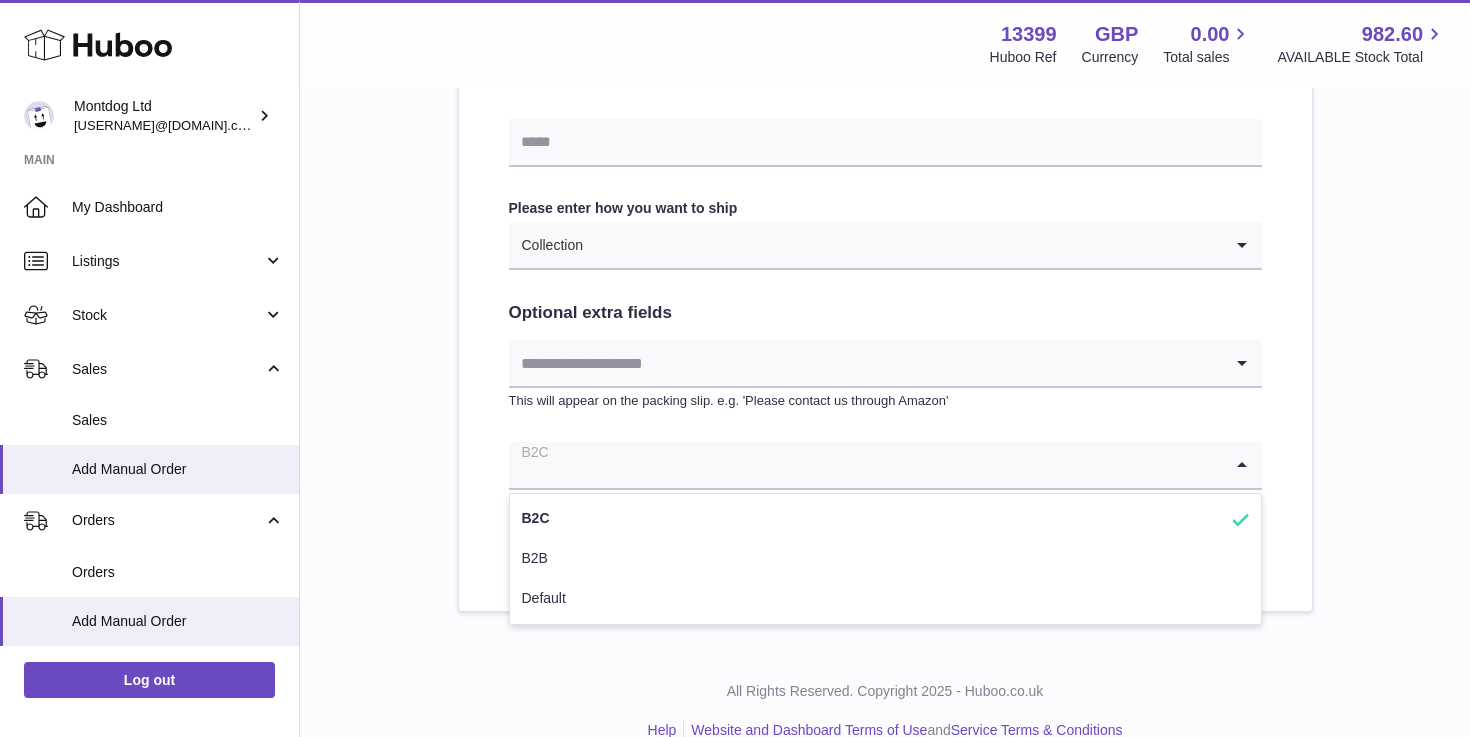 click on "**********" at bounding box center (885, -20) 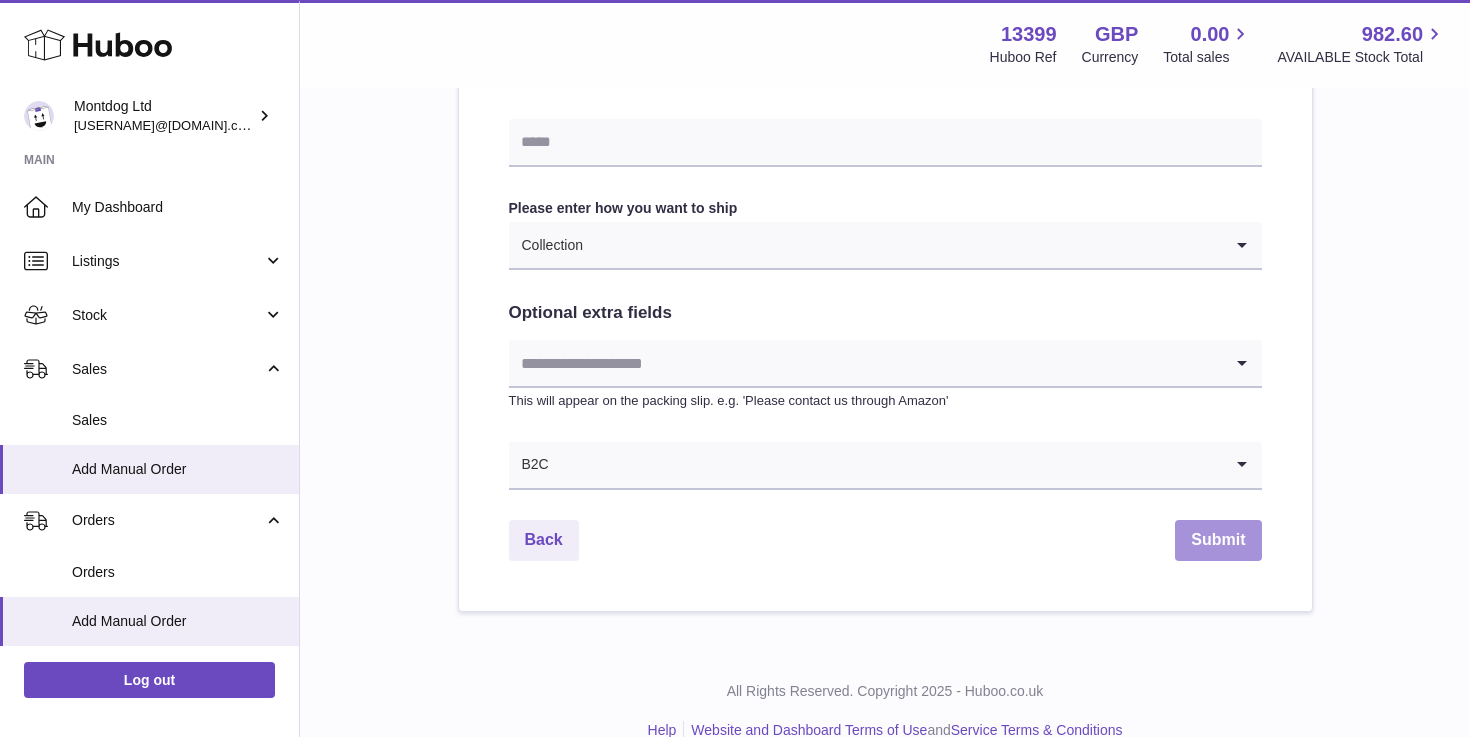 click on "Submit" at bounding box center (1218, 540) 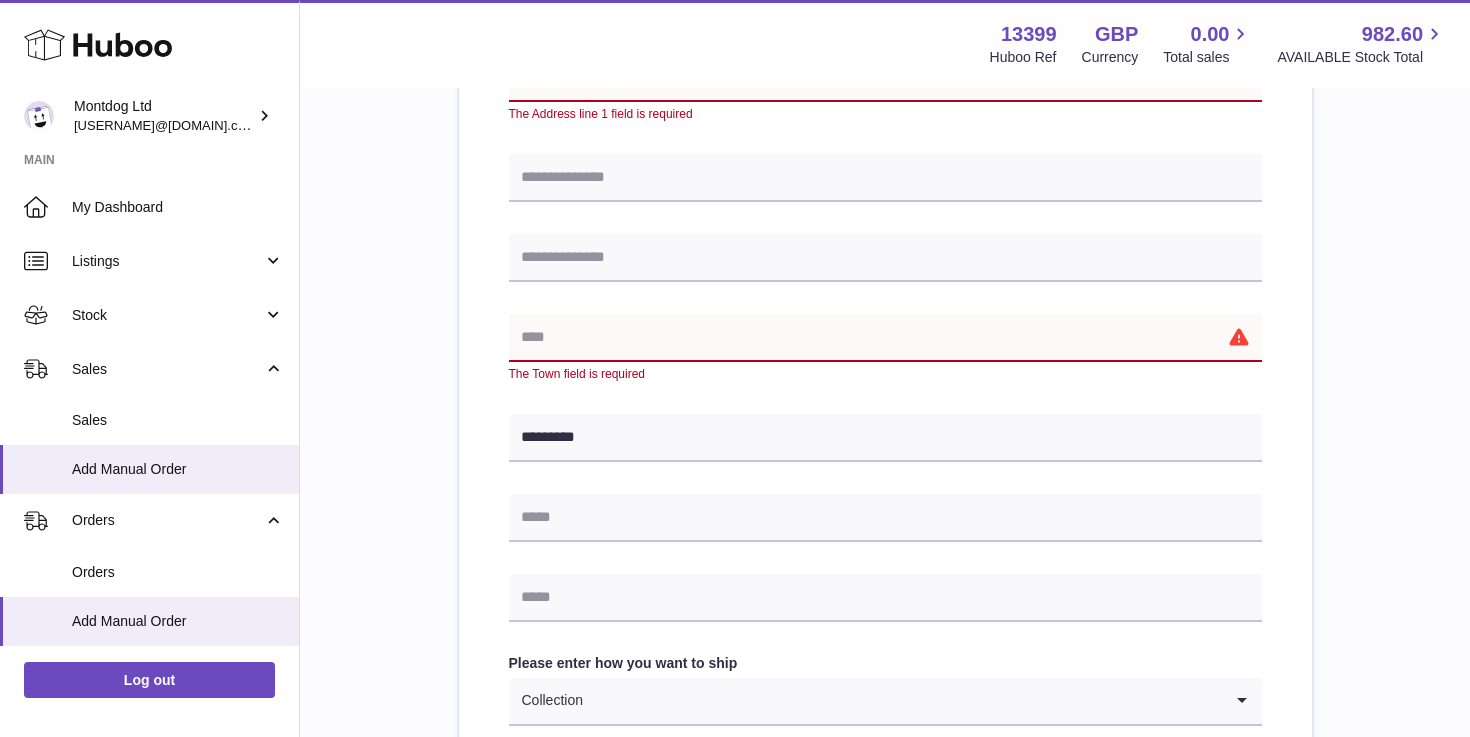 scroll, scrollTop: 559, scrollLeft: 0, axis: vertical 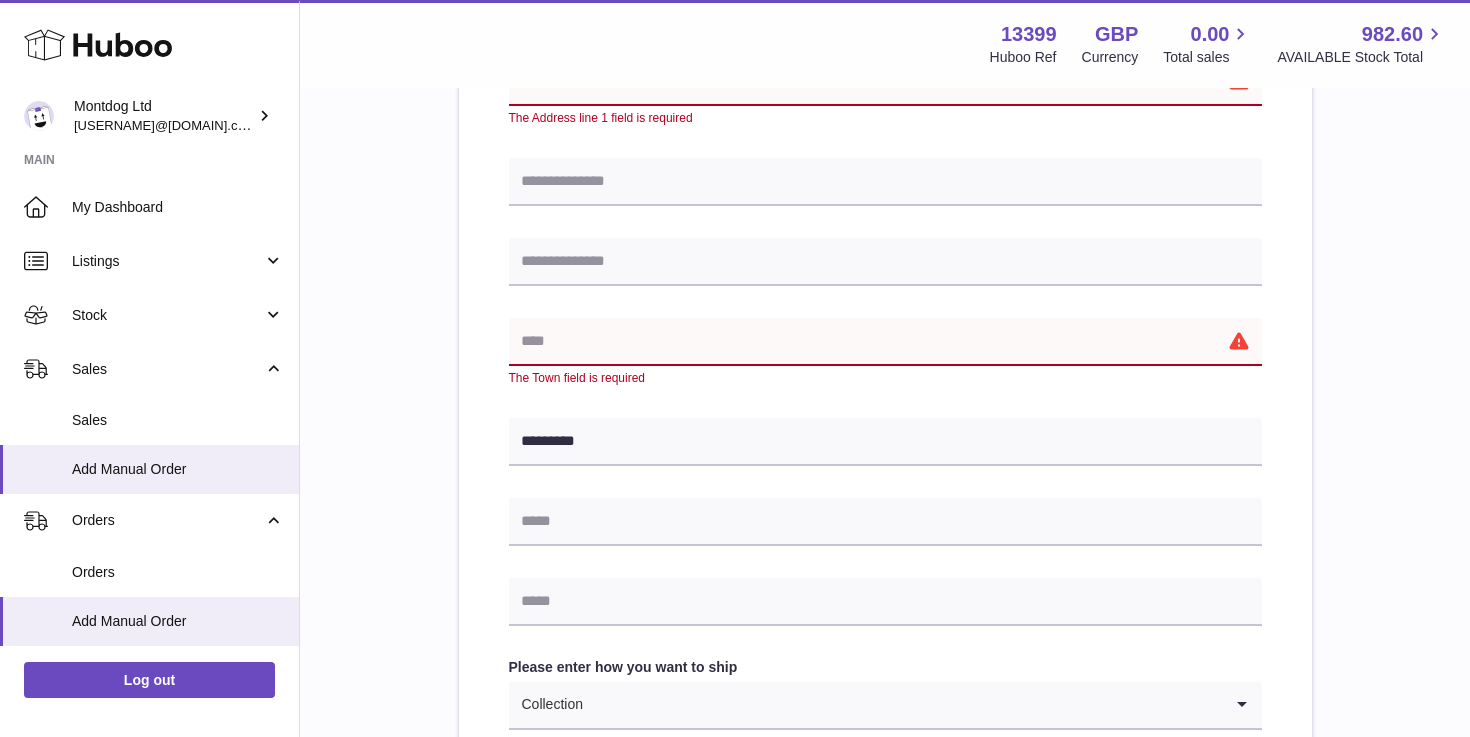 click at bounding box center [885, 342] 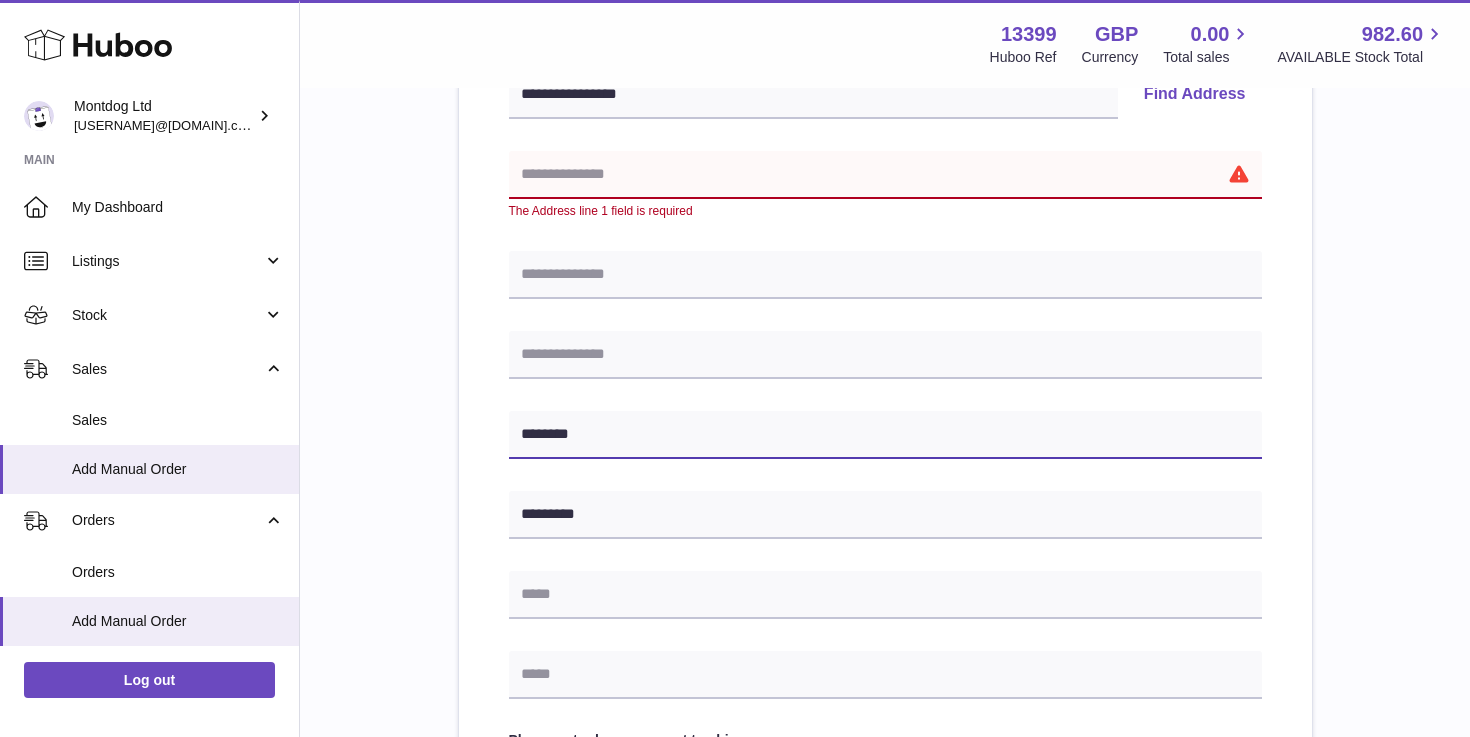 scroll, scrollTop: 401, scrollLeft: 0, axis: vertical 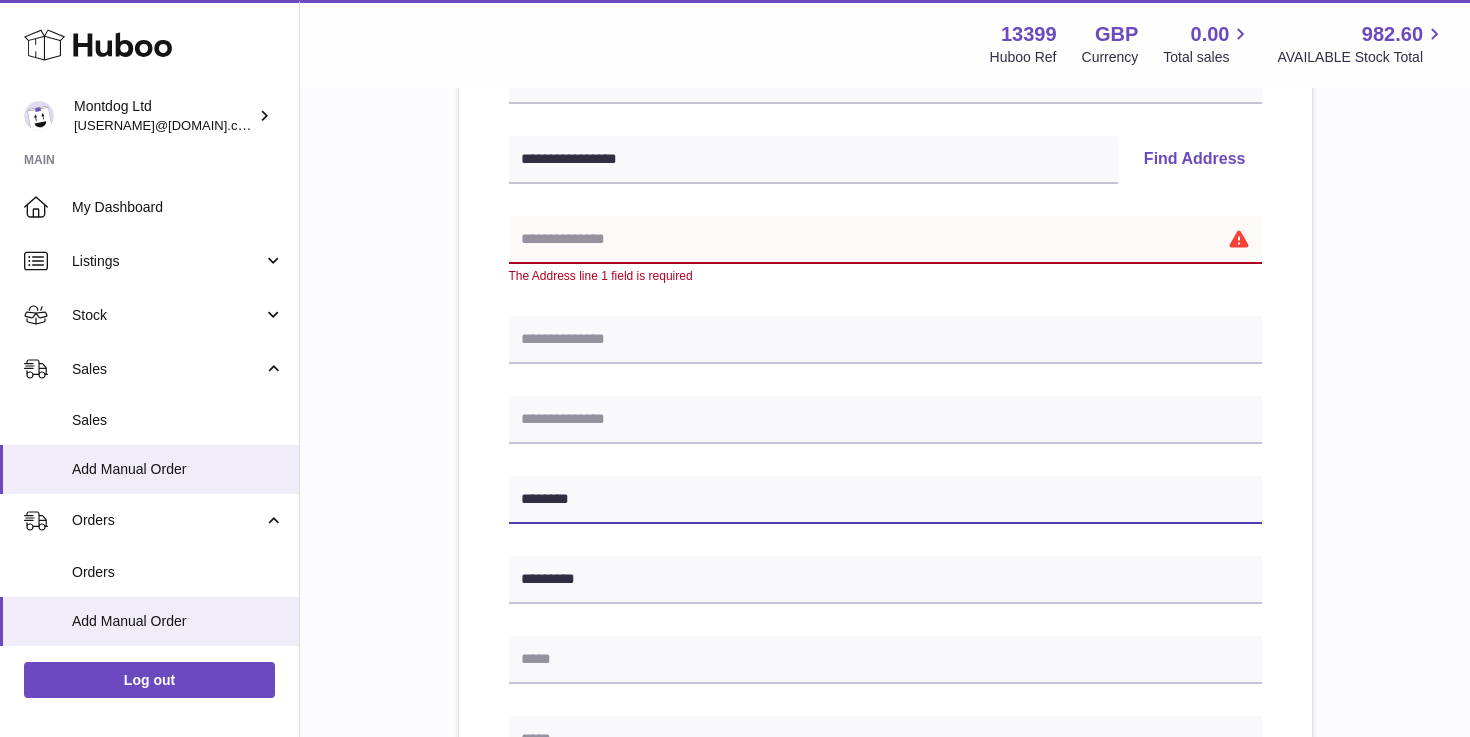 type on "*******" 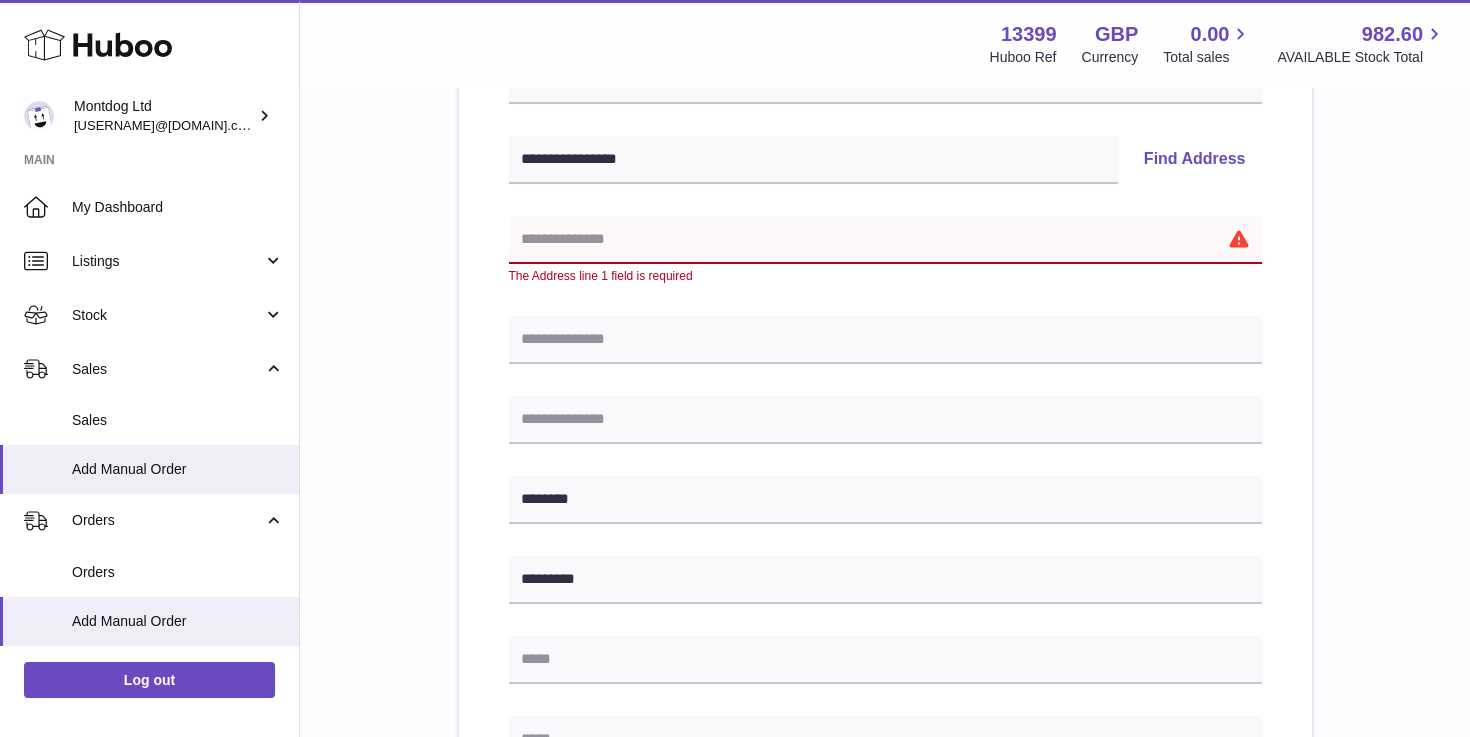 click at bounding box center [885, 240] 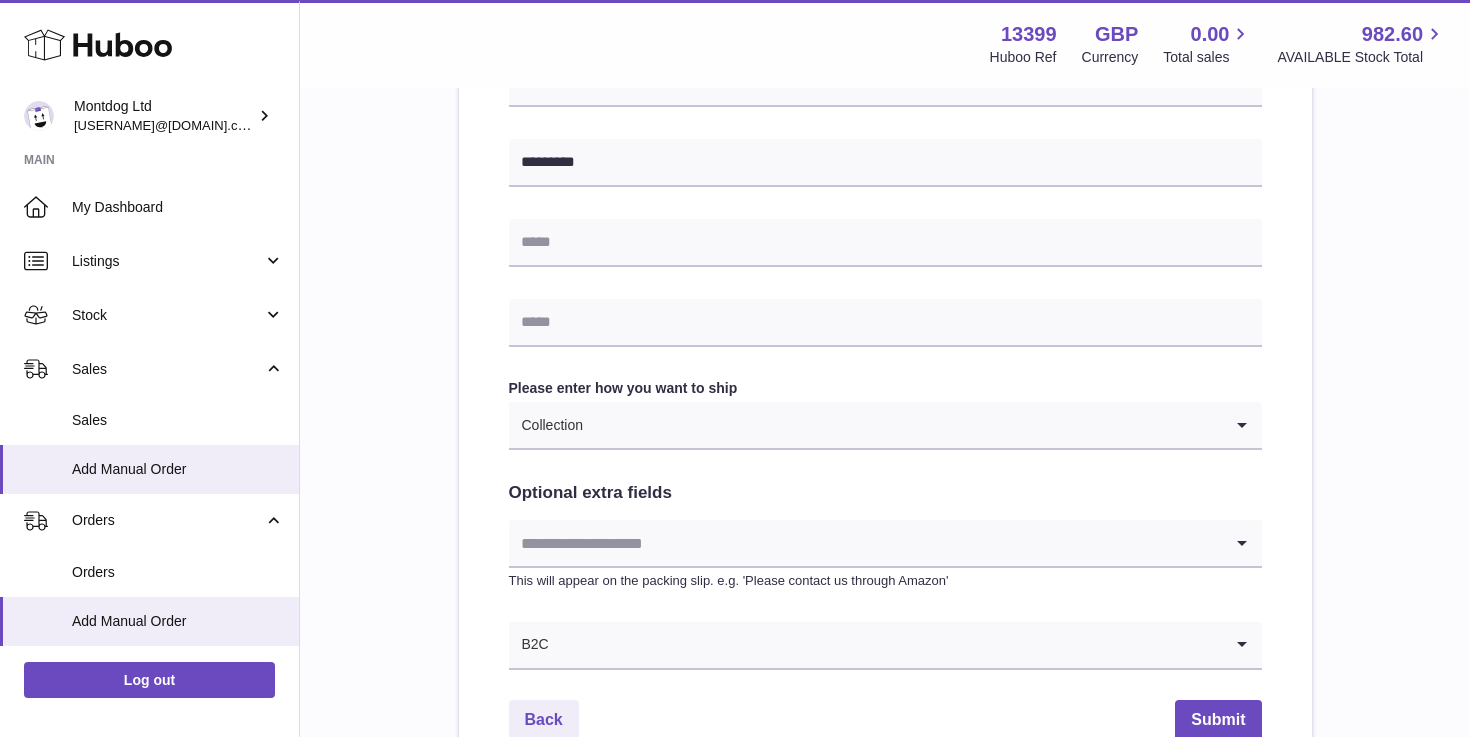 scroll, scrollTop: 1010, scrollLeft: 0, axis: vertical 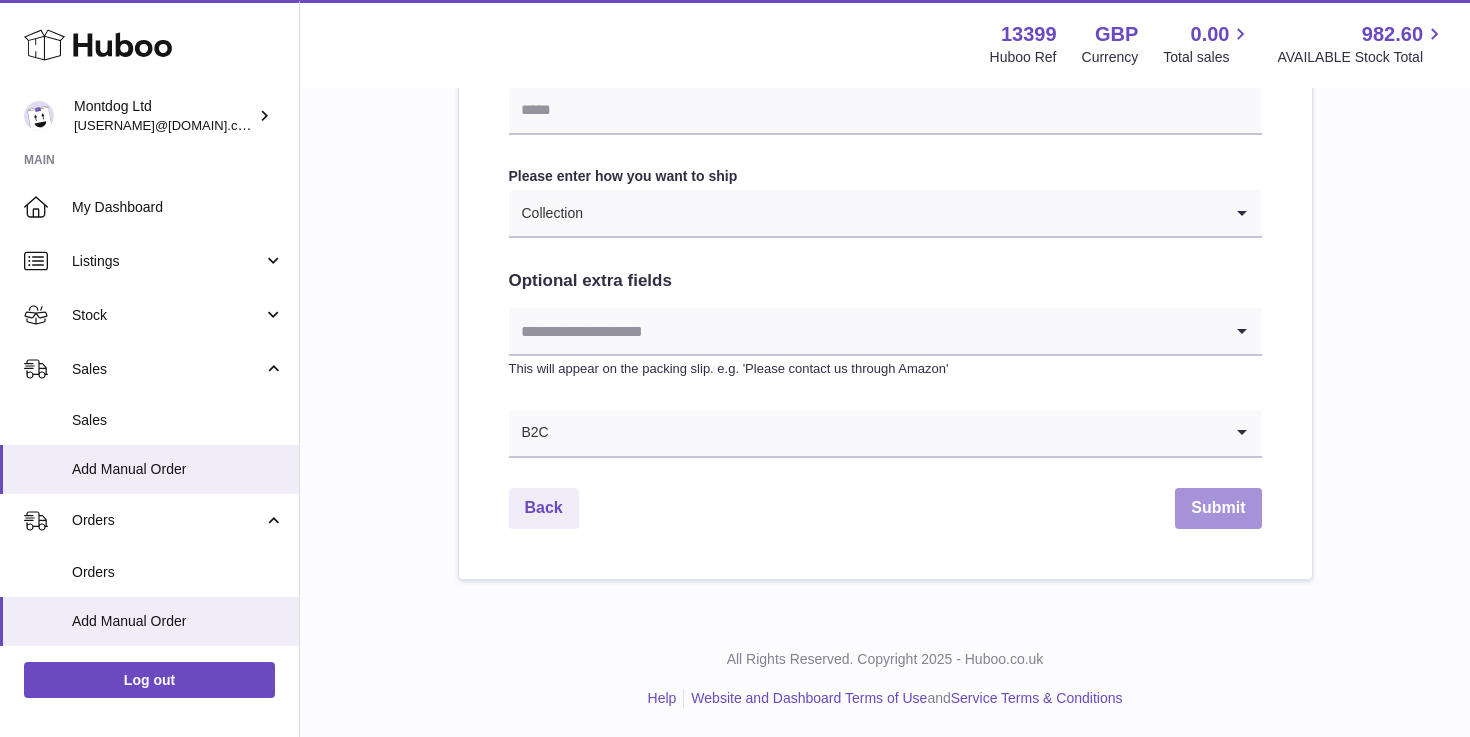 type on "**********" 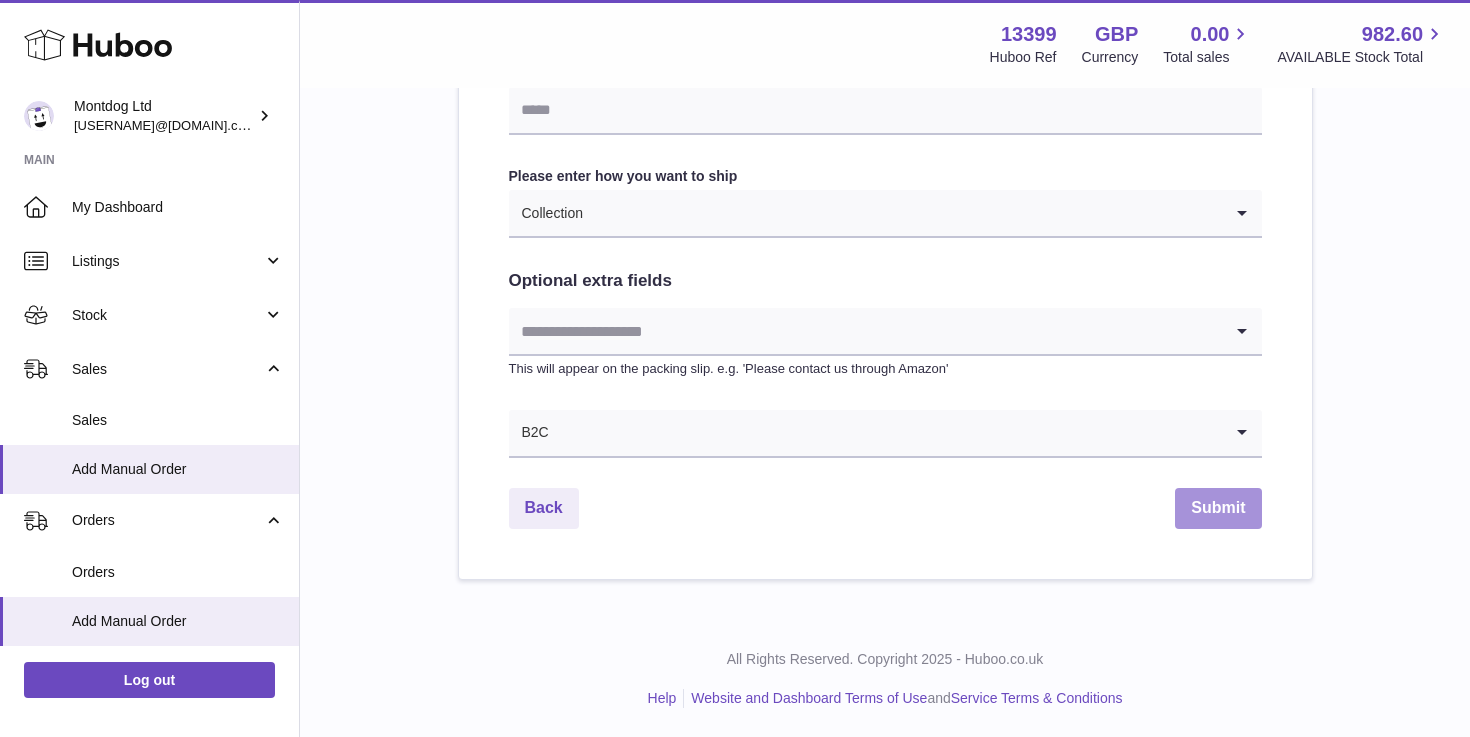 click on "Submit" at bounding box center (1218, 508) 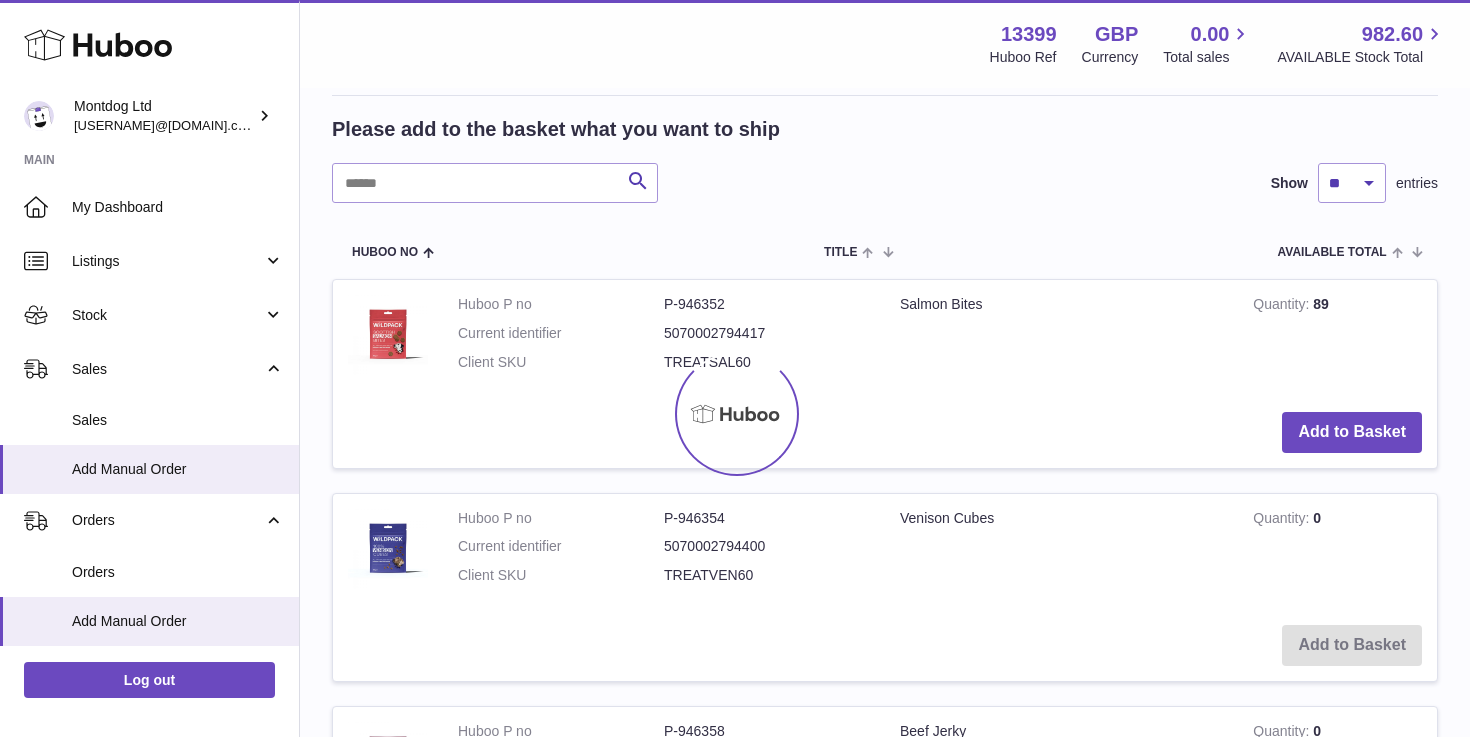 scroll, scrollTop: 0, scrollLeft: 0, axis: both 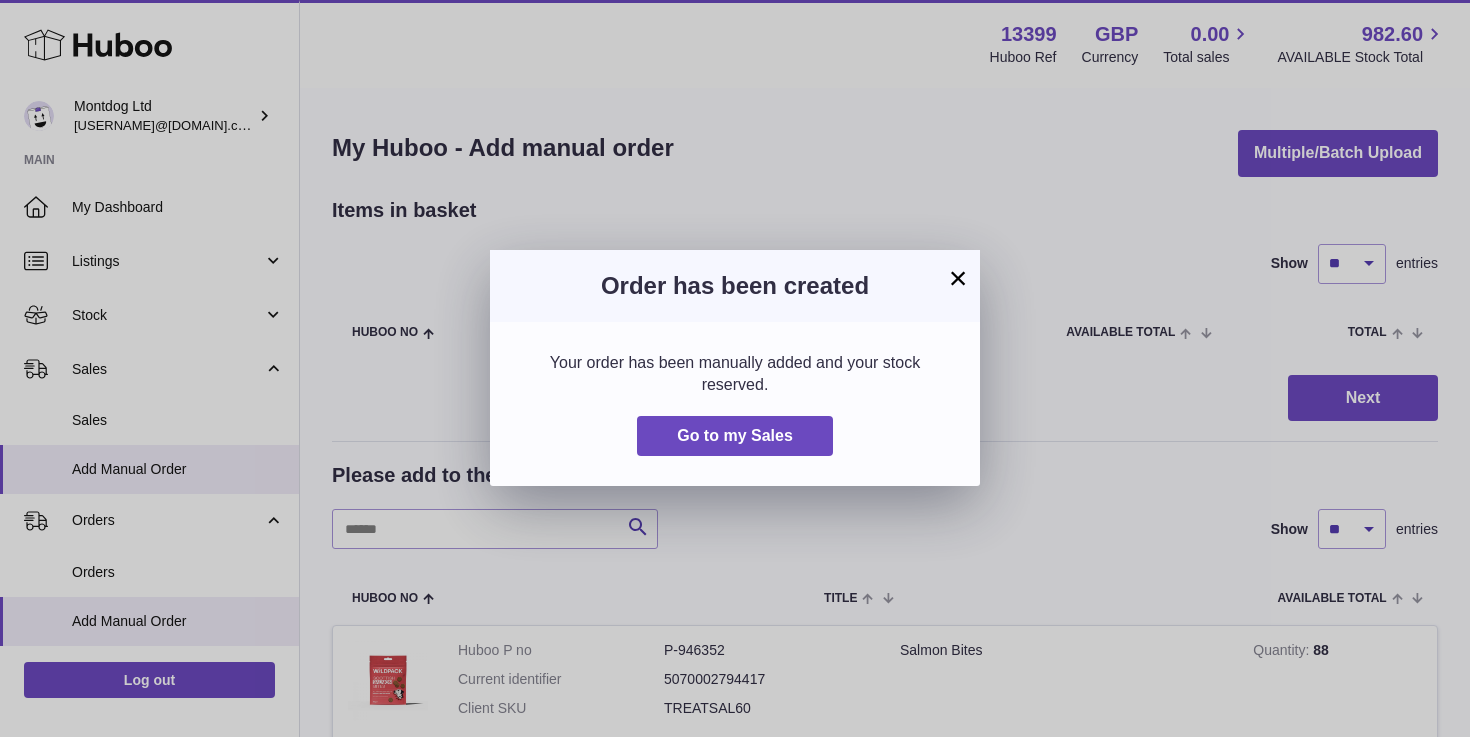 click on "×" at bounding box center [958, 278] 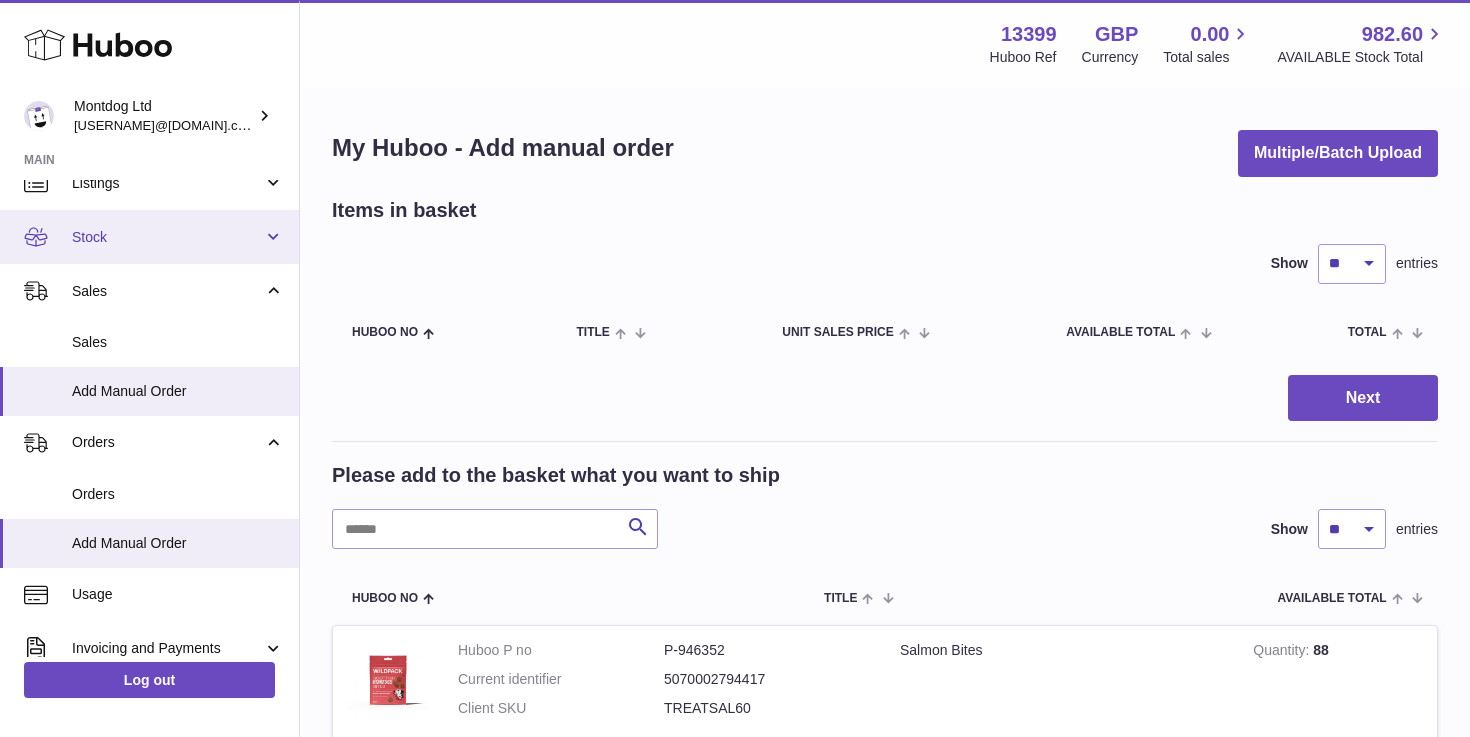 scroll, scrollTop: 70, scrollLeft: 0, axis: vertical 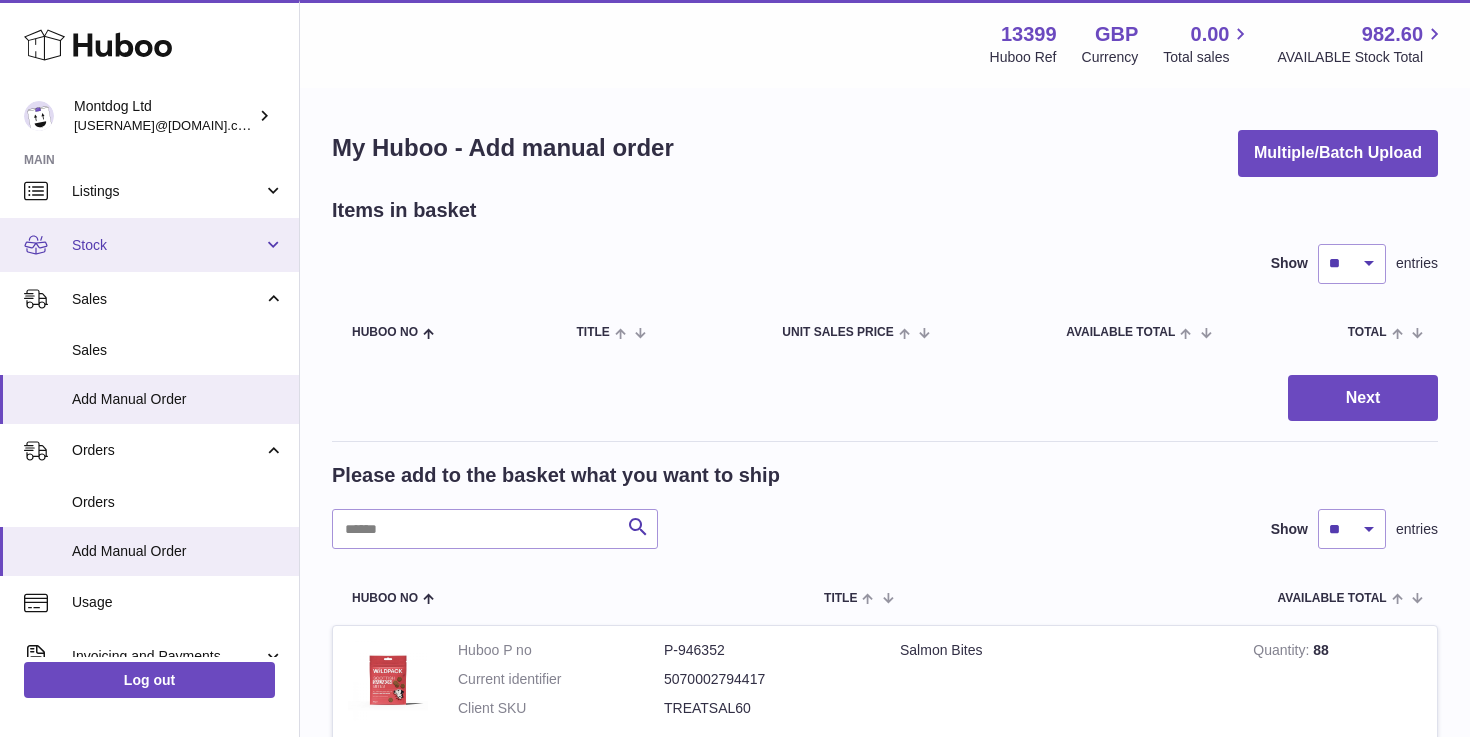 click on "Stock" at bounding box center (149, 245) 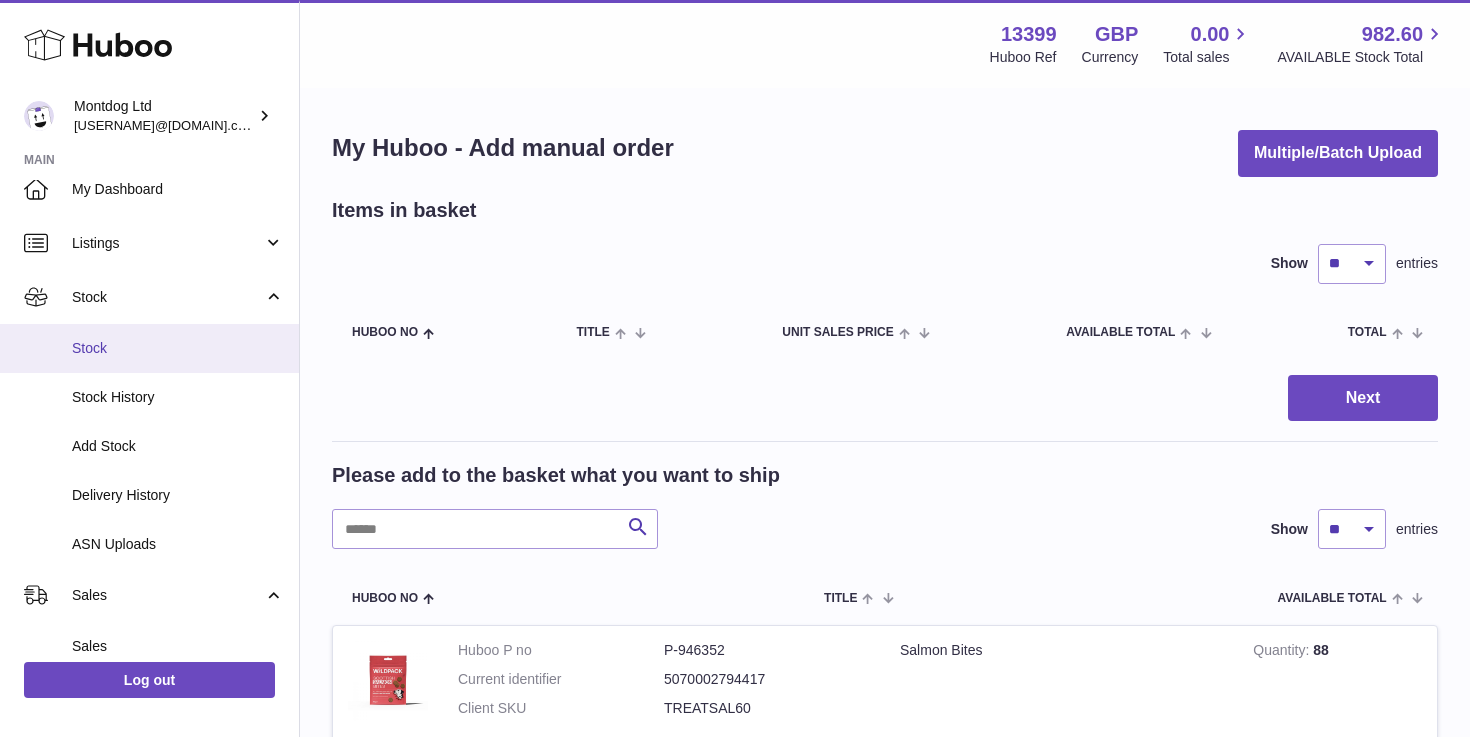 scroll, scrollTop: 0, scrollLeft: 0, axis: both 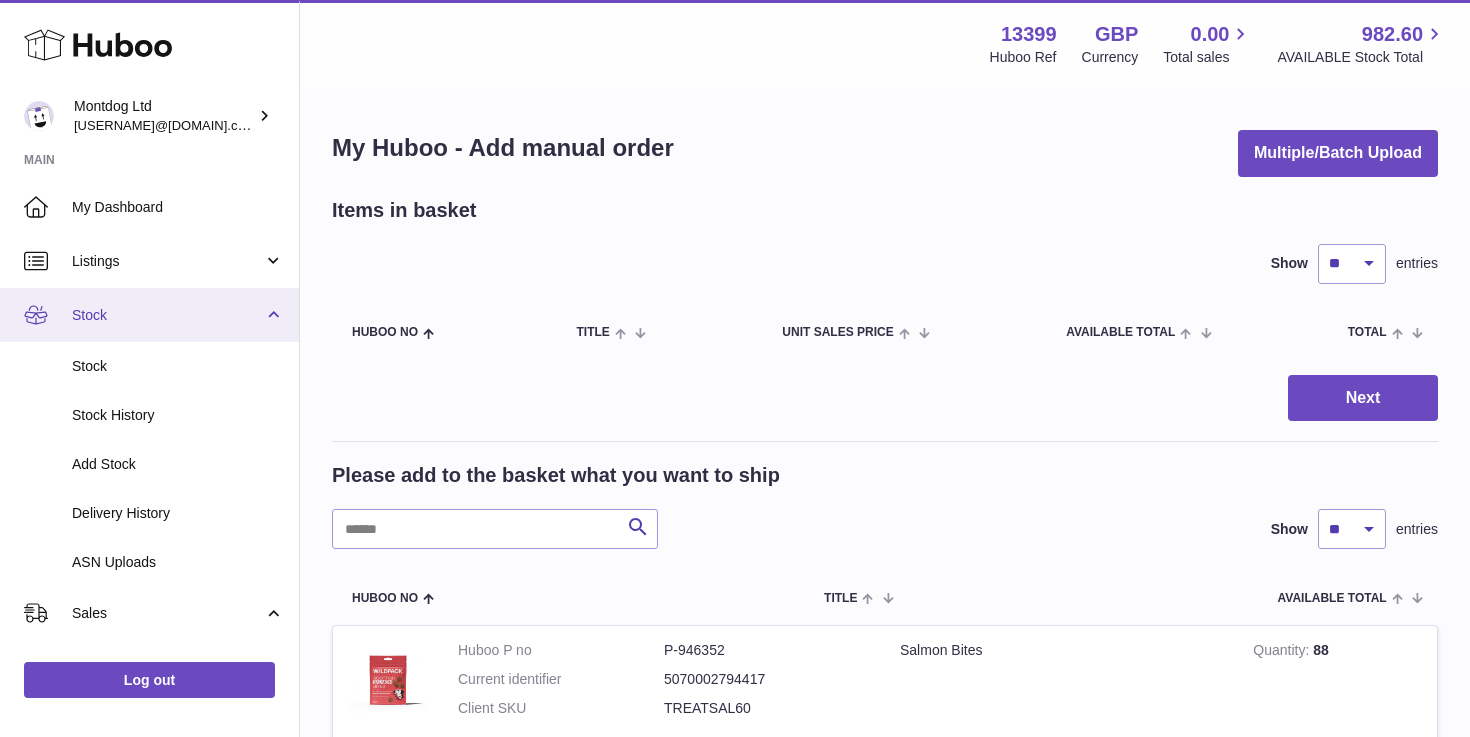 click on "Stock" at bounding box center (167, 315) 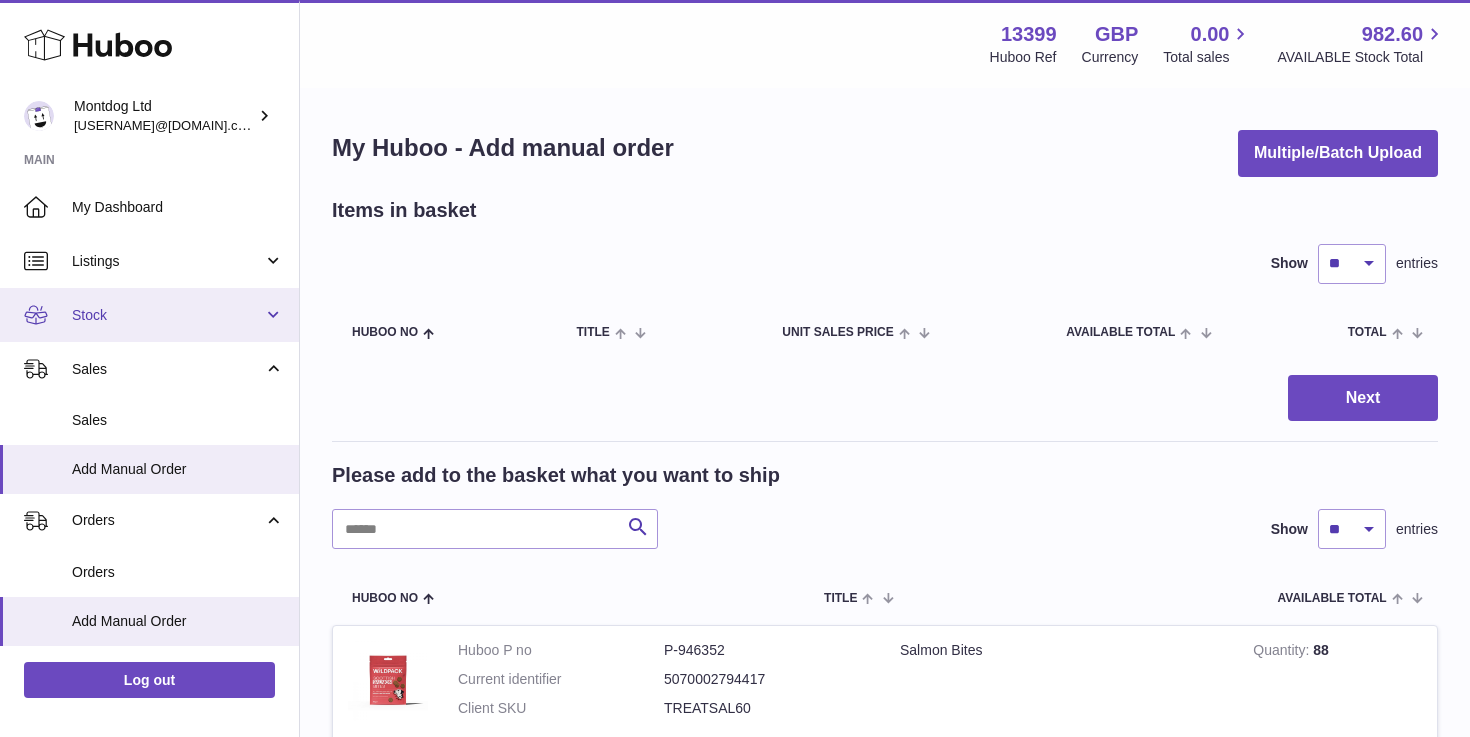 click on "Stock" at bounding box center [149, 315] 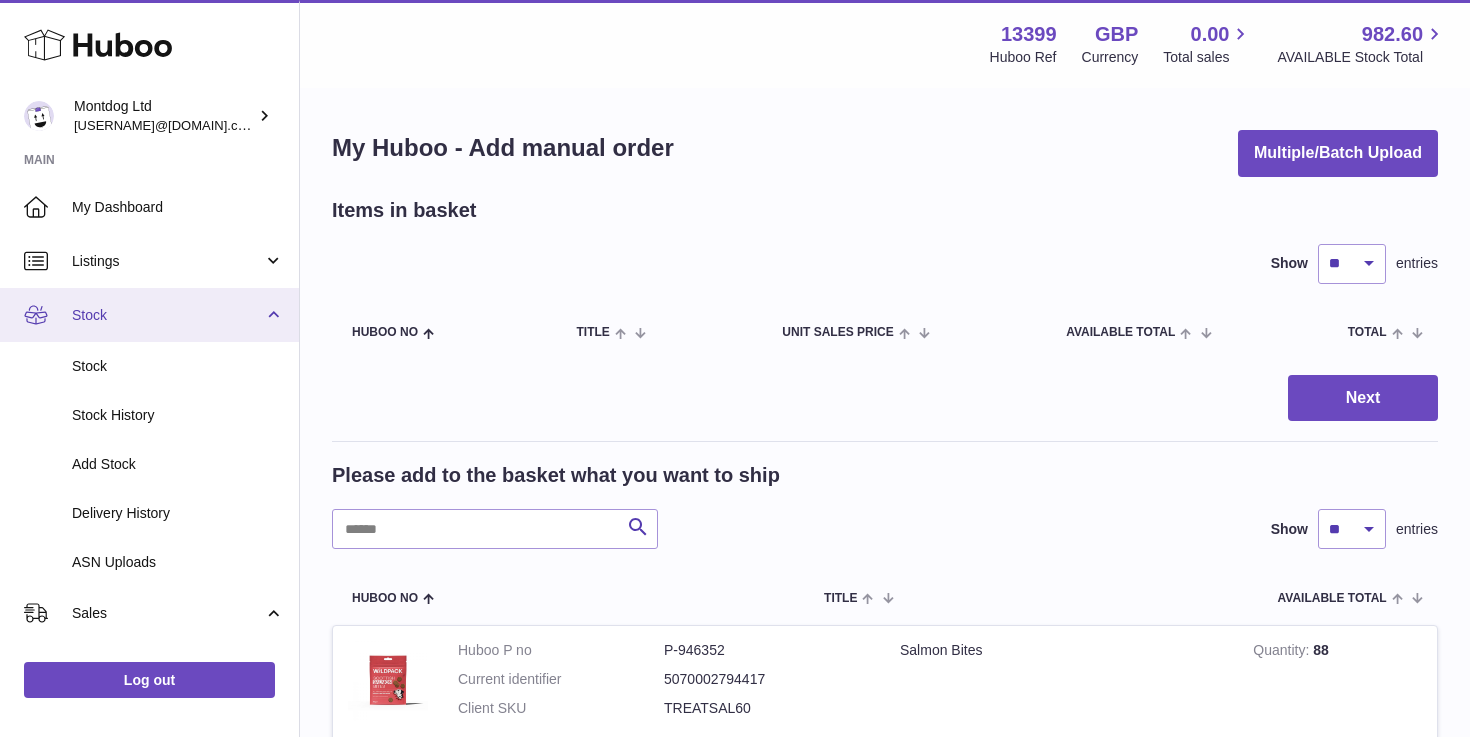 click on "Stock" at bounding box center [149, 315] 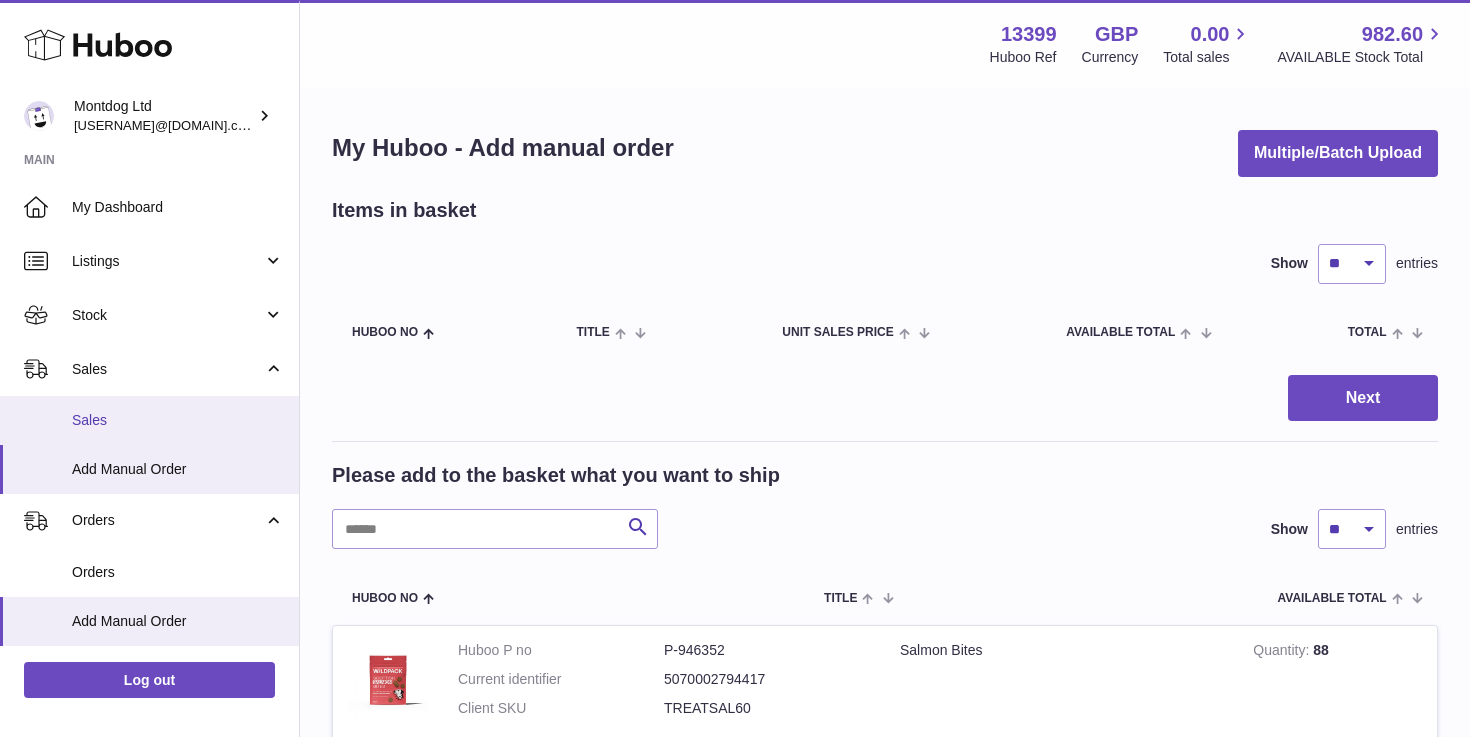 scroll, scrollTop: 40, scrollLeft: 0, axis: vertical 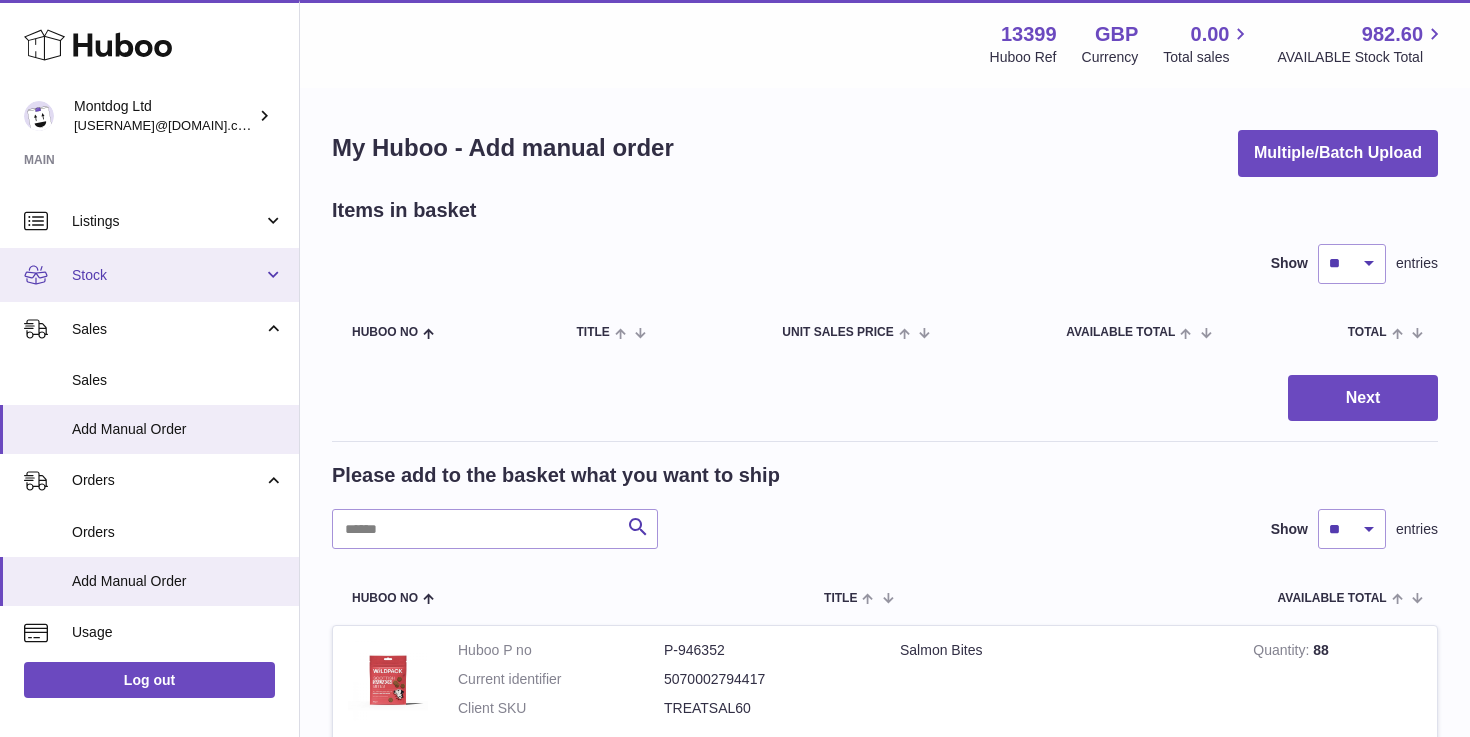 click on "Stock" at bounding box center (149, 275) 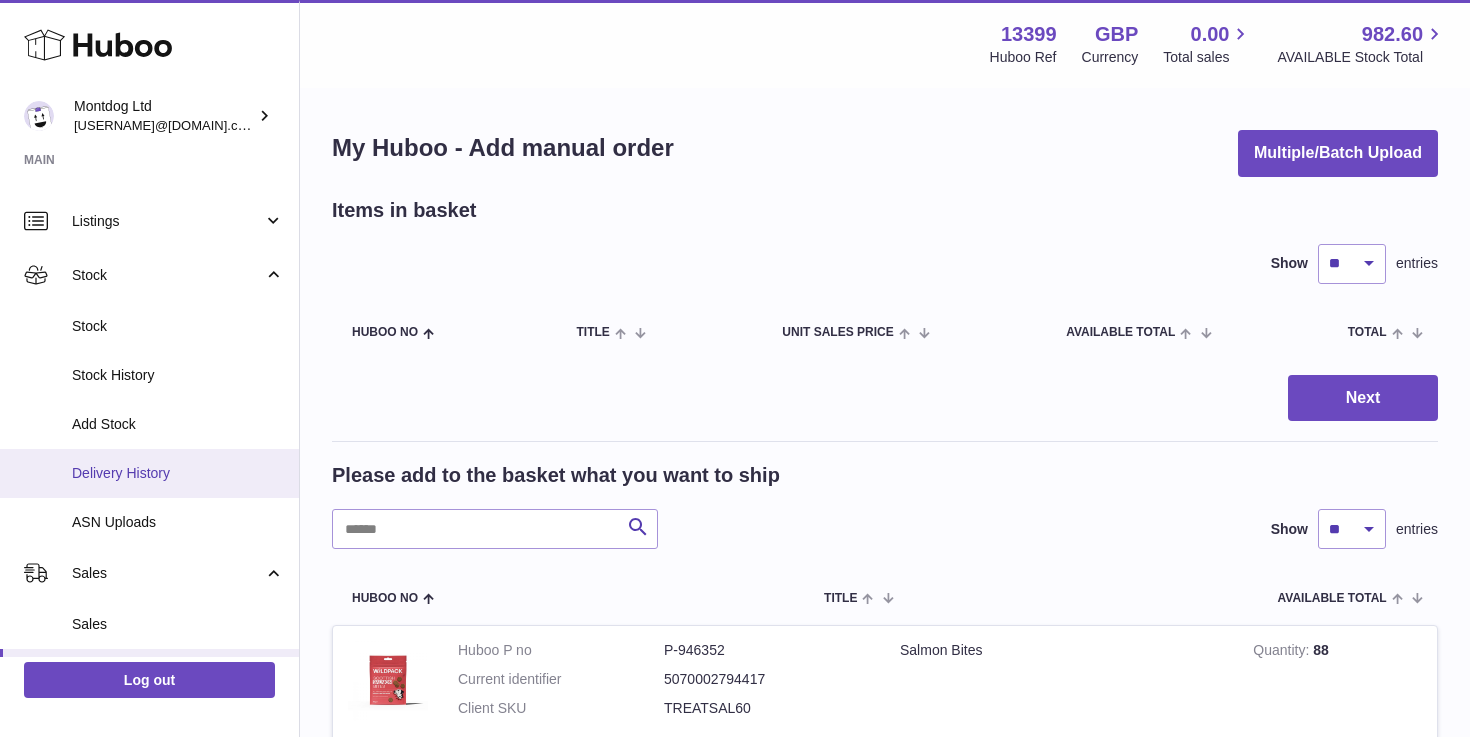click on "Delivery History" at bounding box center [178, 473] 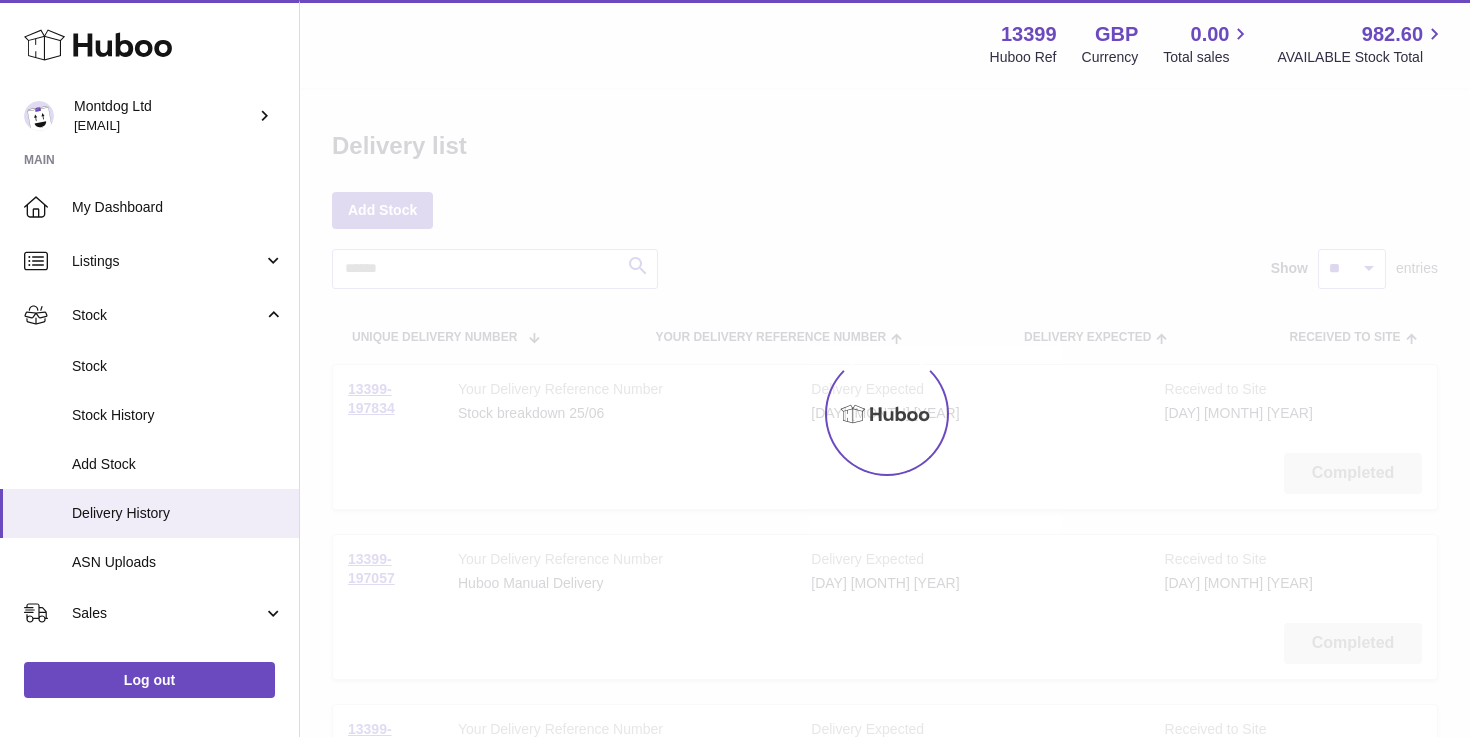scroll, scrollTop: 0, scrollLeft: 0, axis: both 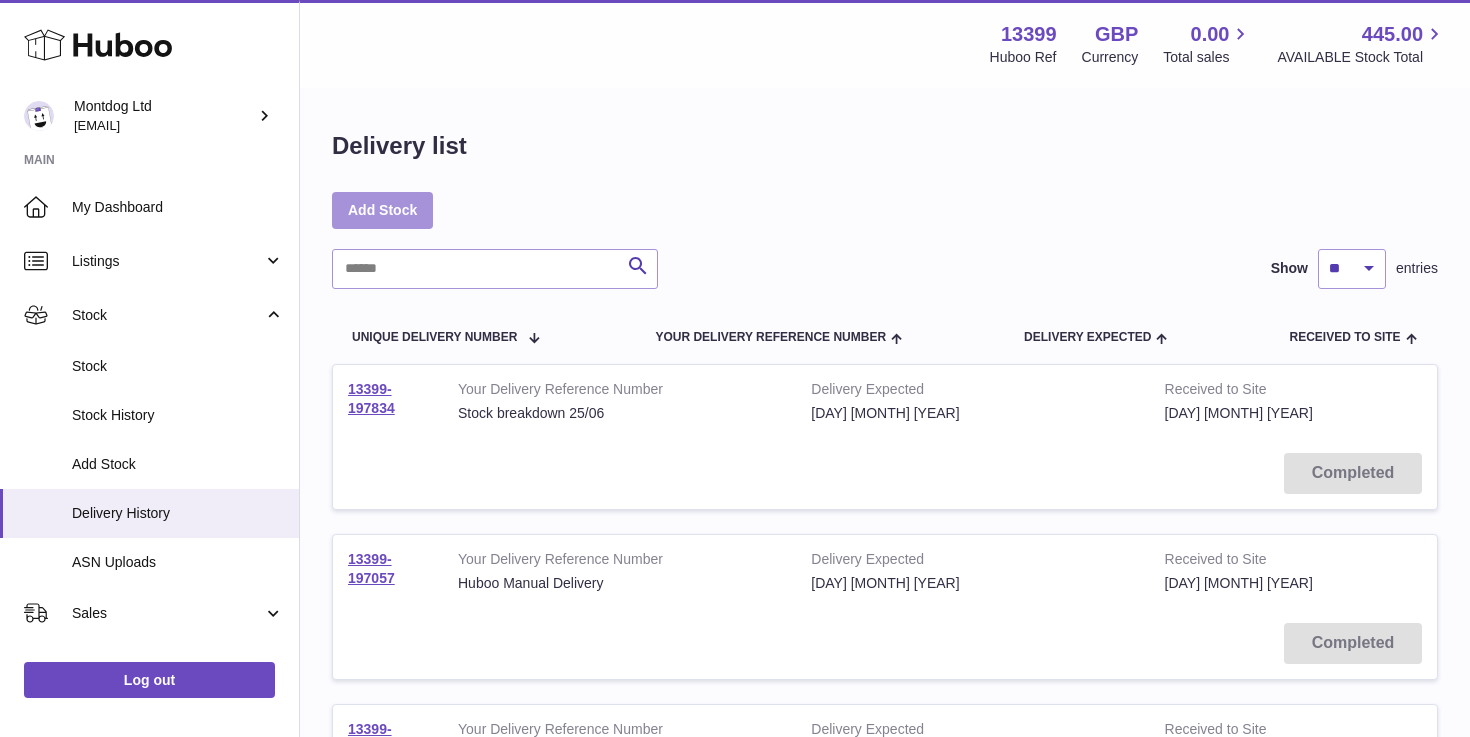 click on "Add Stock" at bounding box center [382, 210] 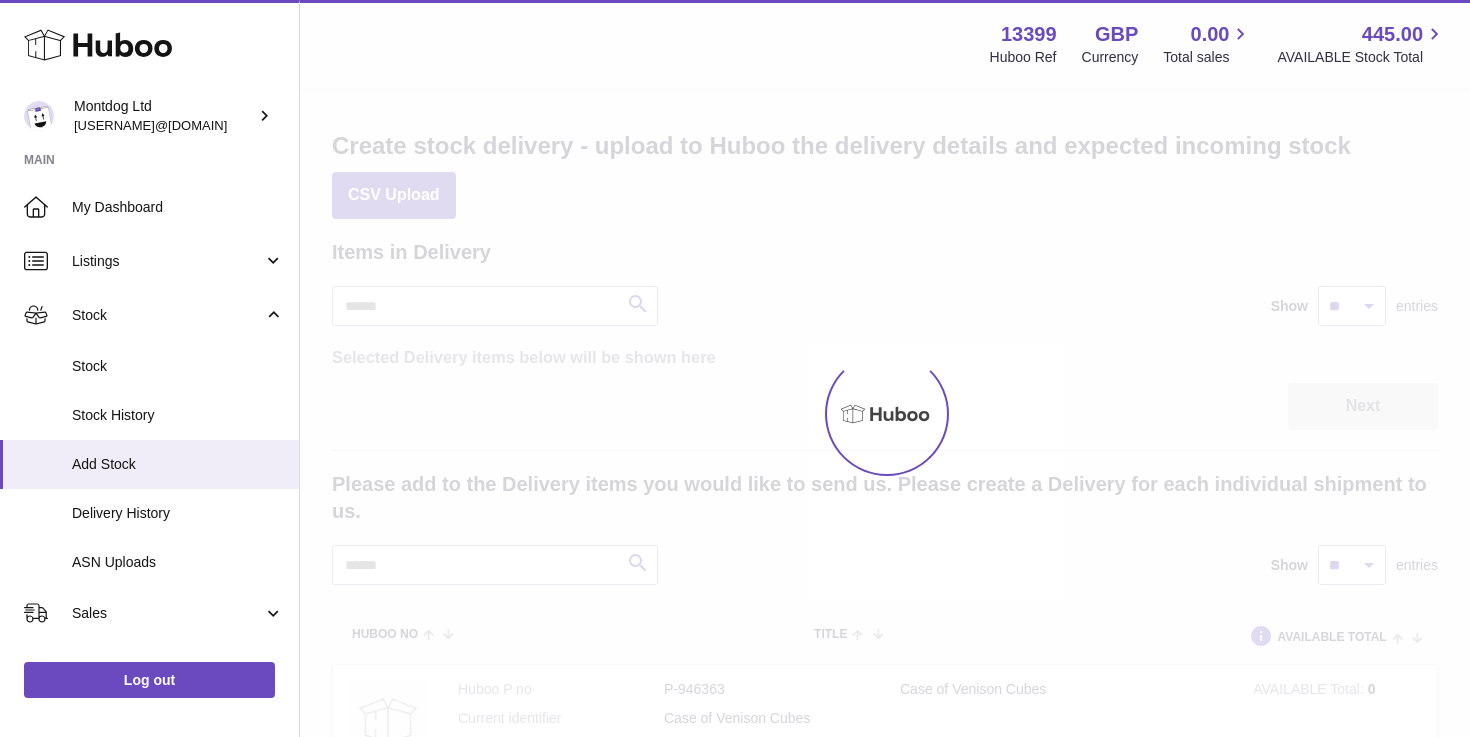 scroll, scrollTop: 0, scrollLeft: 0, axis: both 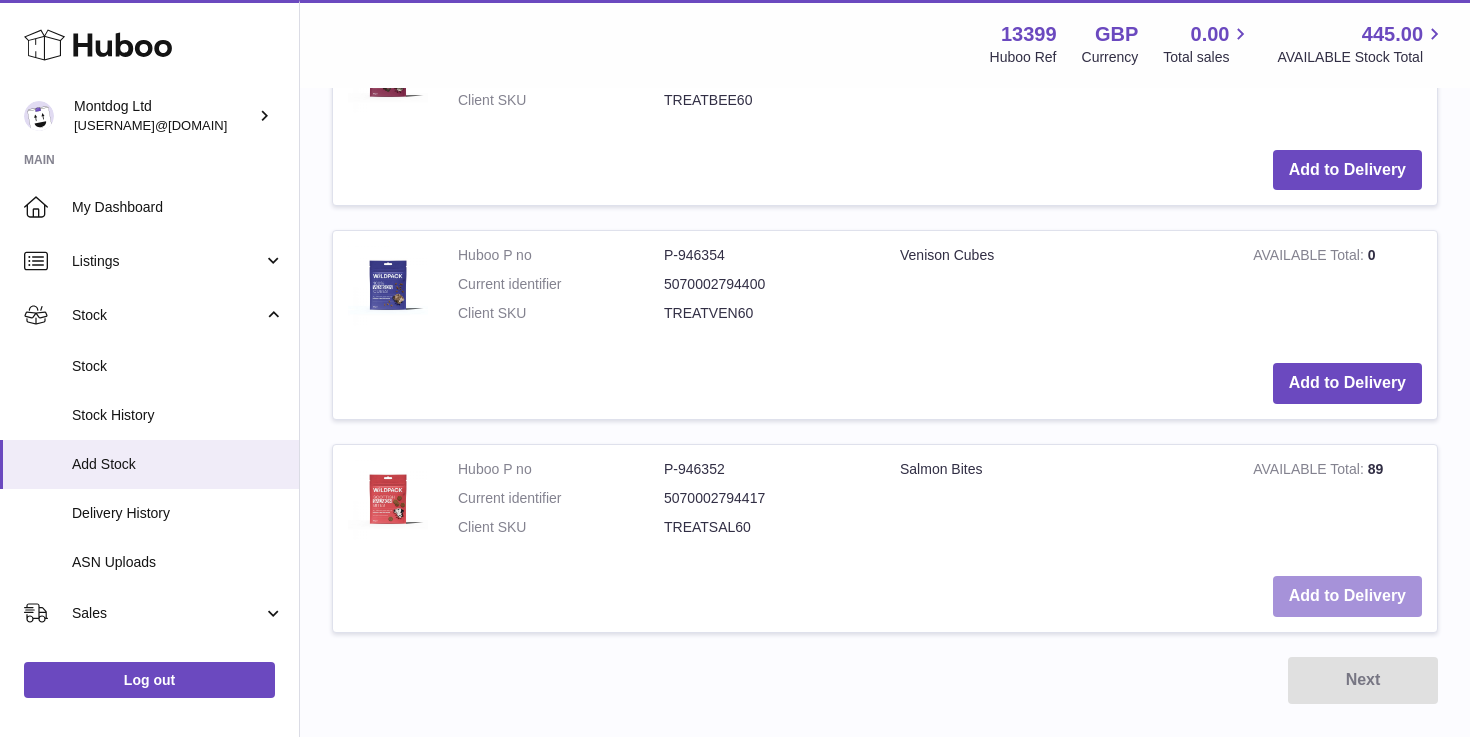 click on "Add to Delivery" at bounding box center [1347, 596] 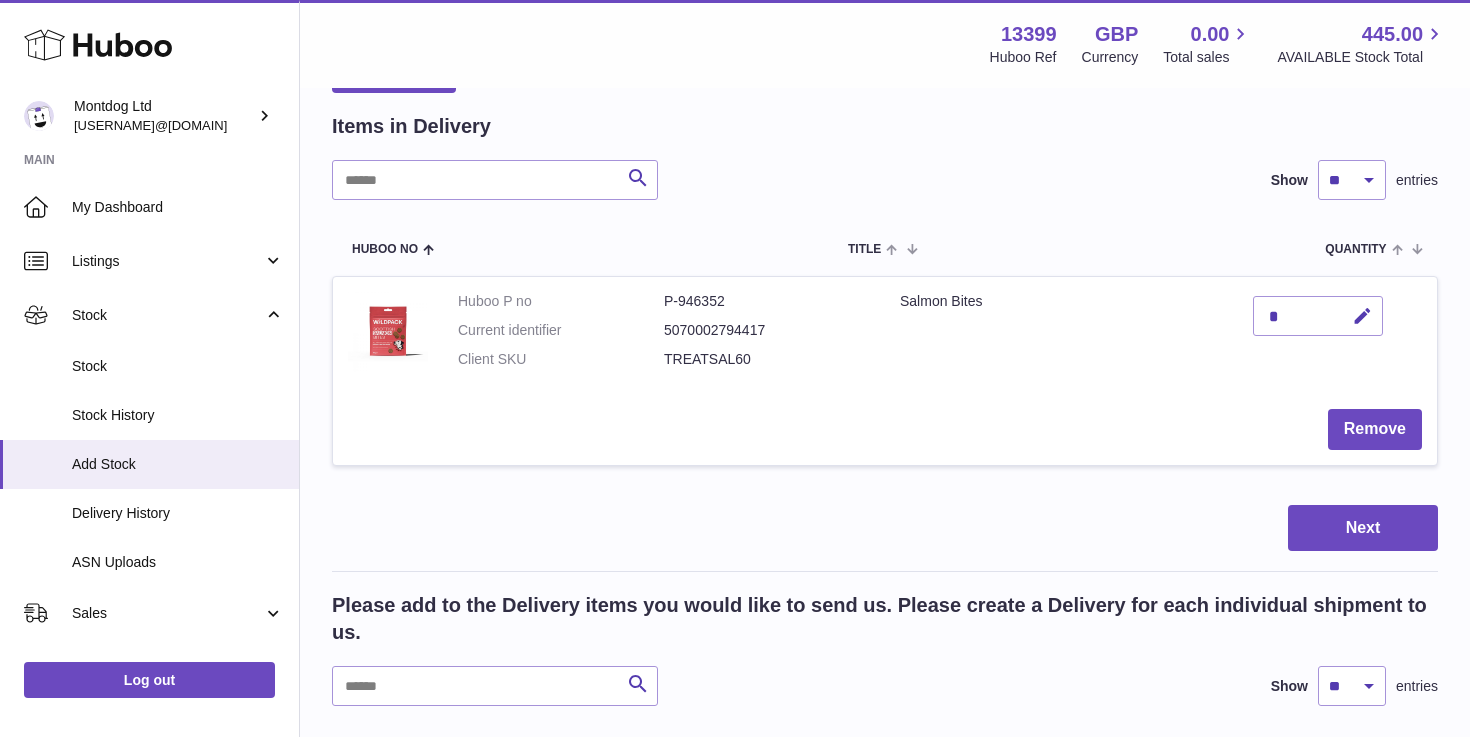 scroll, scrollTop: 150, scrollLeft: 0, axis: vertical 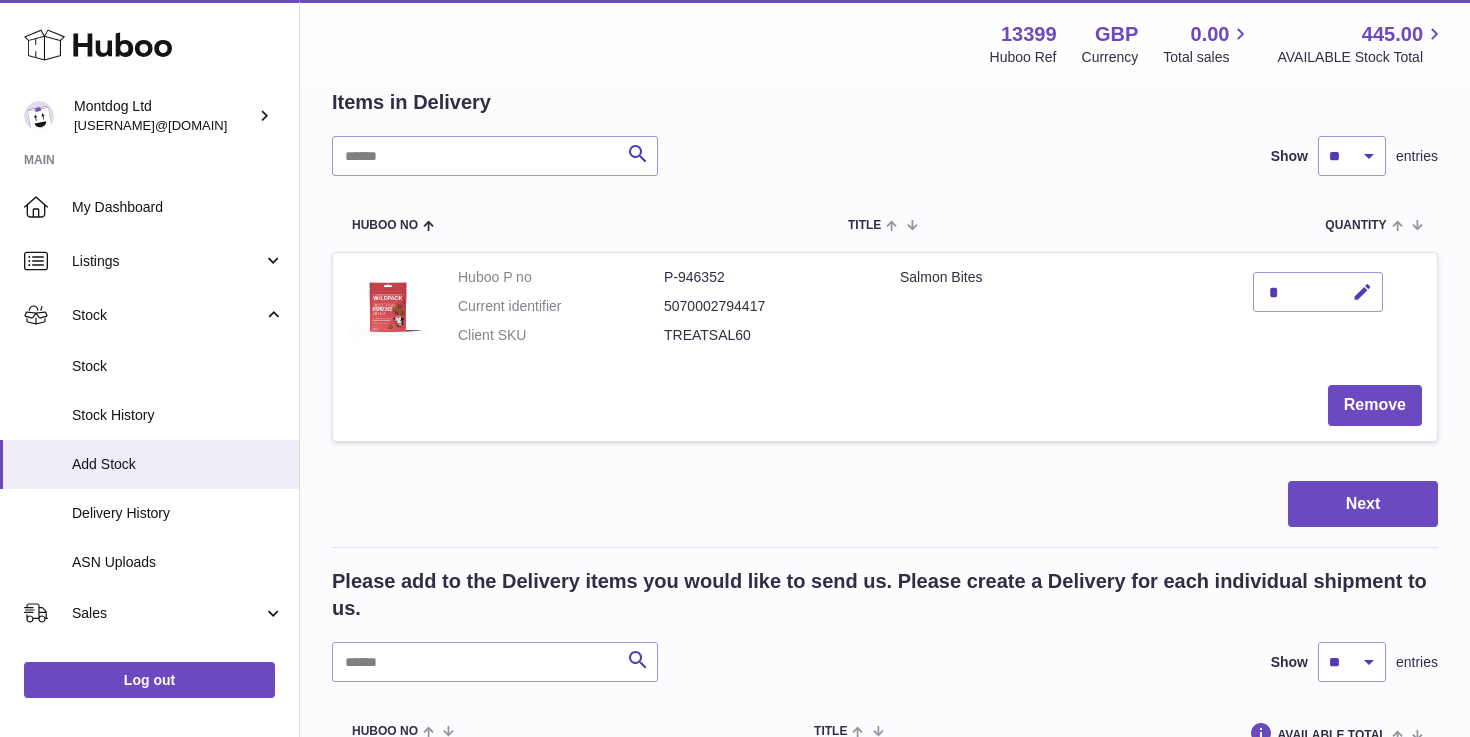click on "*" at bounding box center (1318, 292) 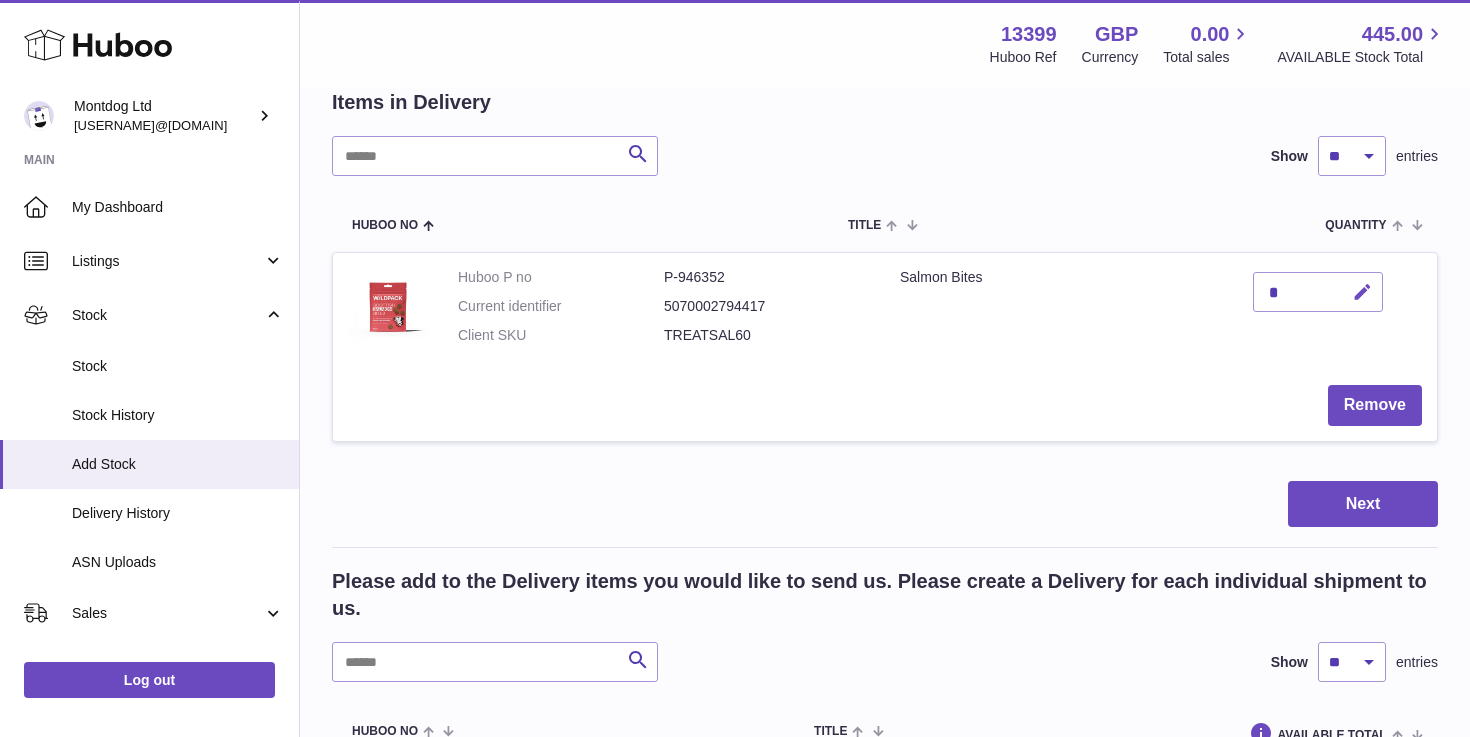 click at bounding box center (1362, 292) 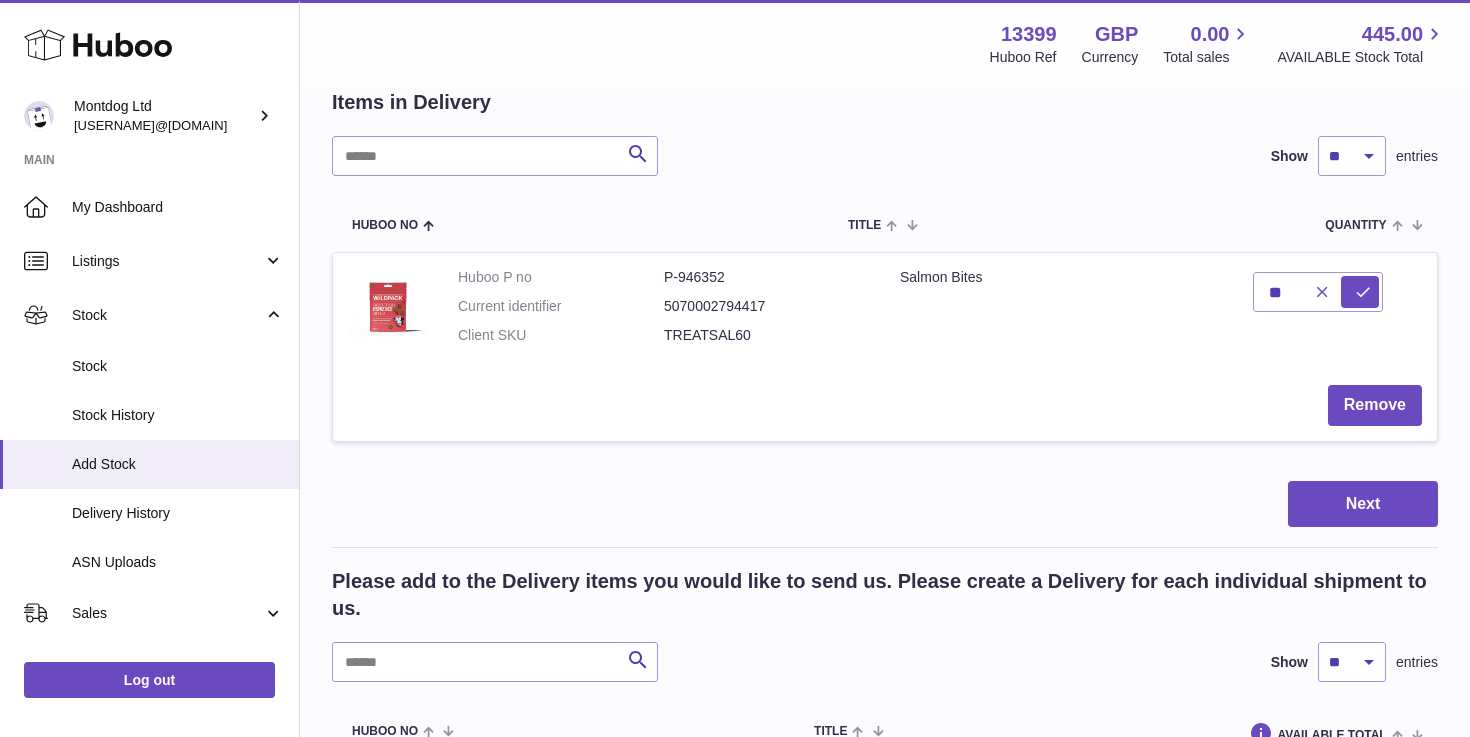 click at bounding box center [1322, 292] 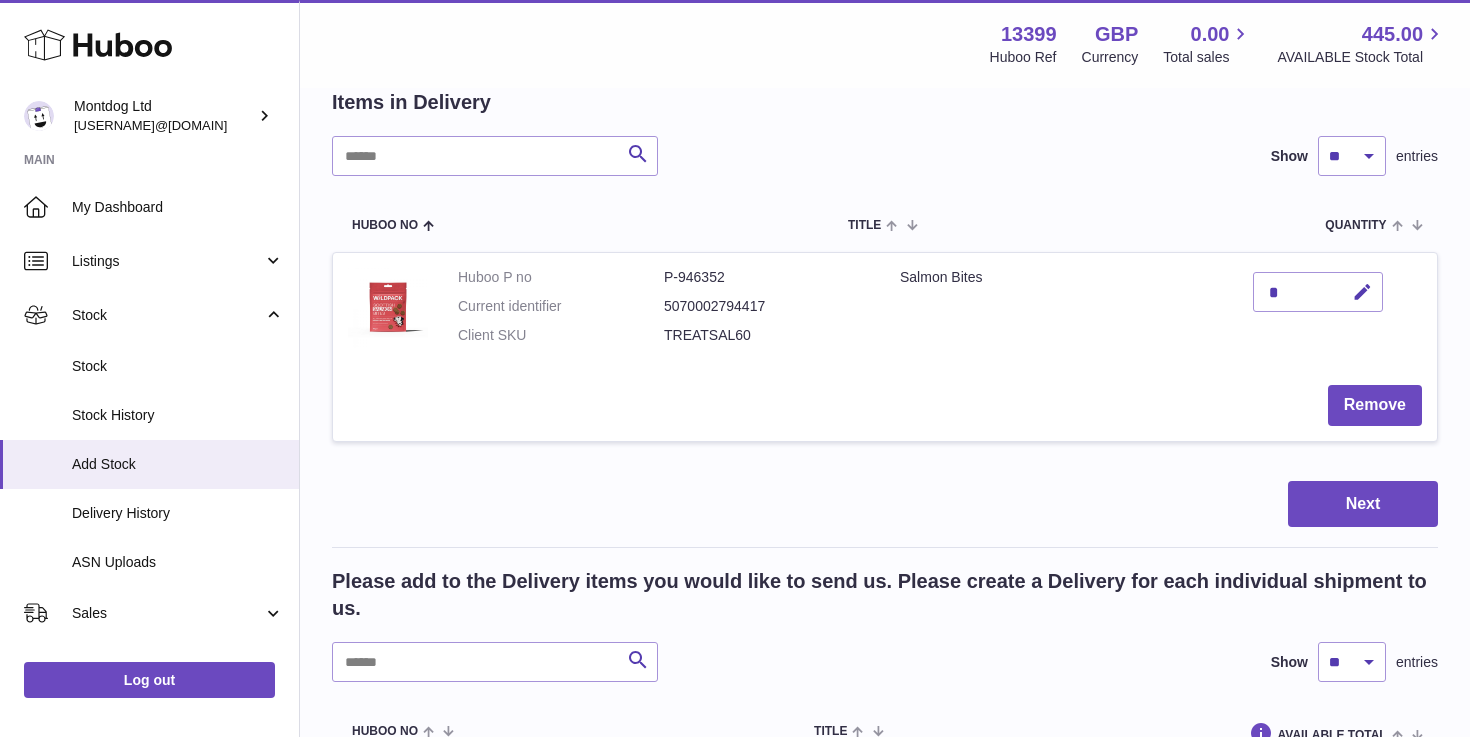 click on "*" at bounding box center [1318, 292] 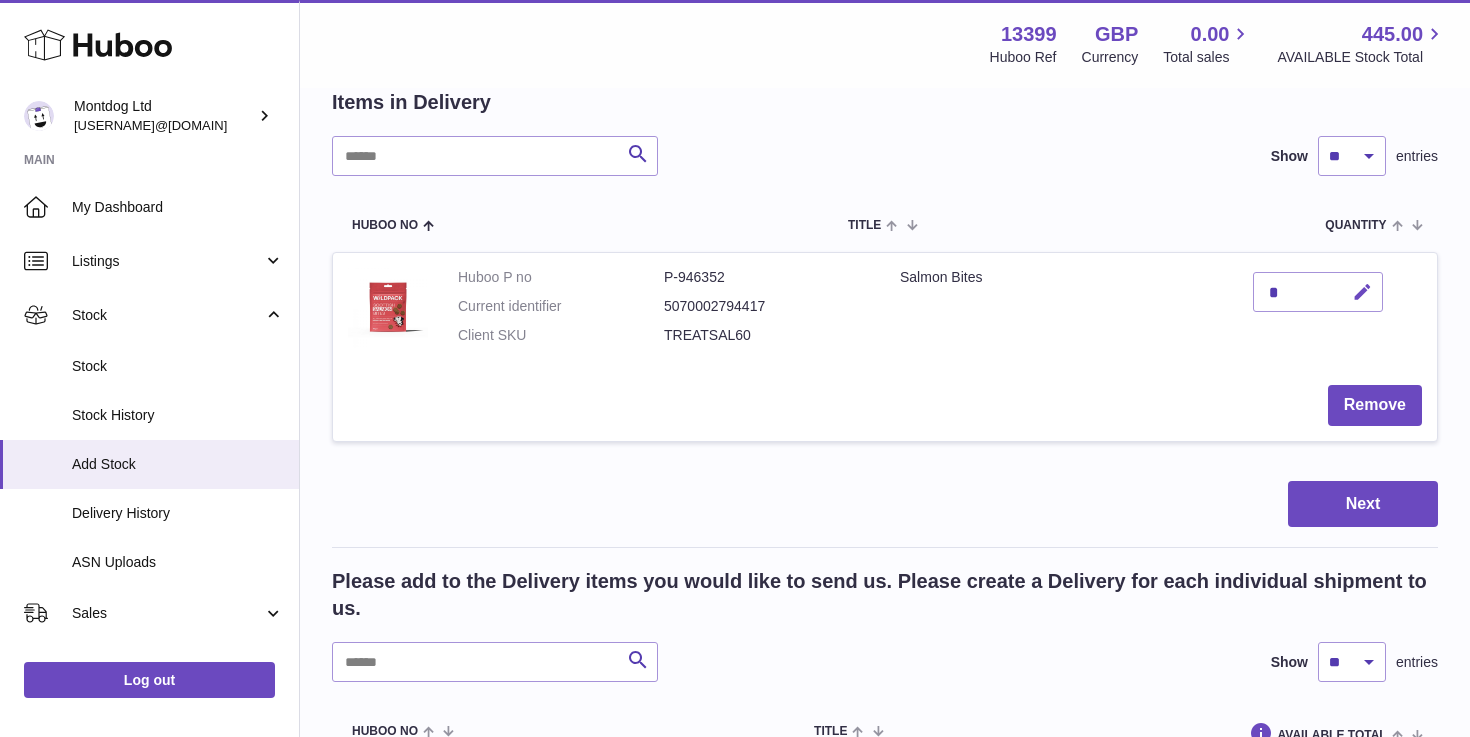 click at bounding box center (1362, 292) 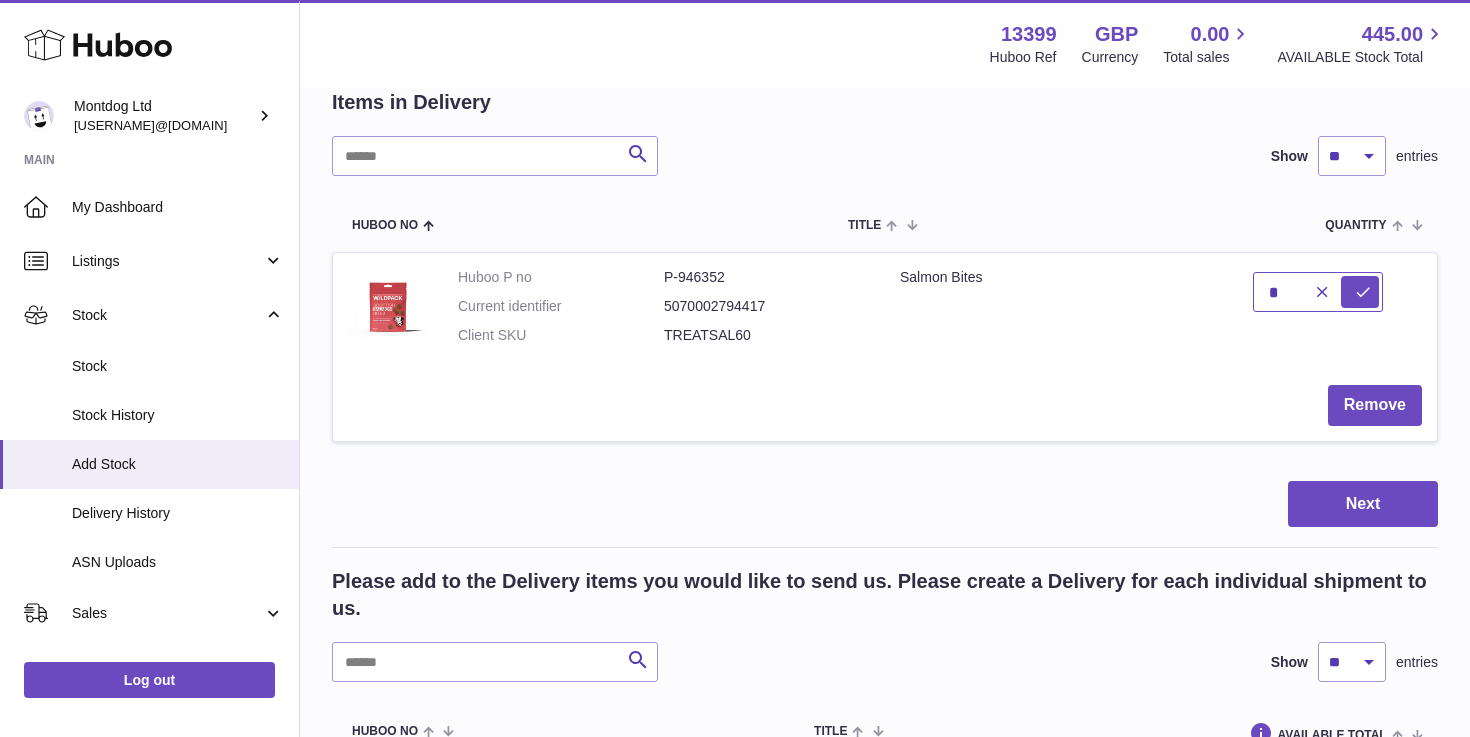 click on "*" at bounding box center (1318, 292) 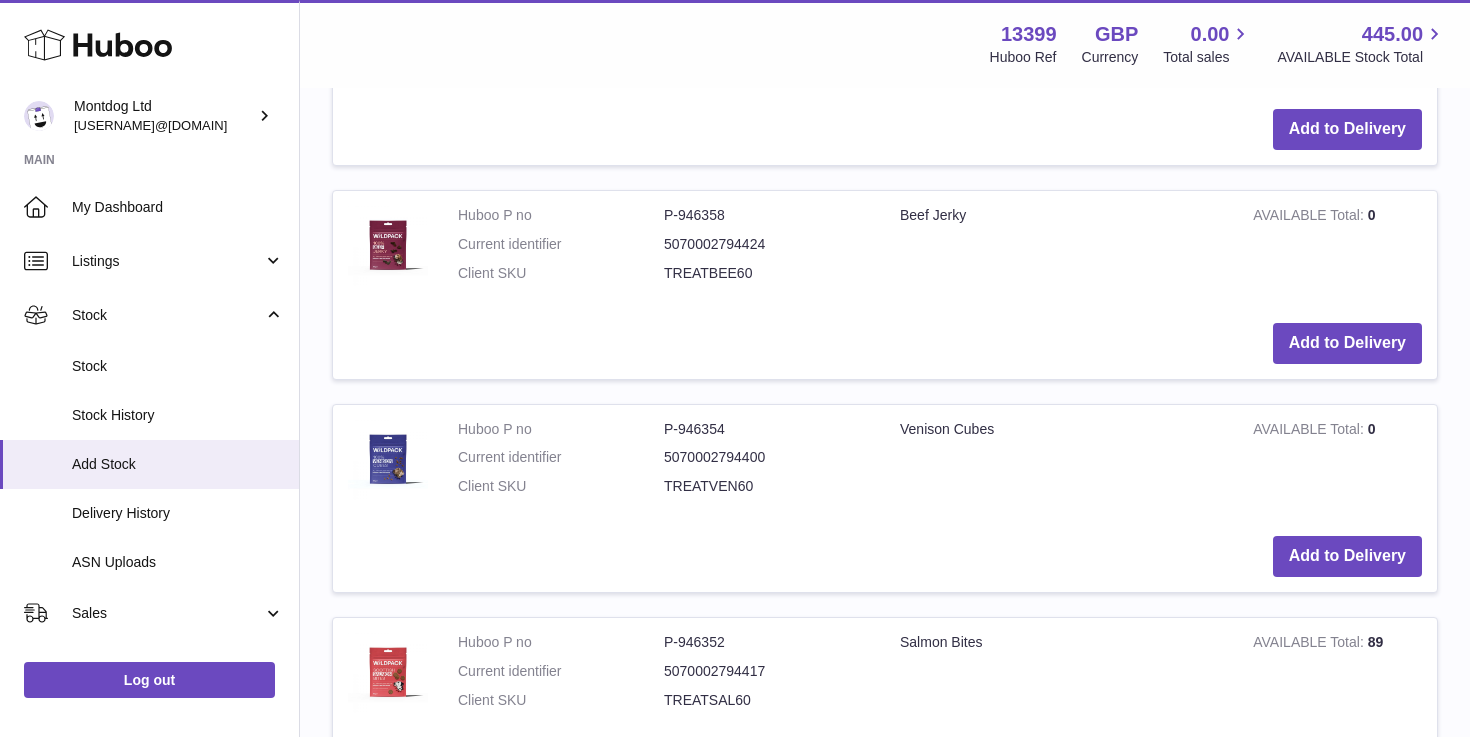 scroll, scrollTop: 1361, scrollLeft: 0, axis: vertical 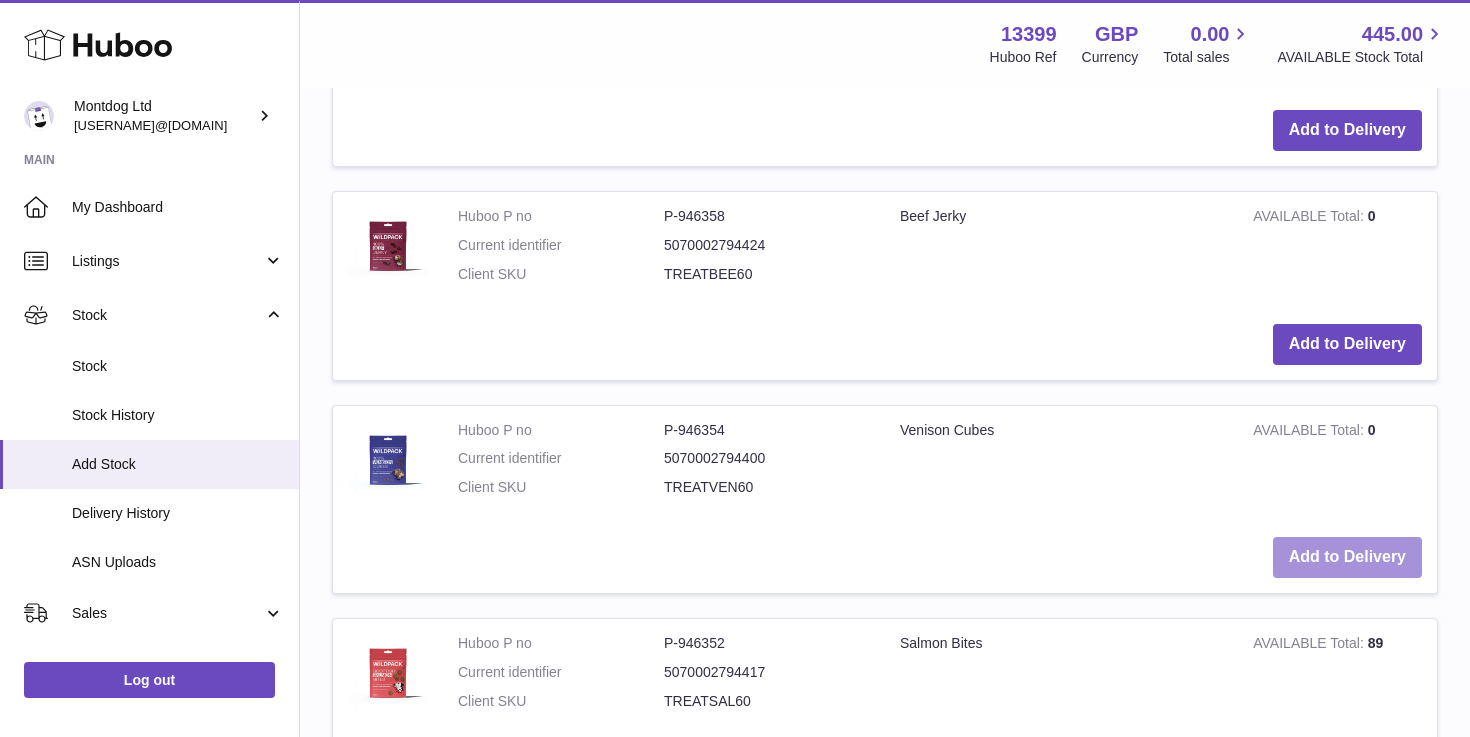 click on "Add to Delivery" at bounding box center [1347, 557] 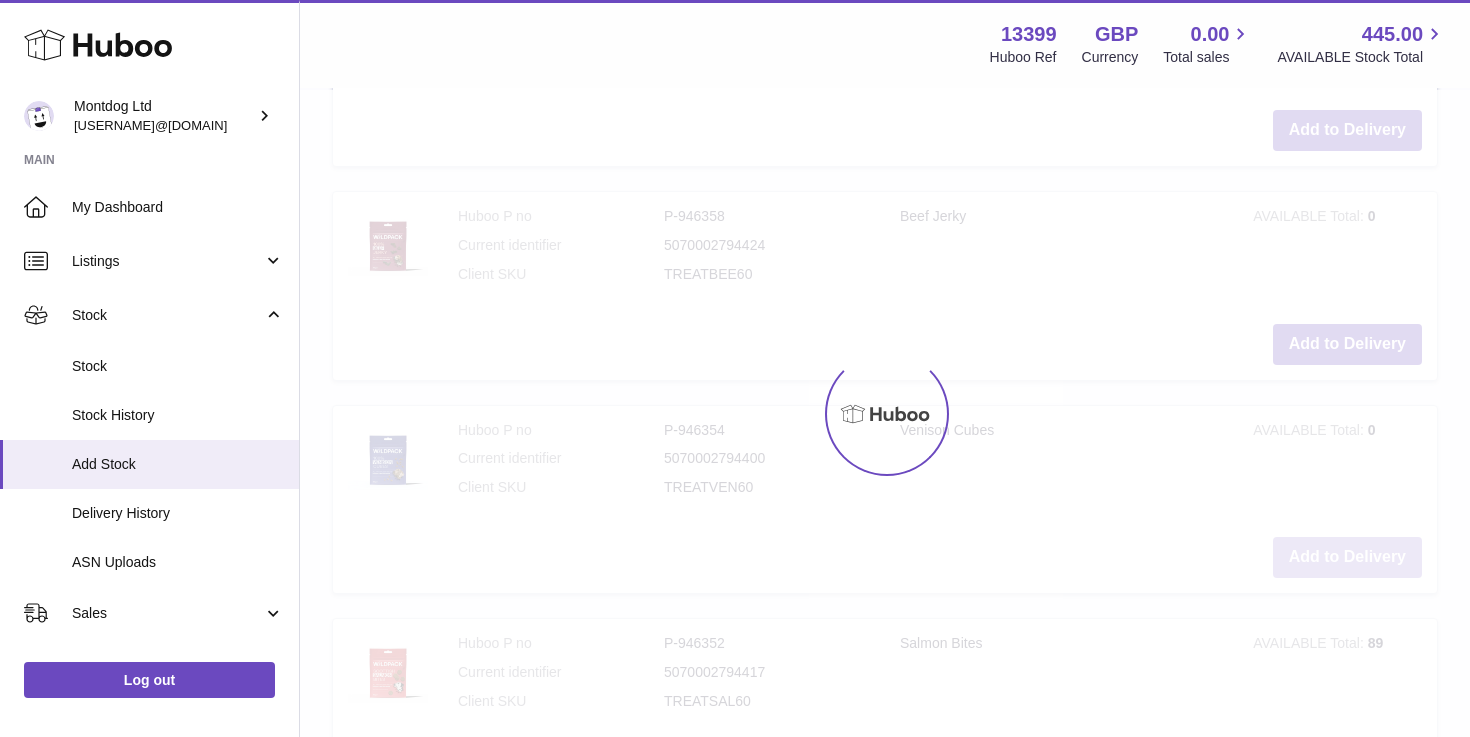 type on "*" 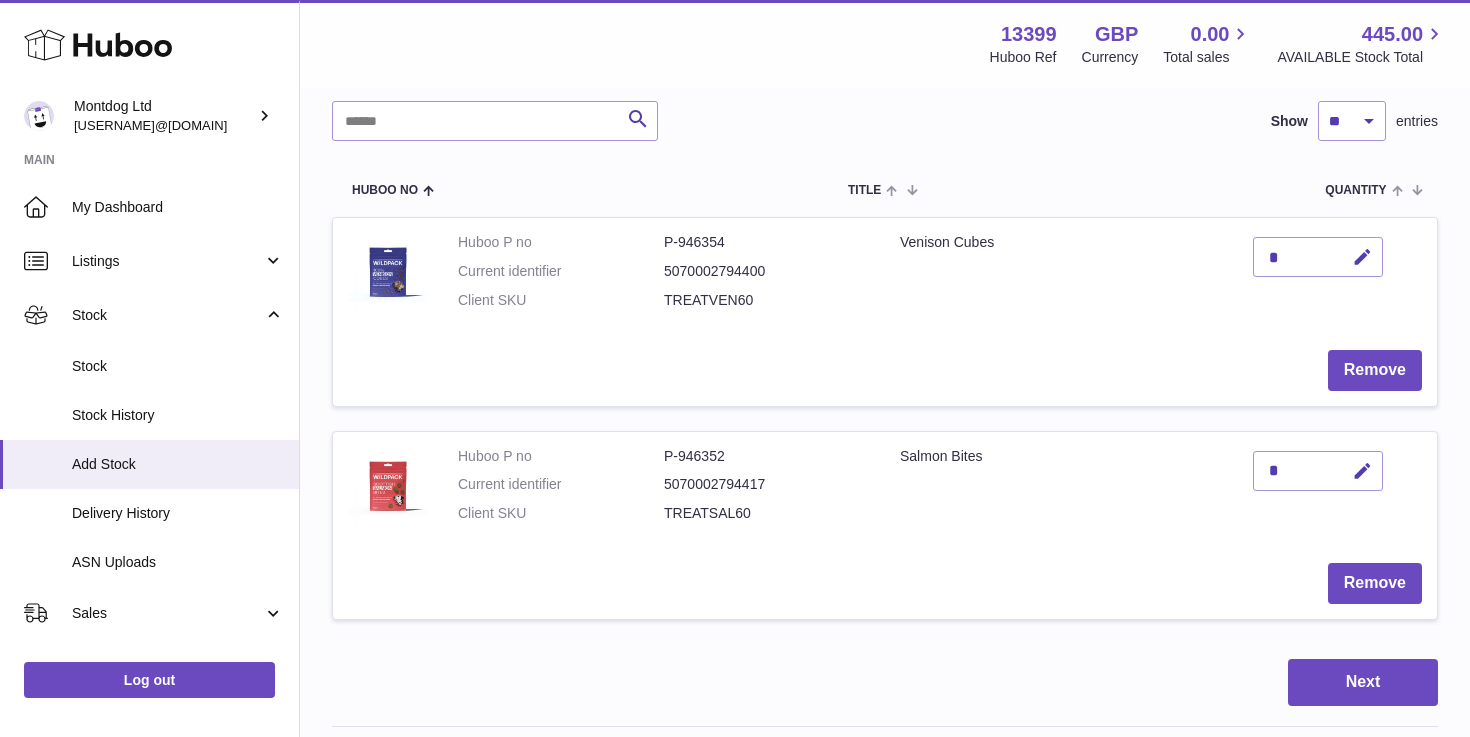 scroll, scrollTop: 167, scrollLeft: 0, axis: vertical 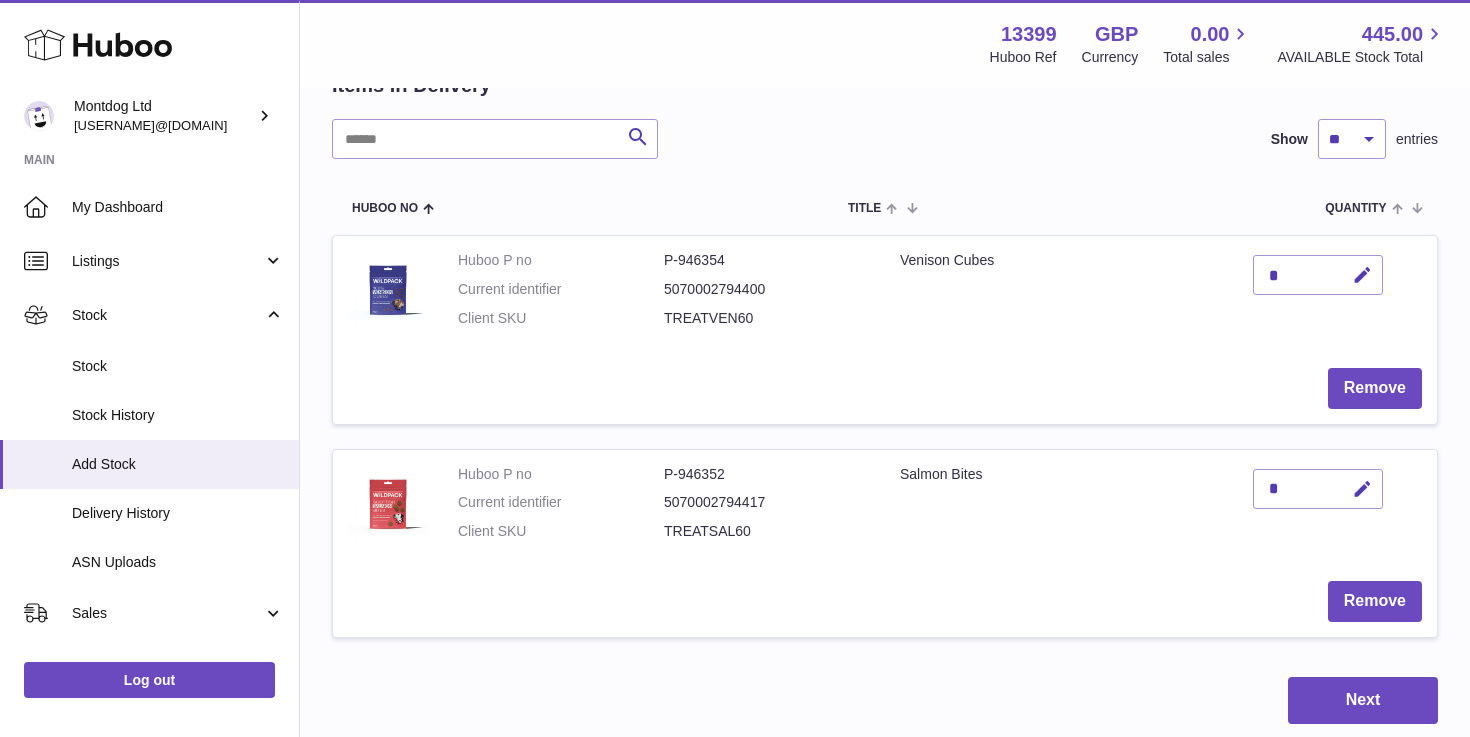 click on "*" at bounding box center (1318, 275) 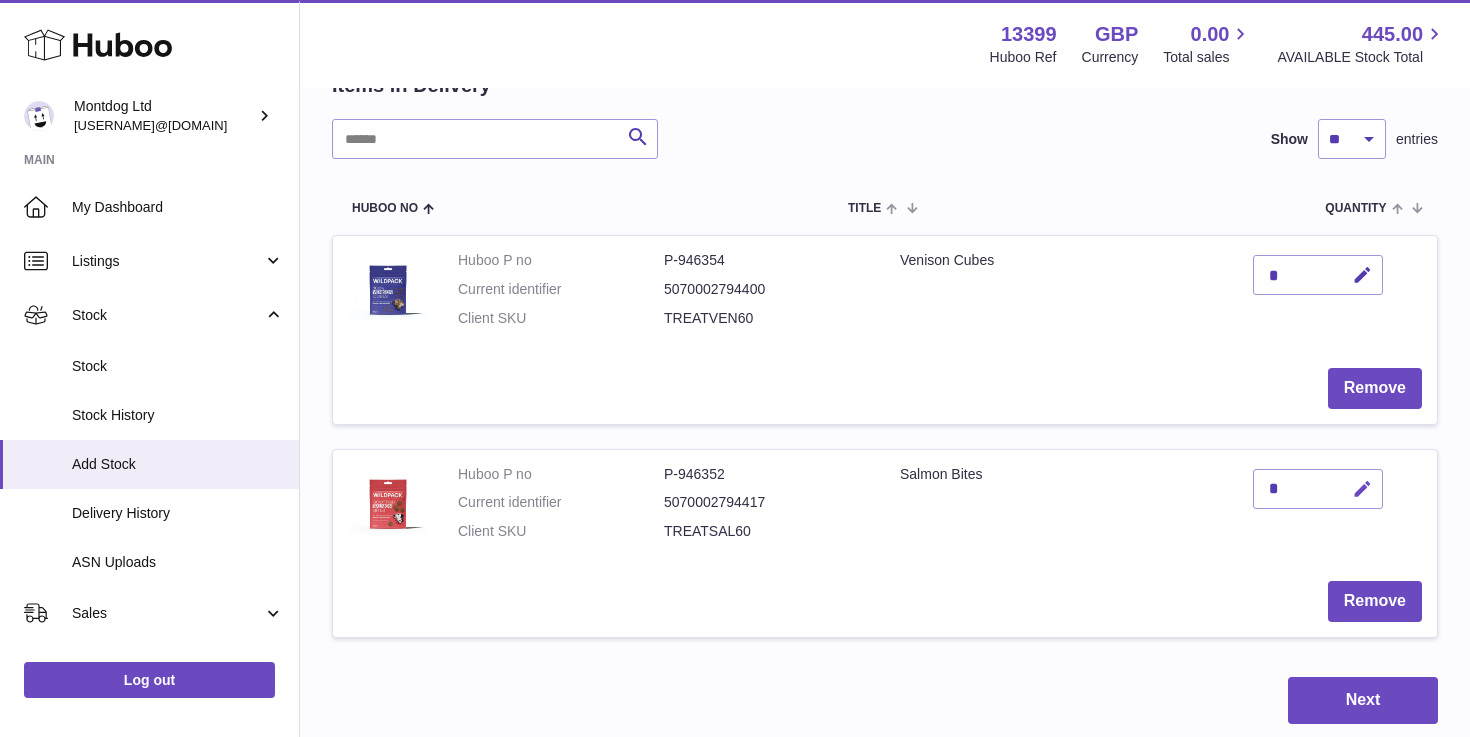 click at bounding box center (1362, 489) 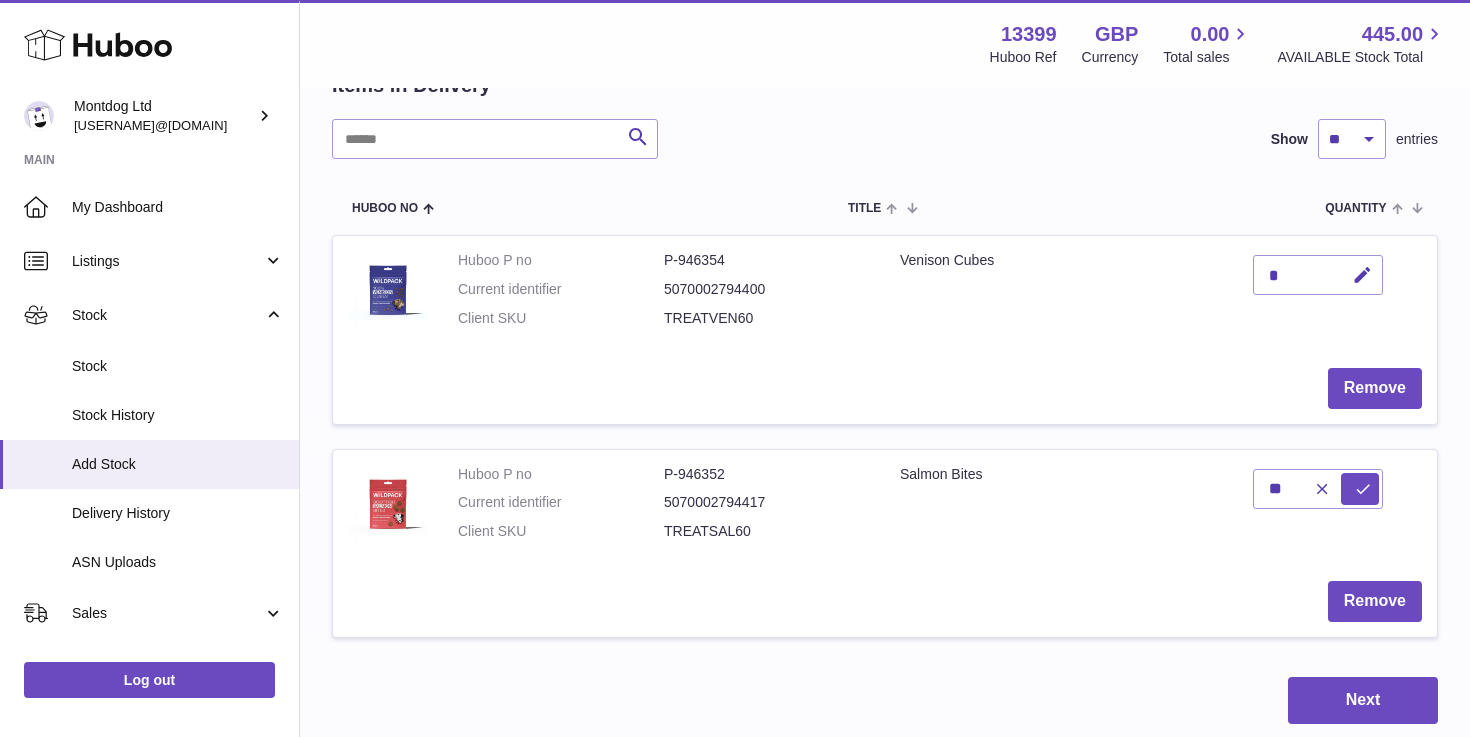 click on "*" at bounding box center (1318, 275) 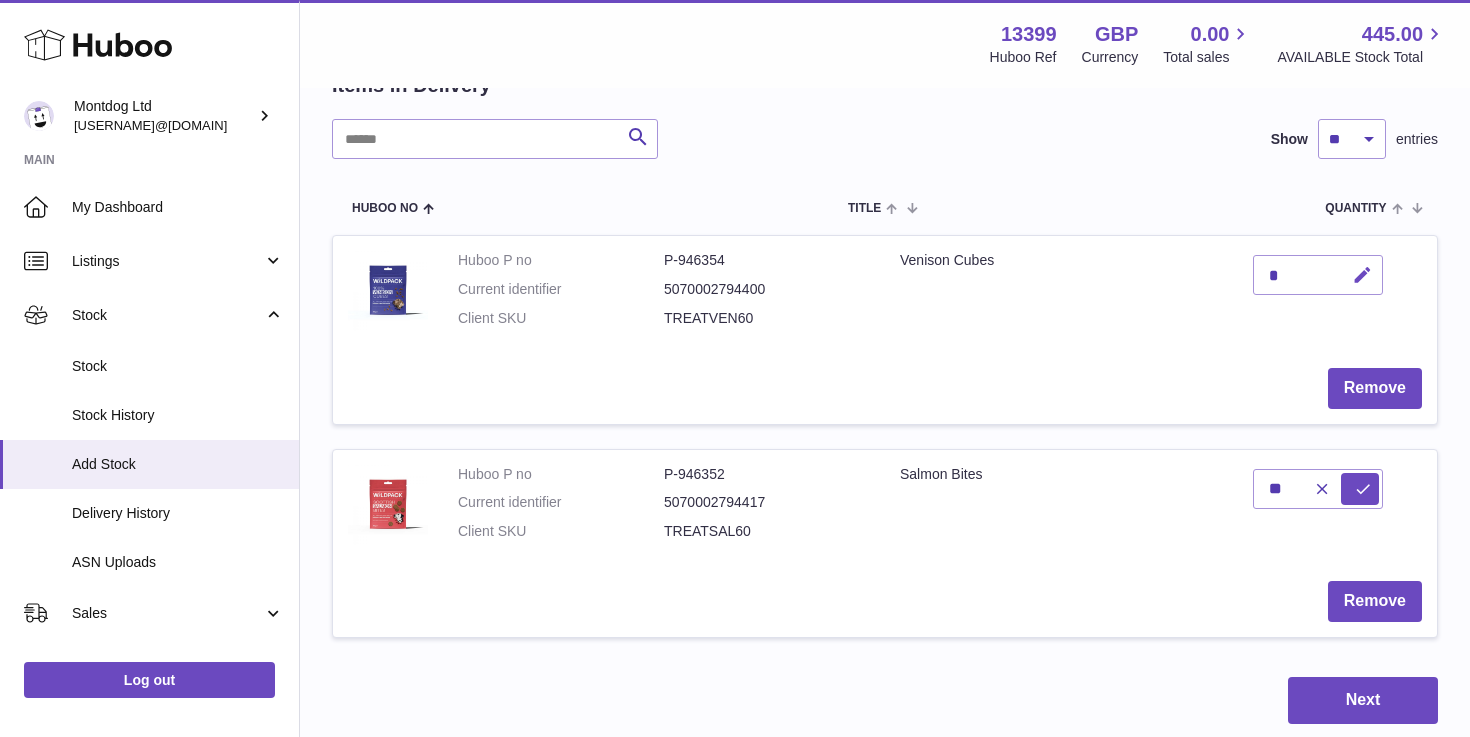 click at bounding box center (1359, 275) 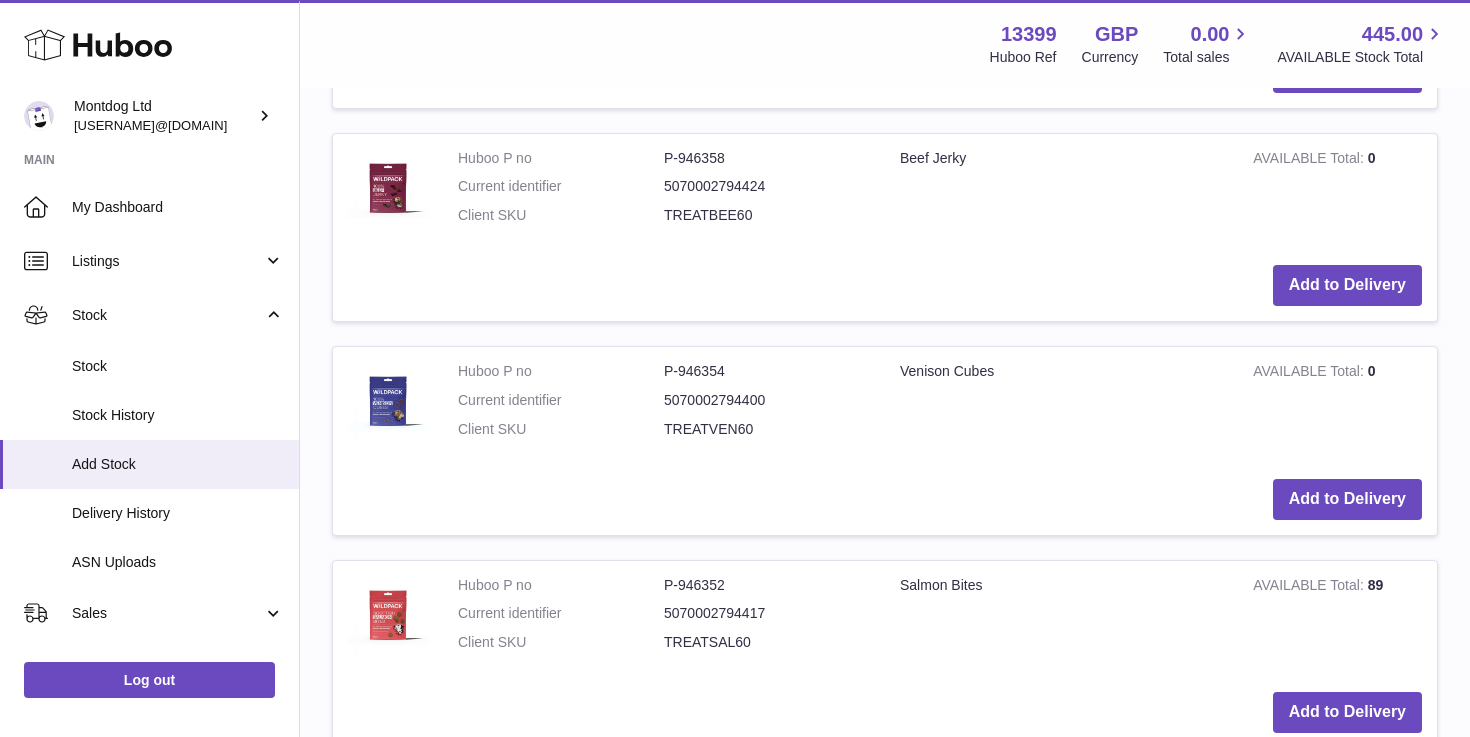 scroll, scrollTop: 1595, scrollLeft: 0, axis: vertical 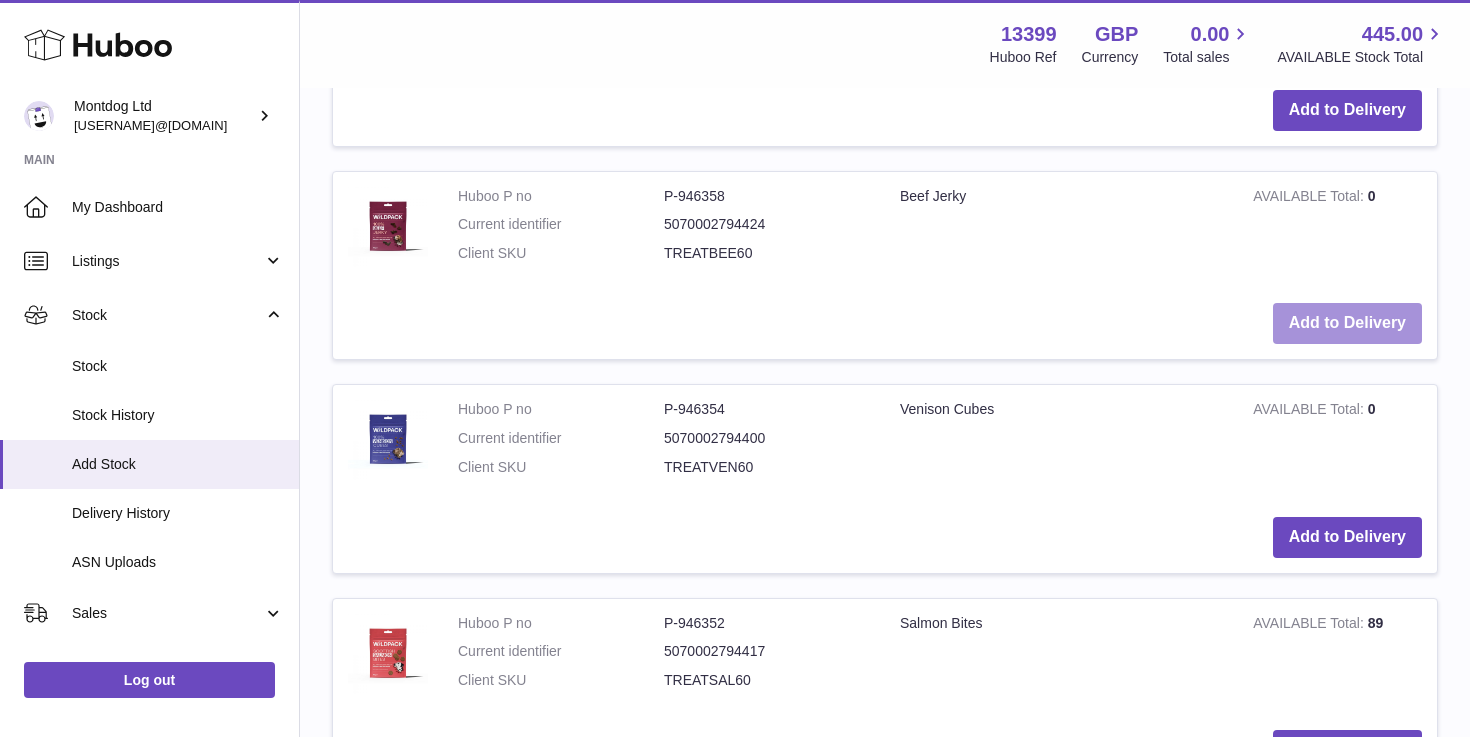 click on "Add to Delivery" at bounding box center (1347, 323) 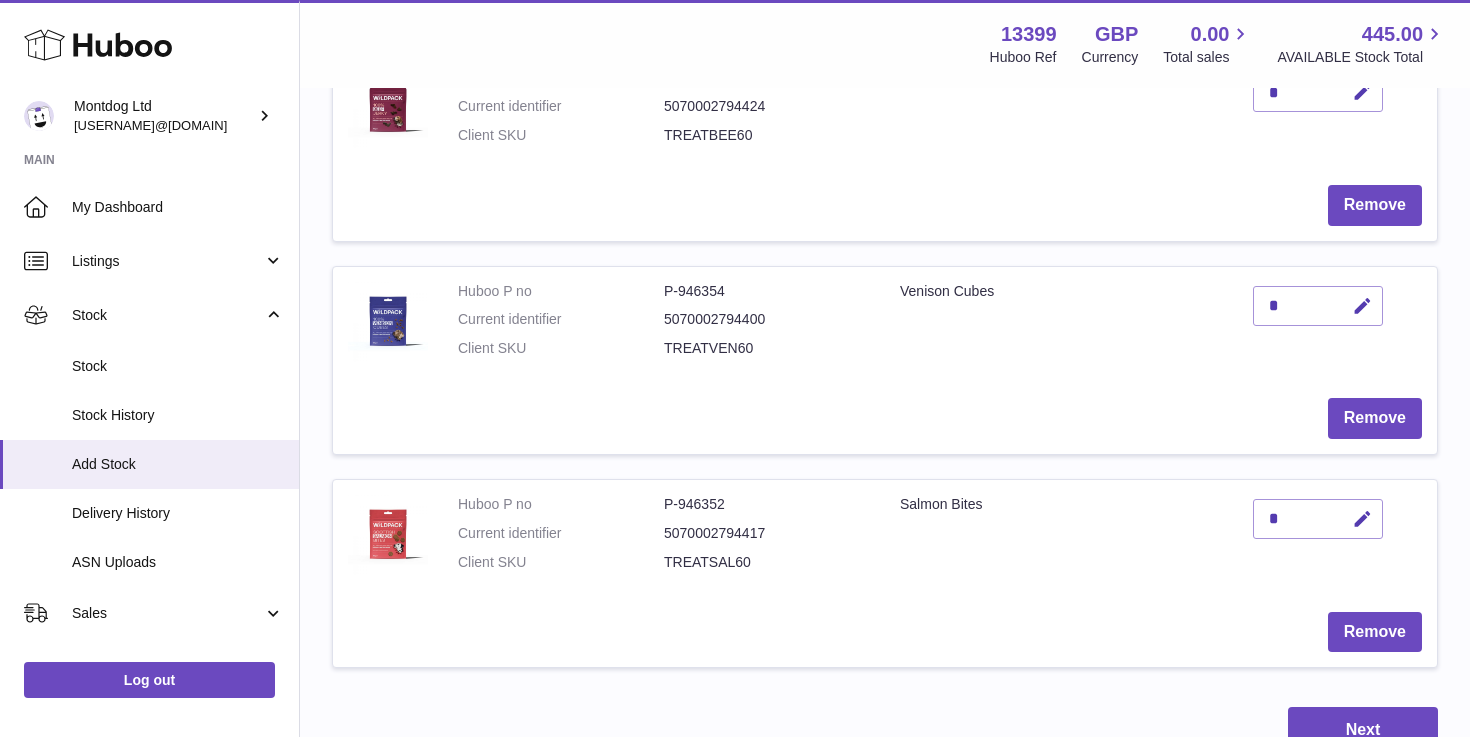 scroll, scrollTop: 369, scrollLeft: 0, axis: vertical 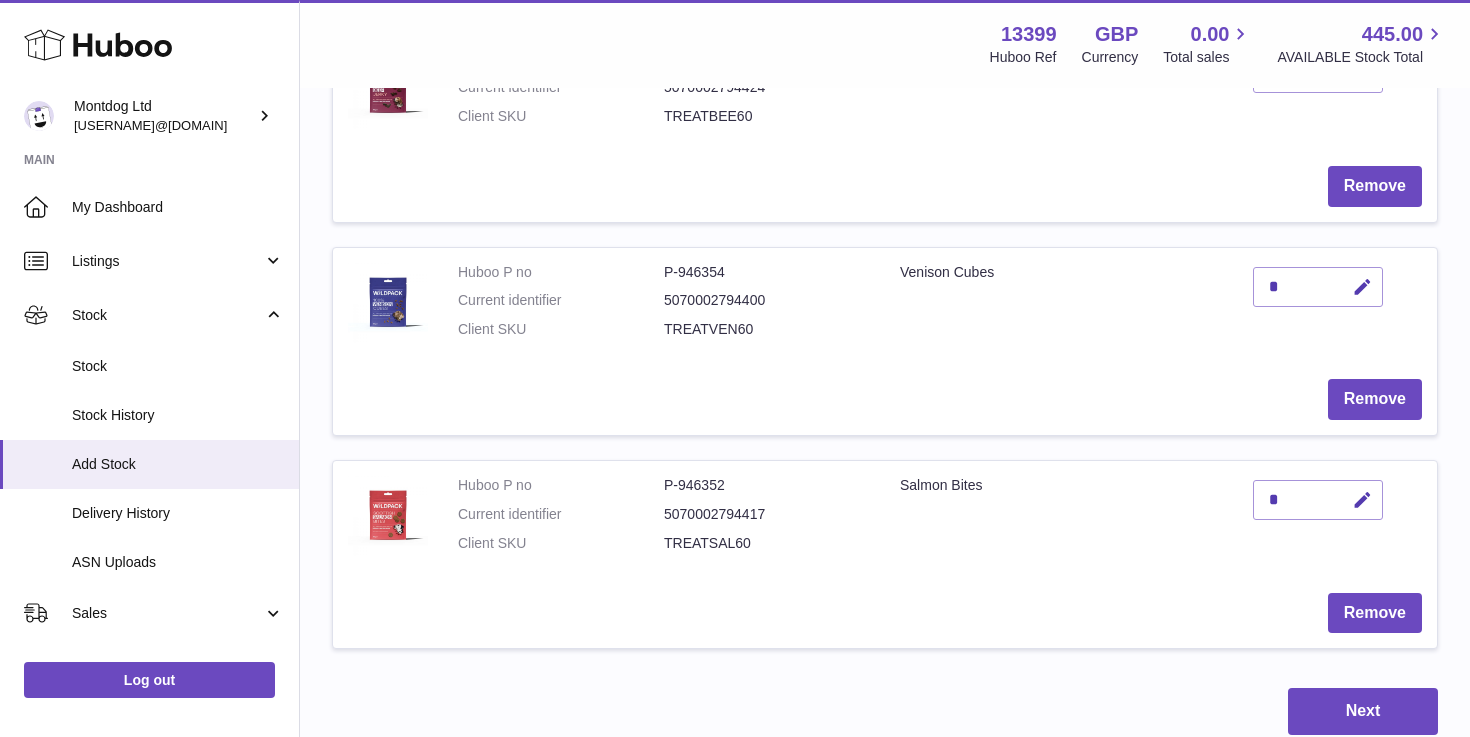 click on "*" at bounding box center (1318, 500) 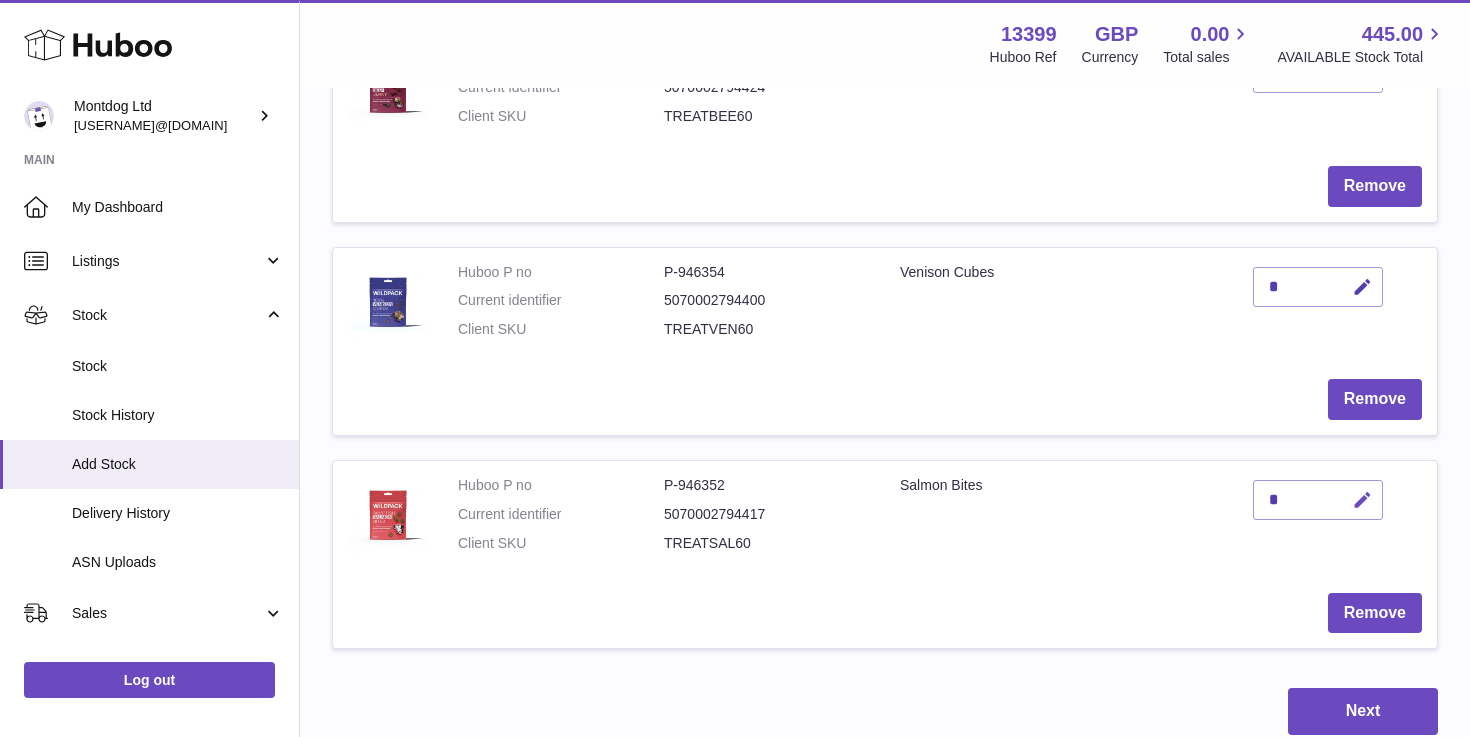 click at bounding box center [1359, 500] 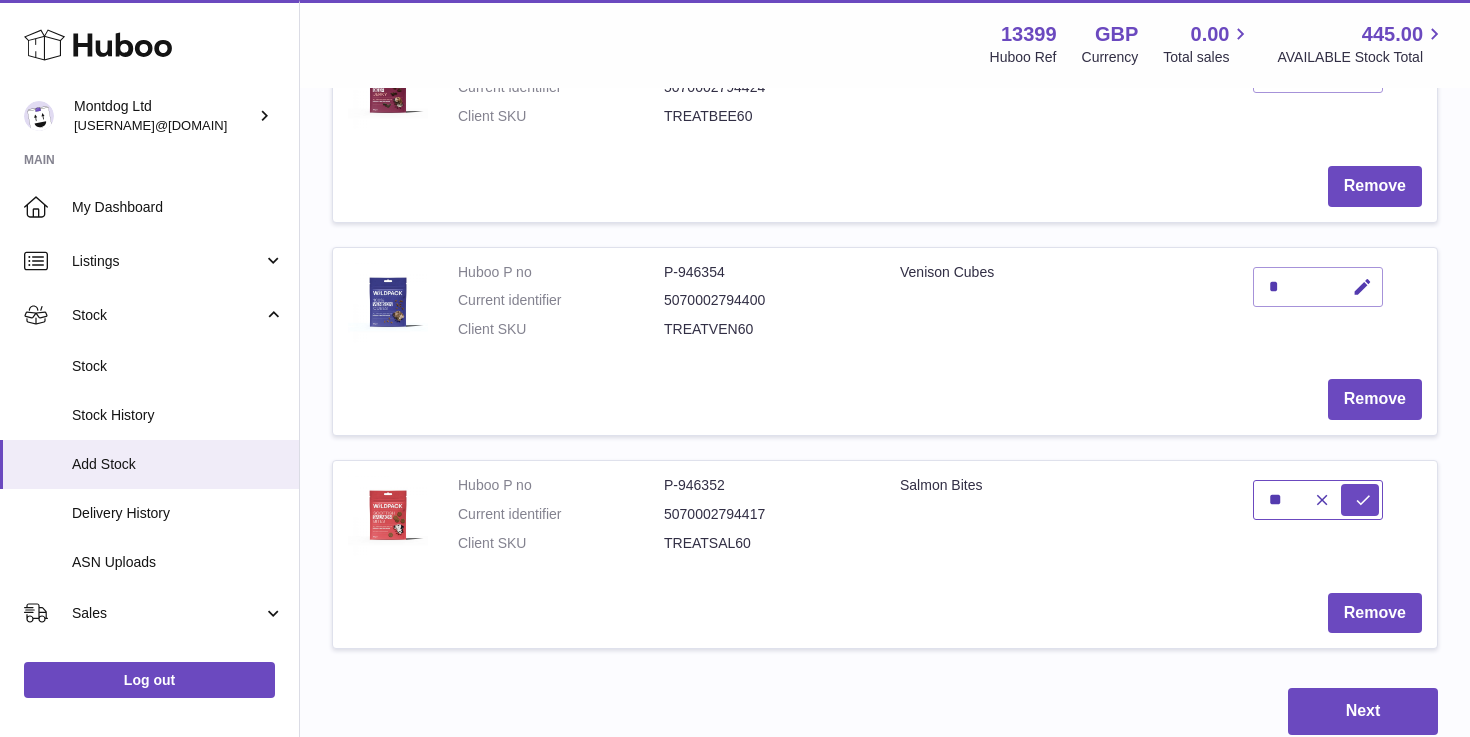 type on "*" 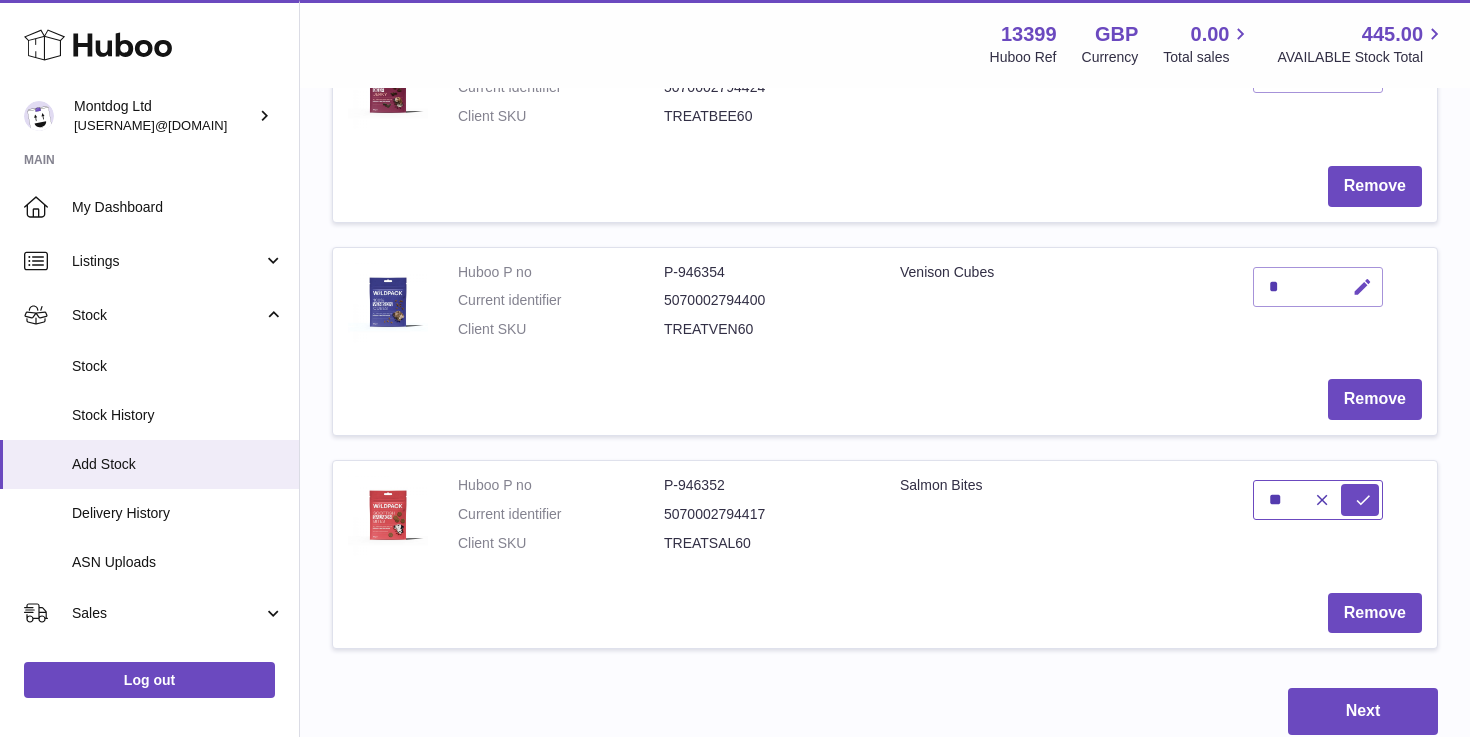 type on "**" 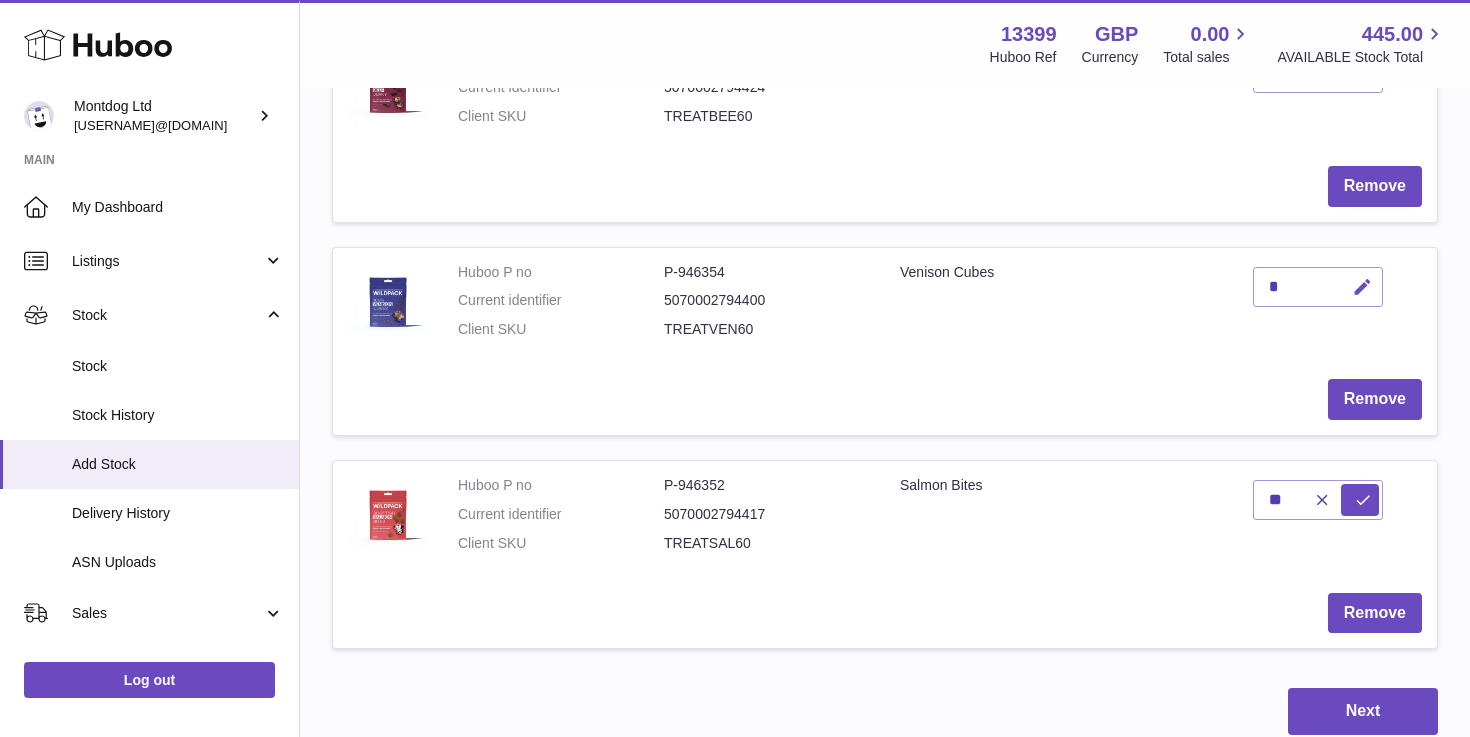 click at bounding box center (1362, 287) 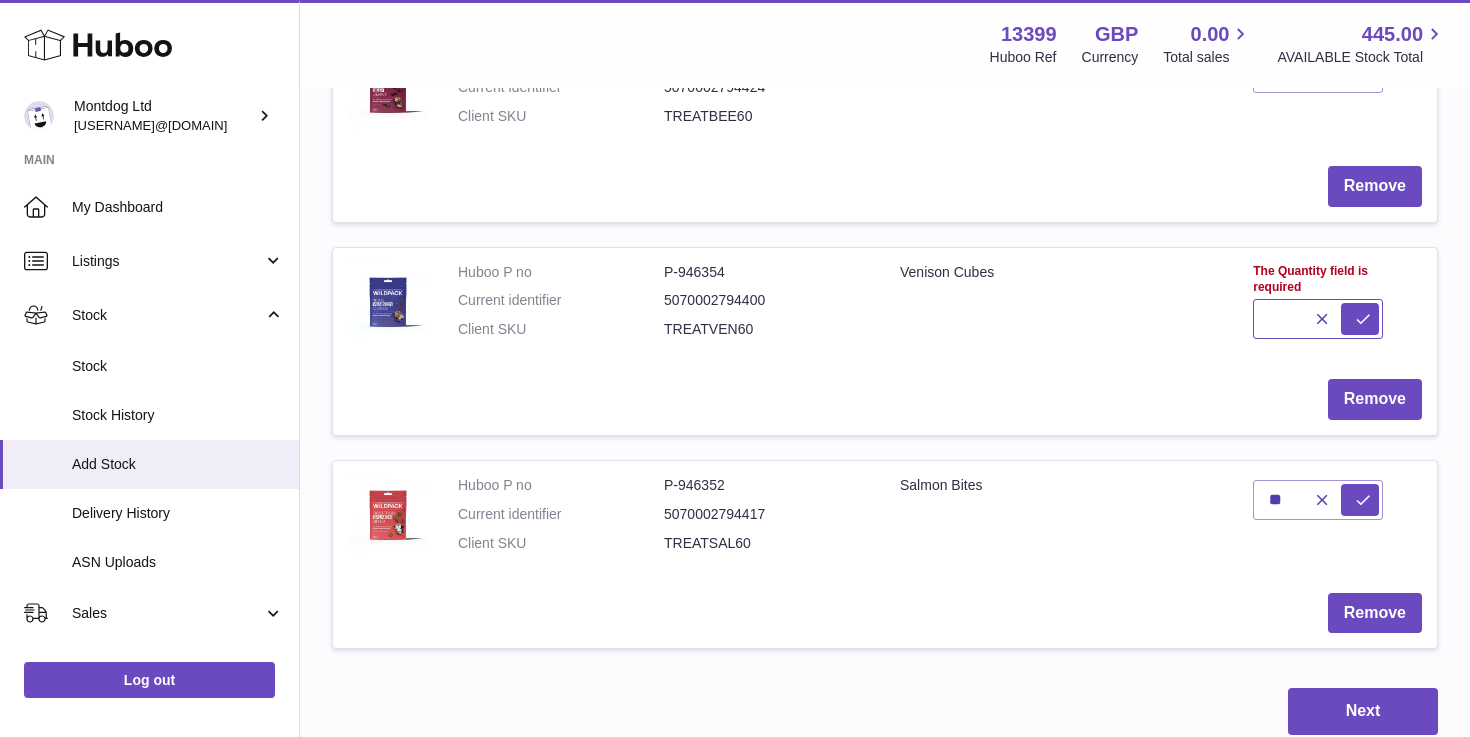 click at bounding box center [1318, 319] 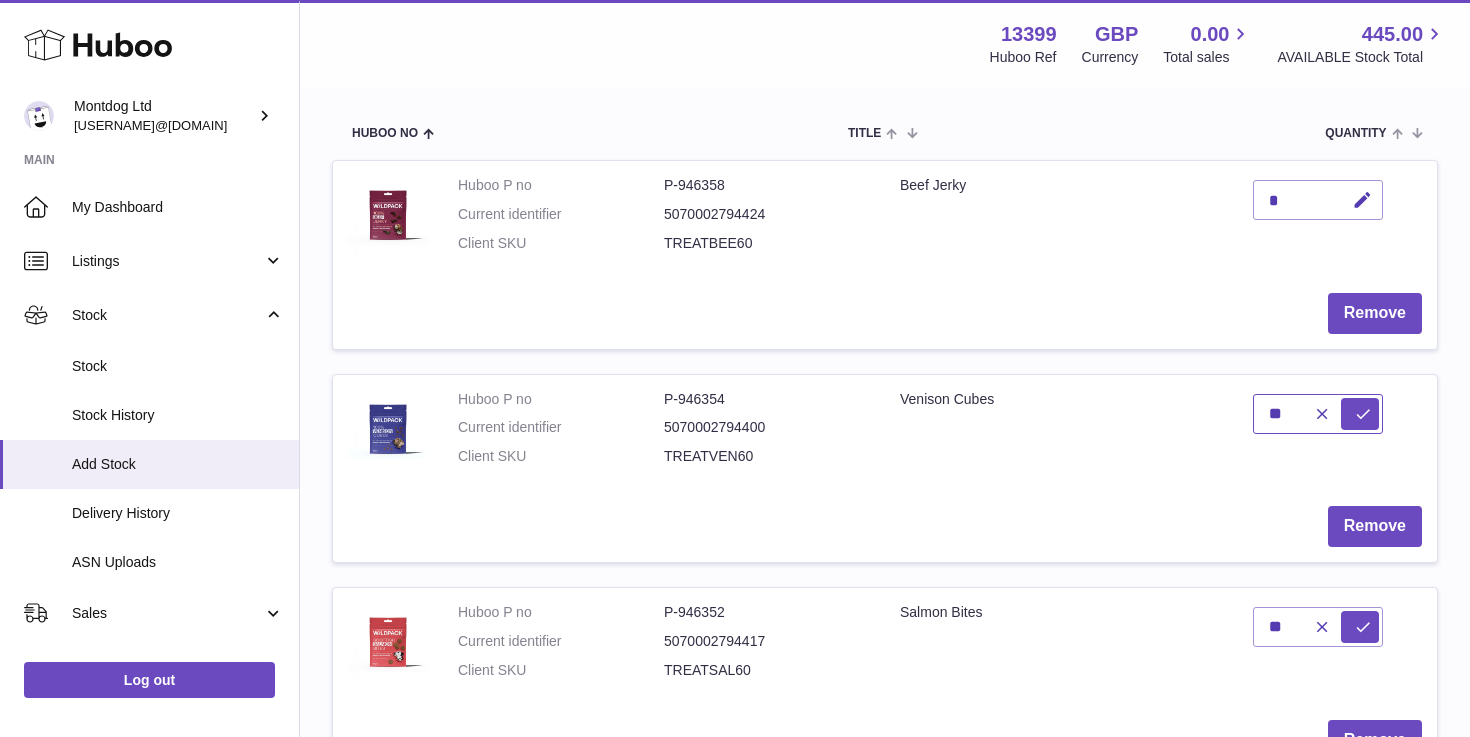 scroll, scrollTop: 232, scrollLeft: 0, axis: vertical 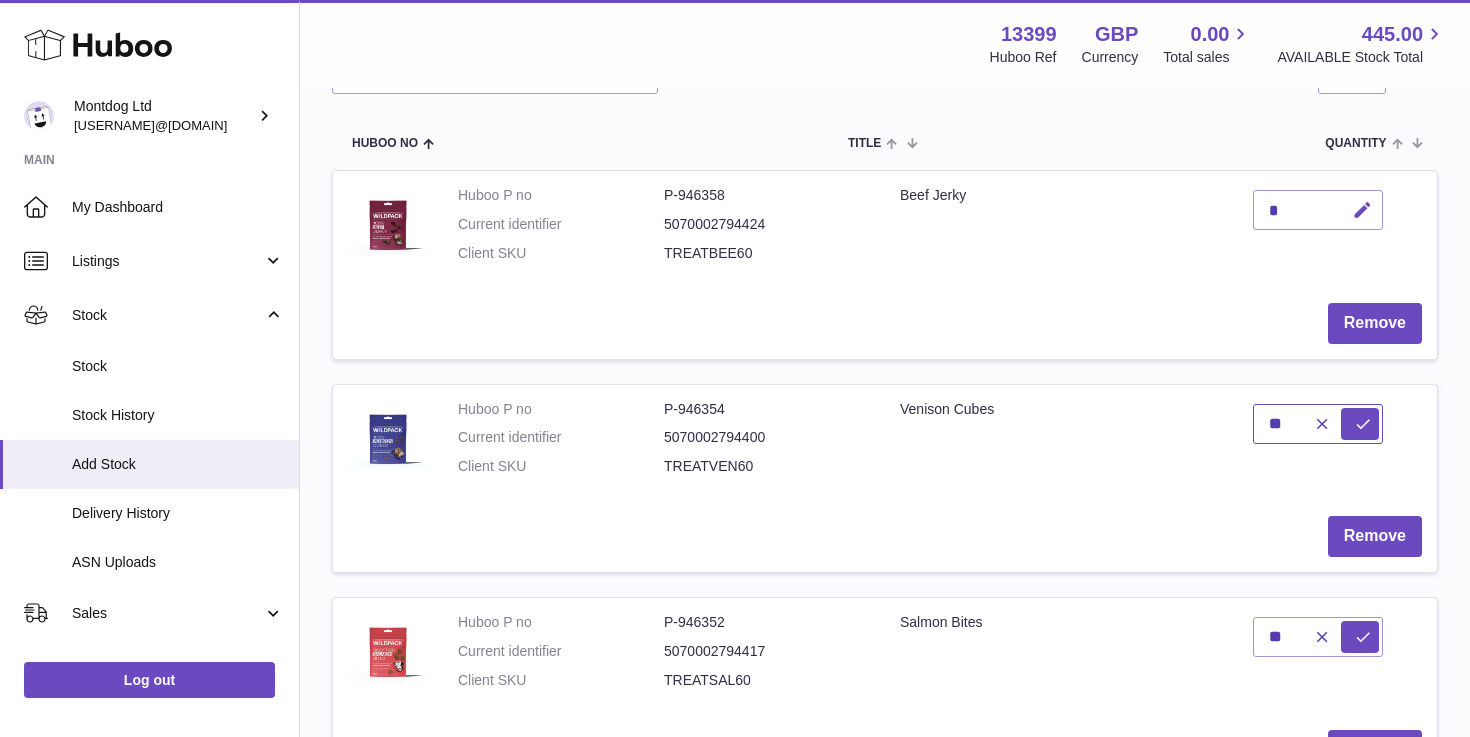 type on "**" 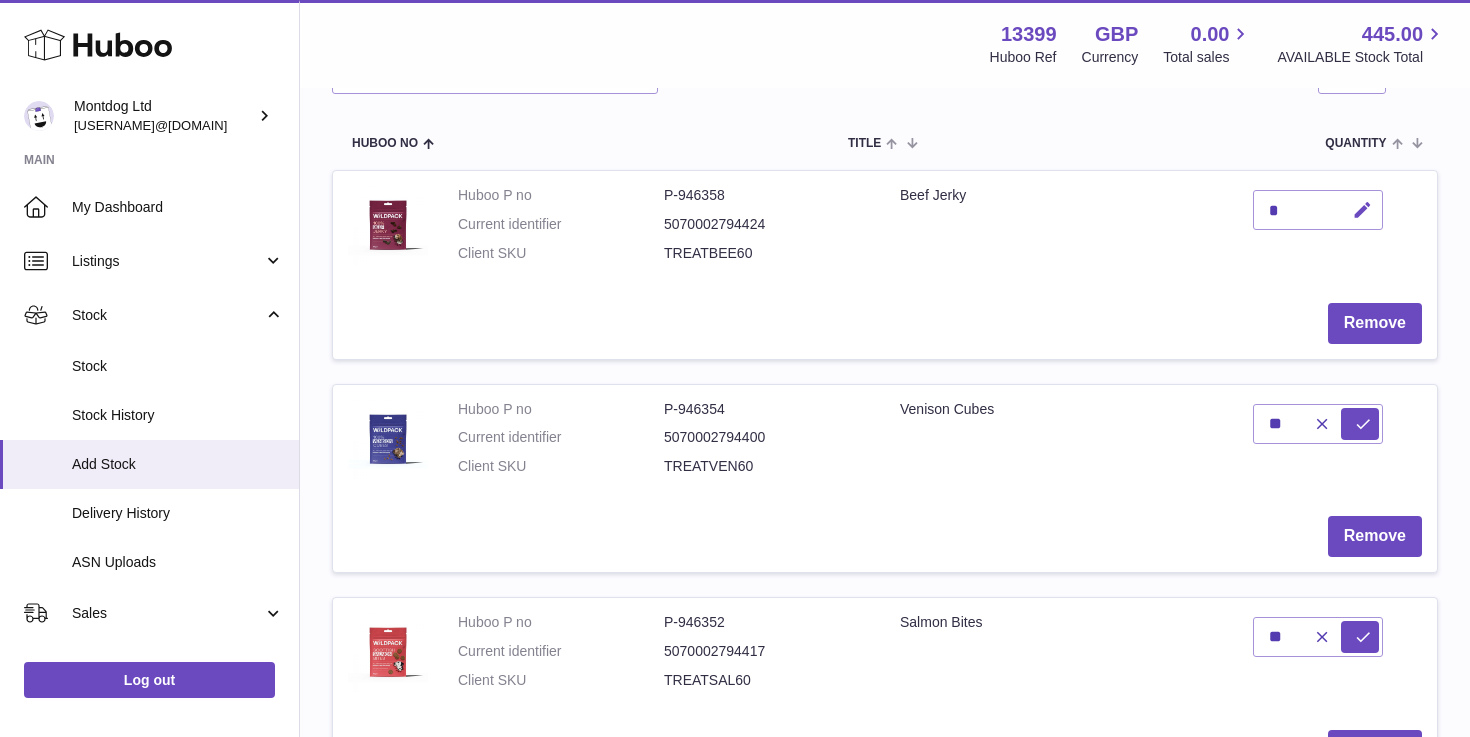click at bounding box center (1359, 210) 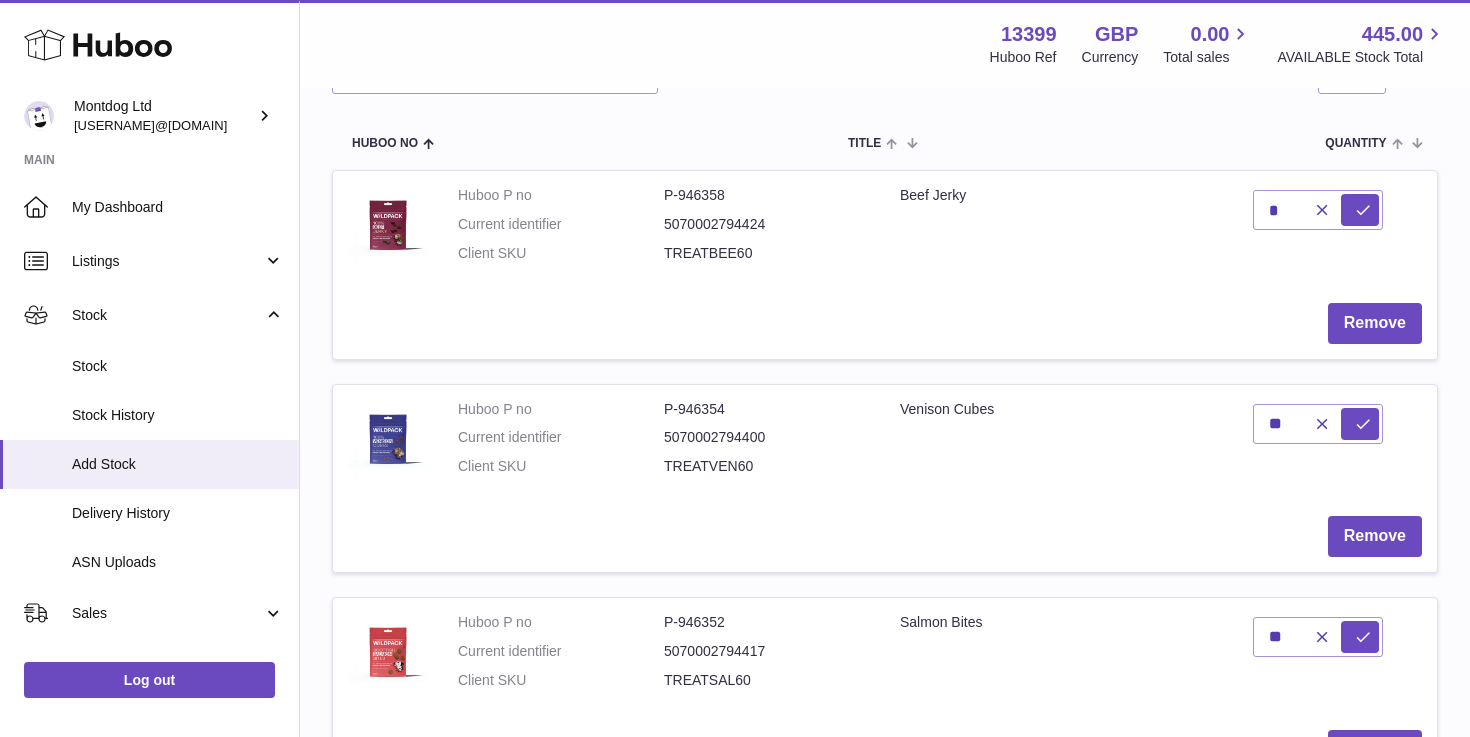 click at bounding box center (1338, 210) 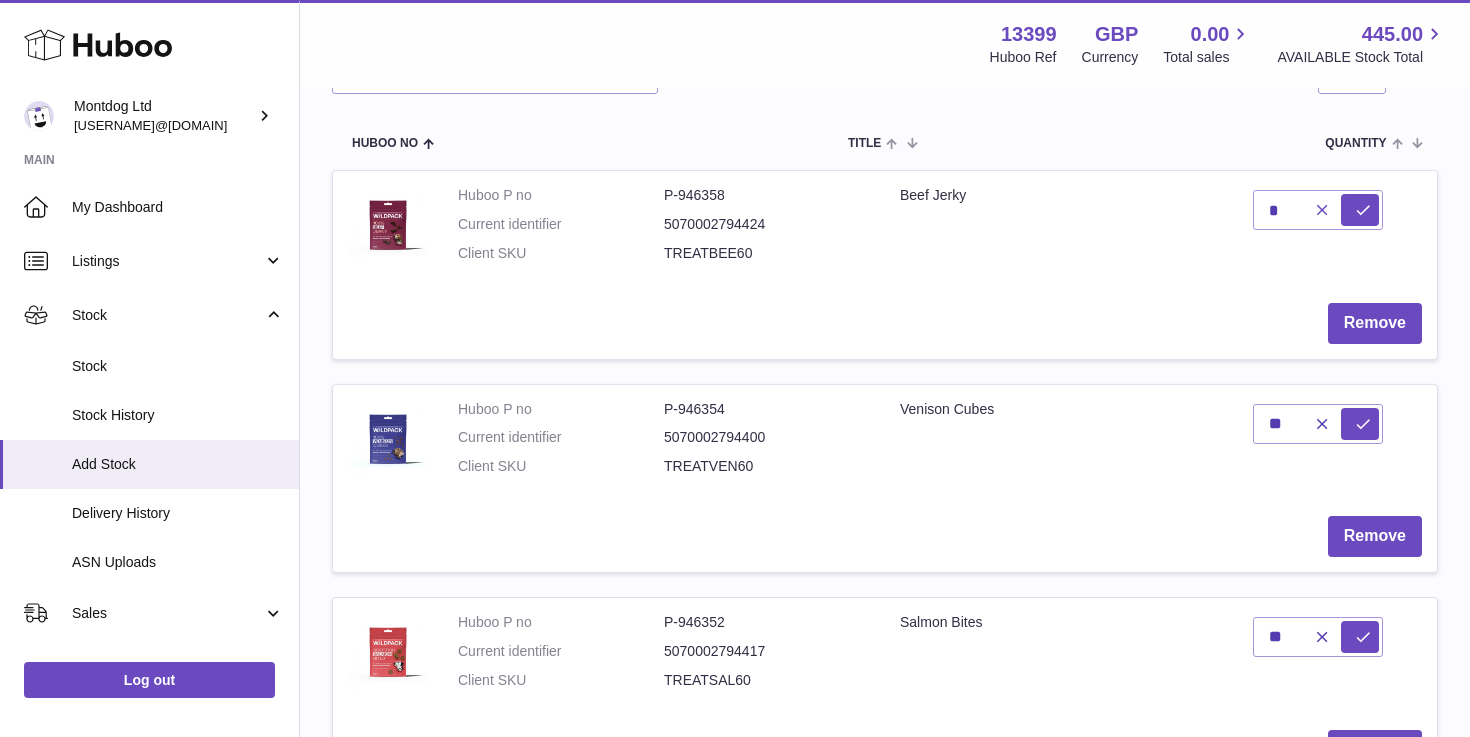 click at bounding box center [1322, 210] 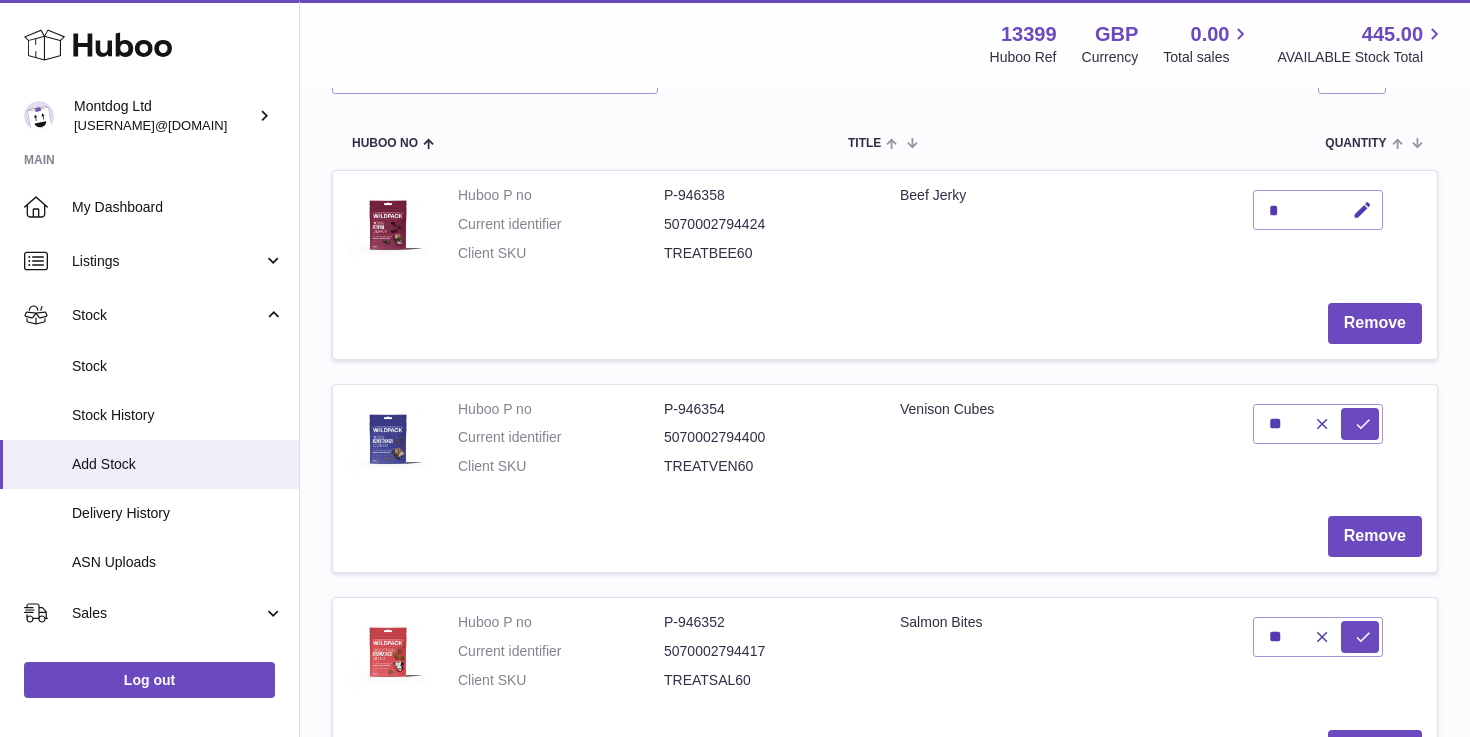 click on "*" at bounding box center [1318, 210] 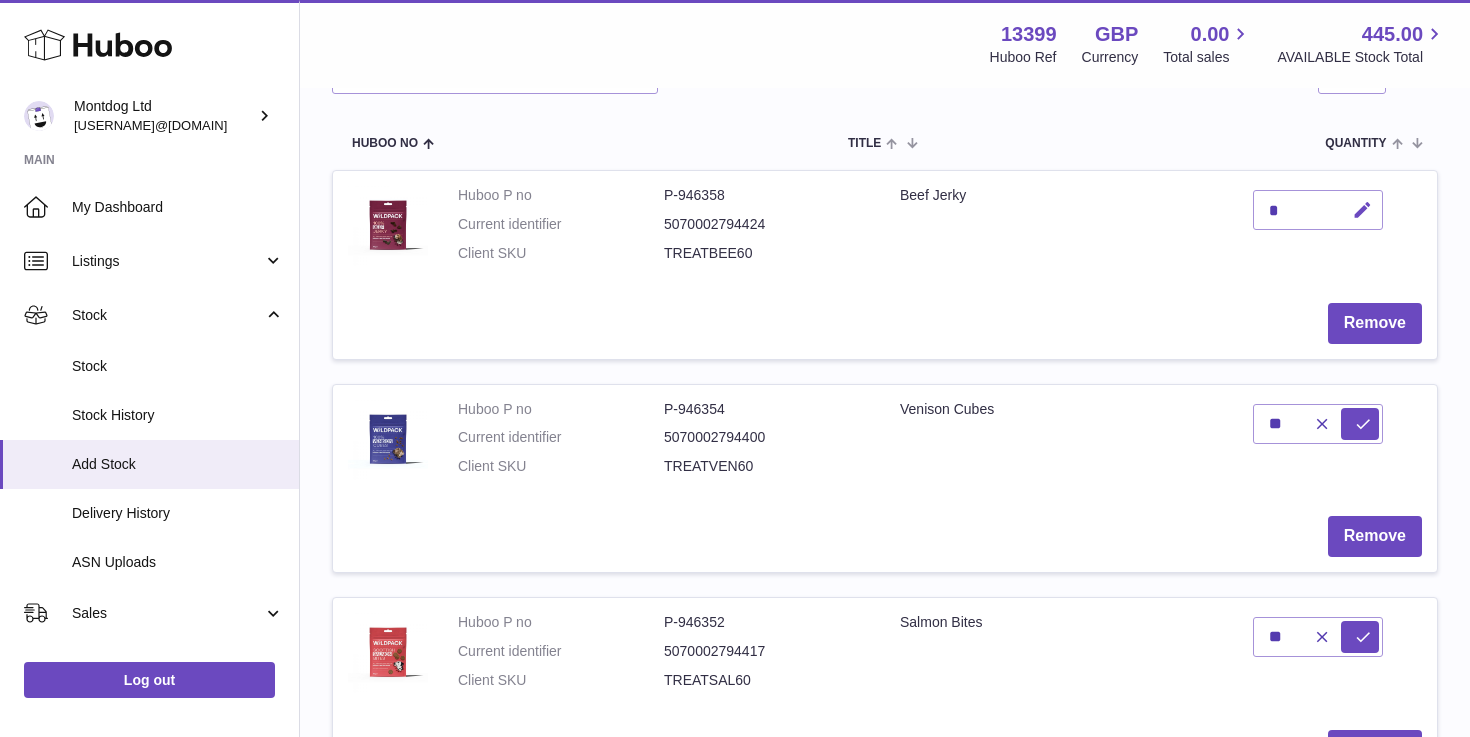 click at bounding box center (1359, 210) 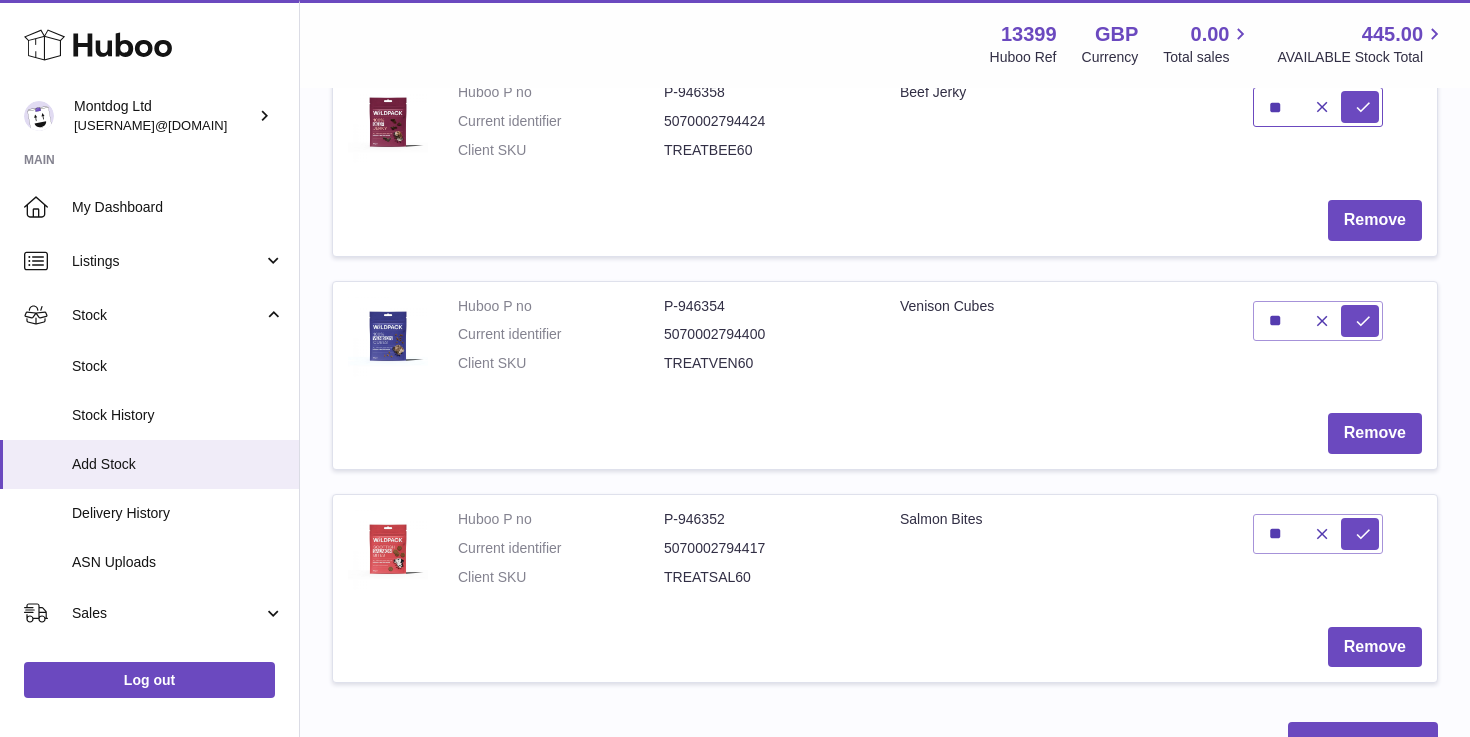 scroll, scrollTop: 441, scrollLeft: 0, axis: vertical 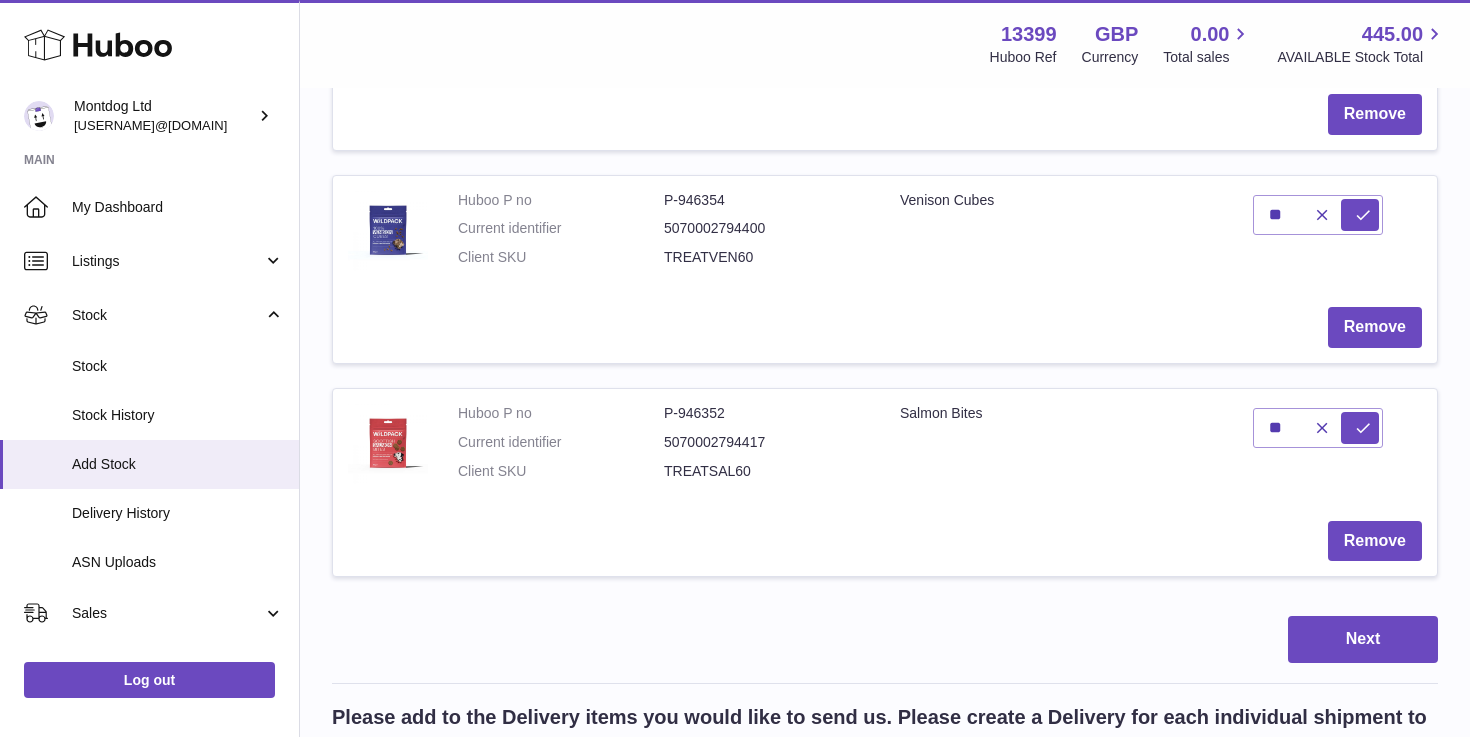 type on "**" 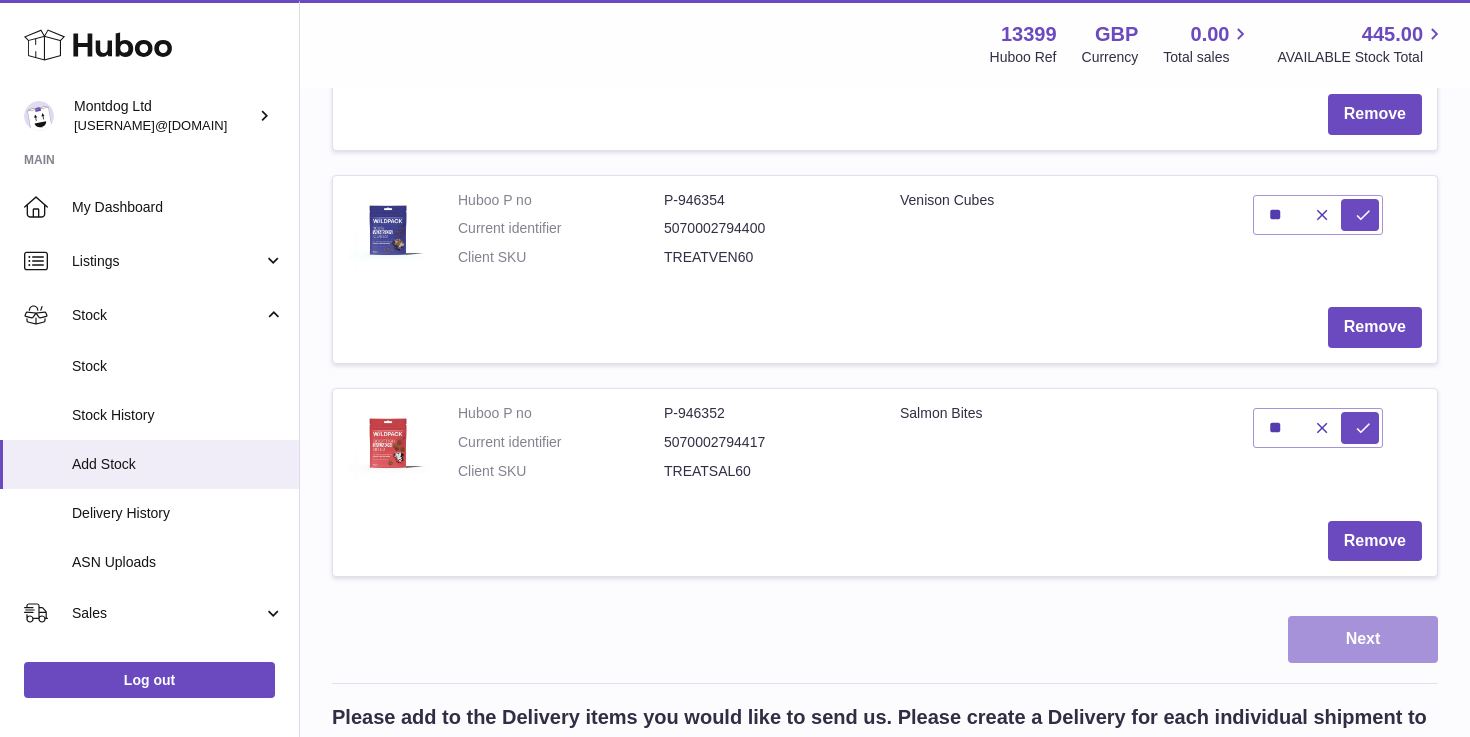 click on "Next" at bounding box center (1363, 639) 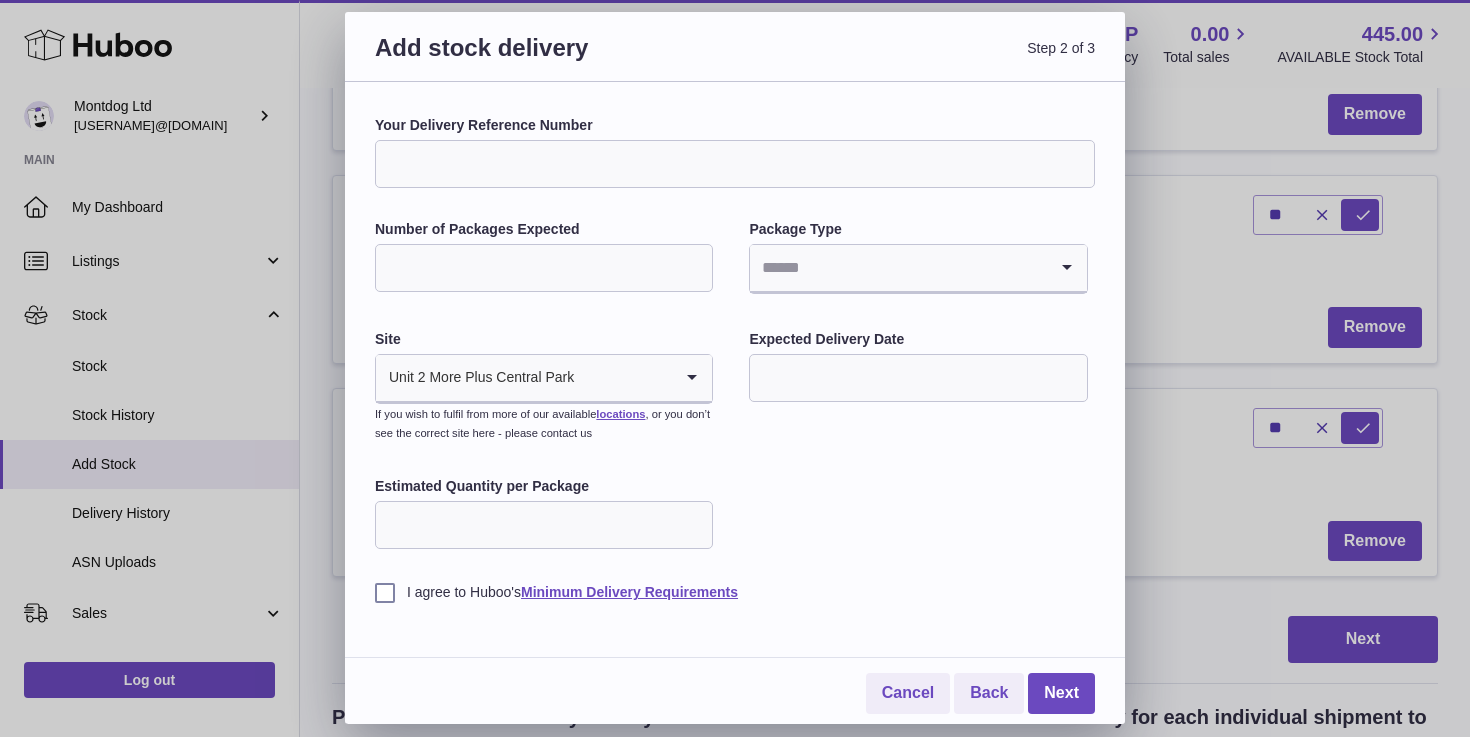 click on "Your Delivery Reference Number" at bounding box center (735, 164) 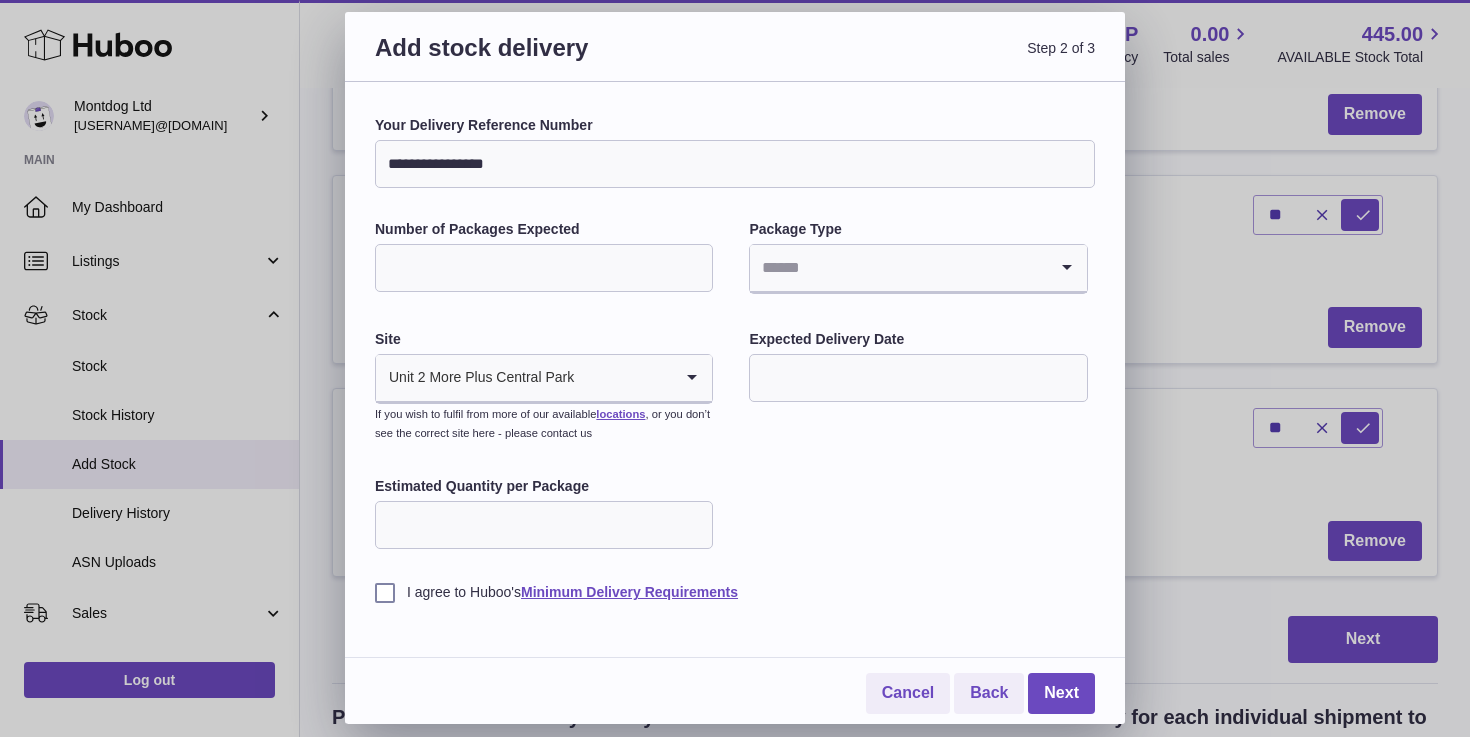 type on "**********" 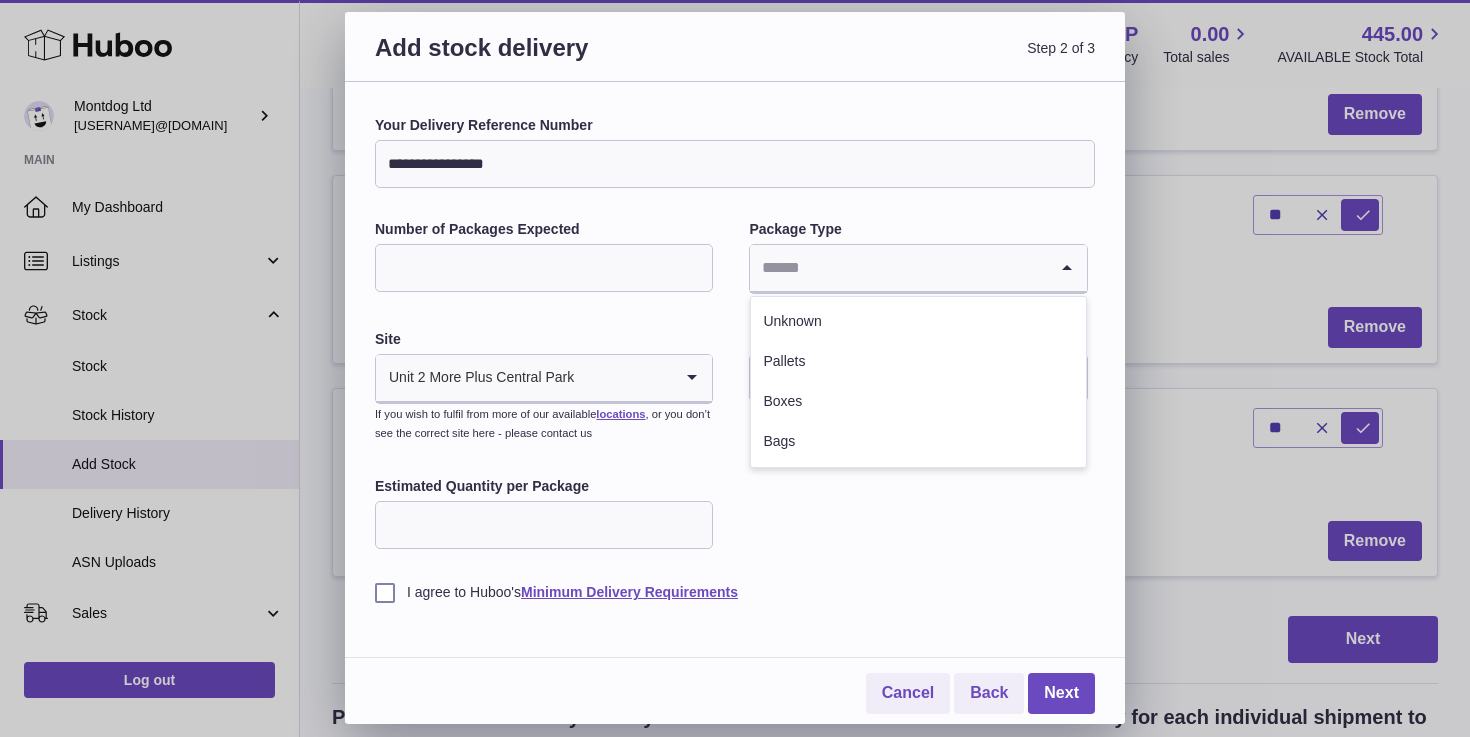 click at bounding box center (898, 268) 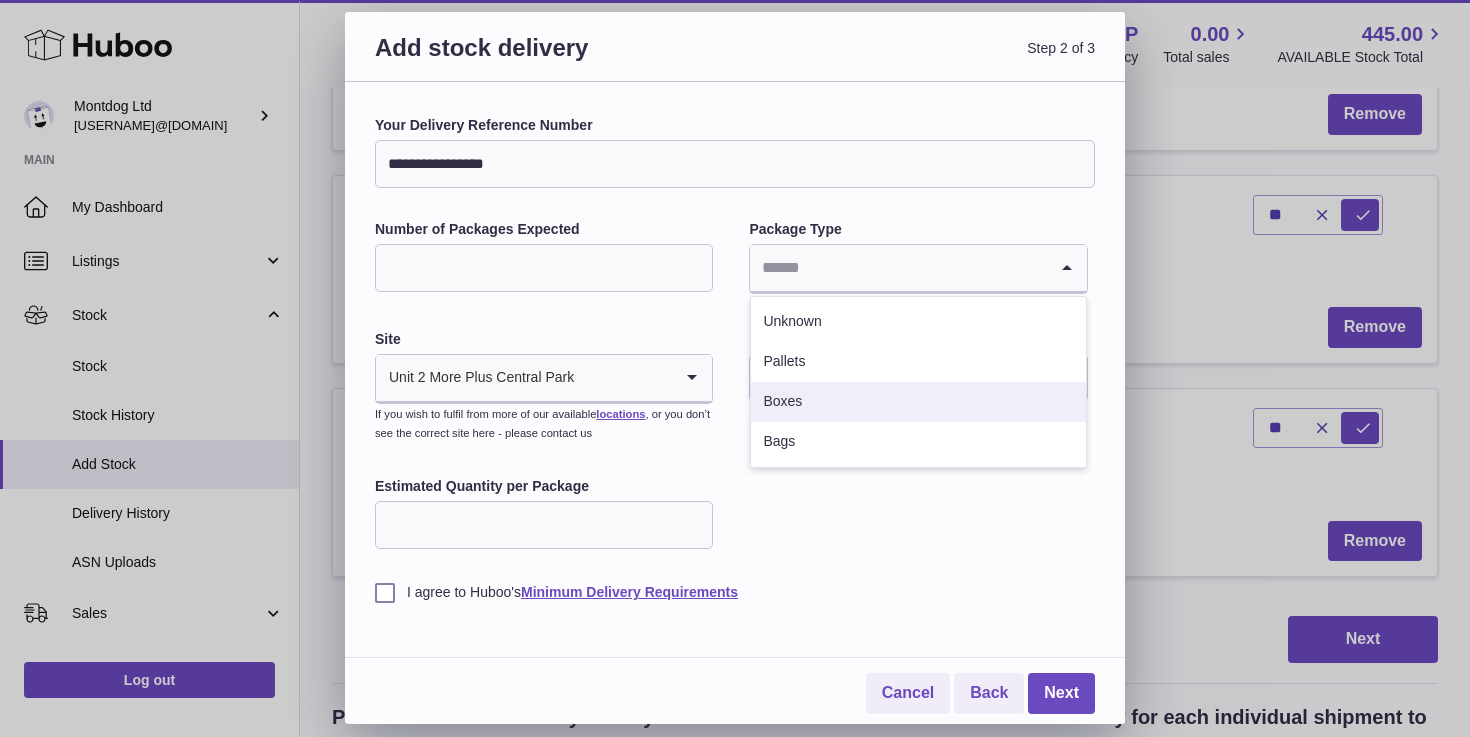 click on "Boxes" at bounding box center [918, 402] 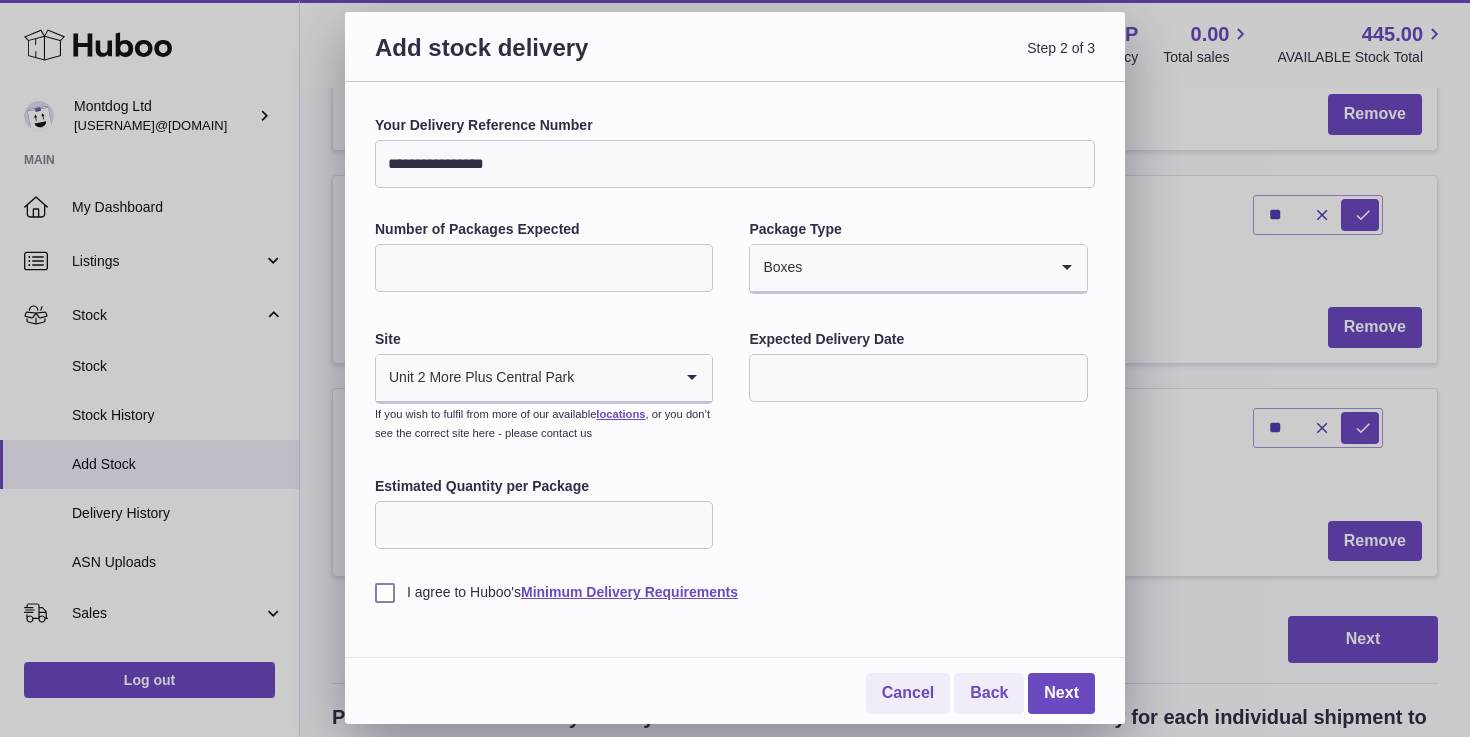 click at bounding box center (918, 378) 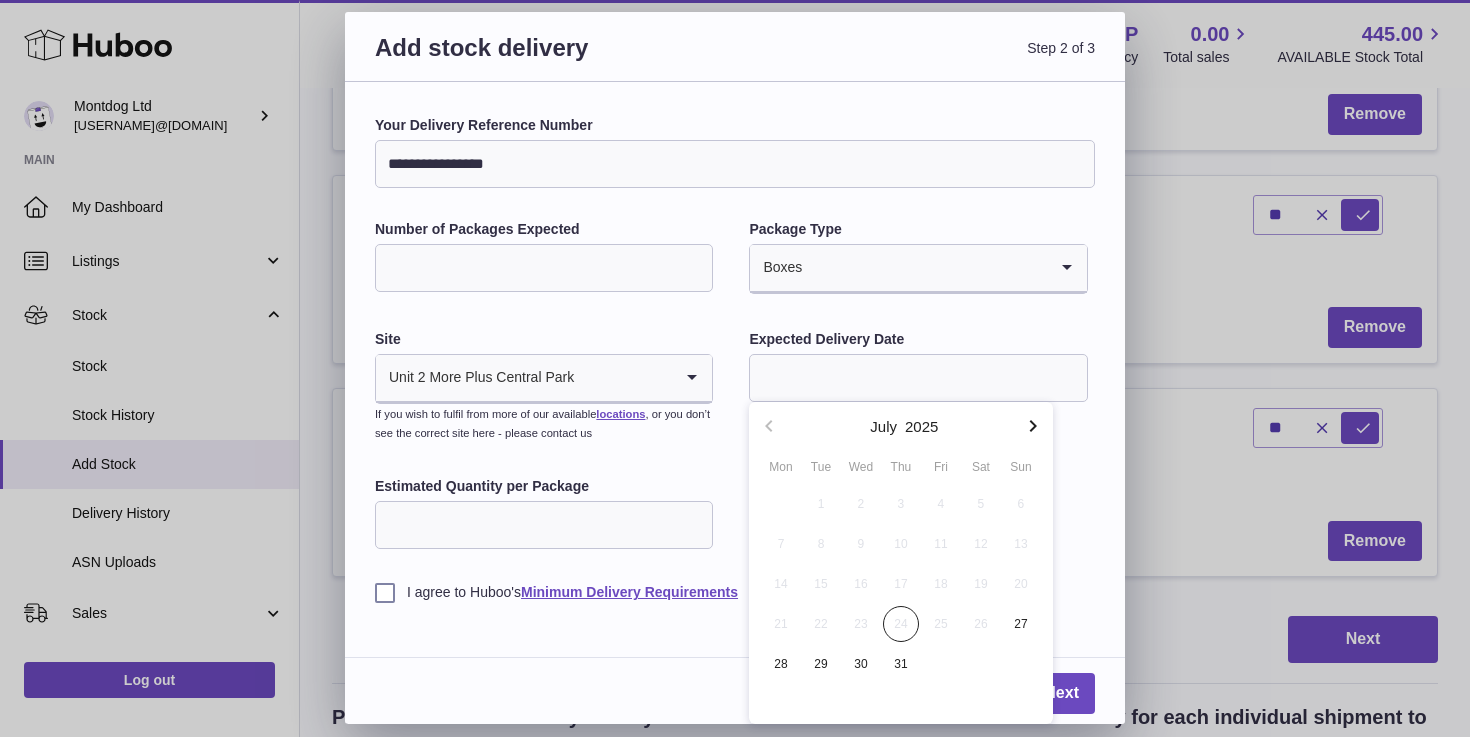 click at bounding box center (918, 378) 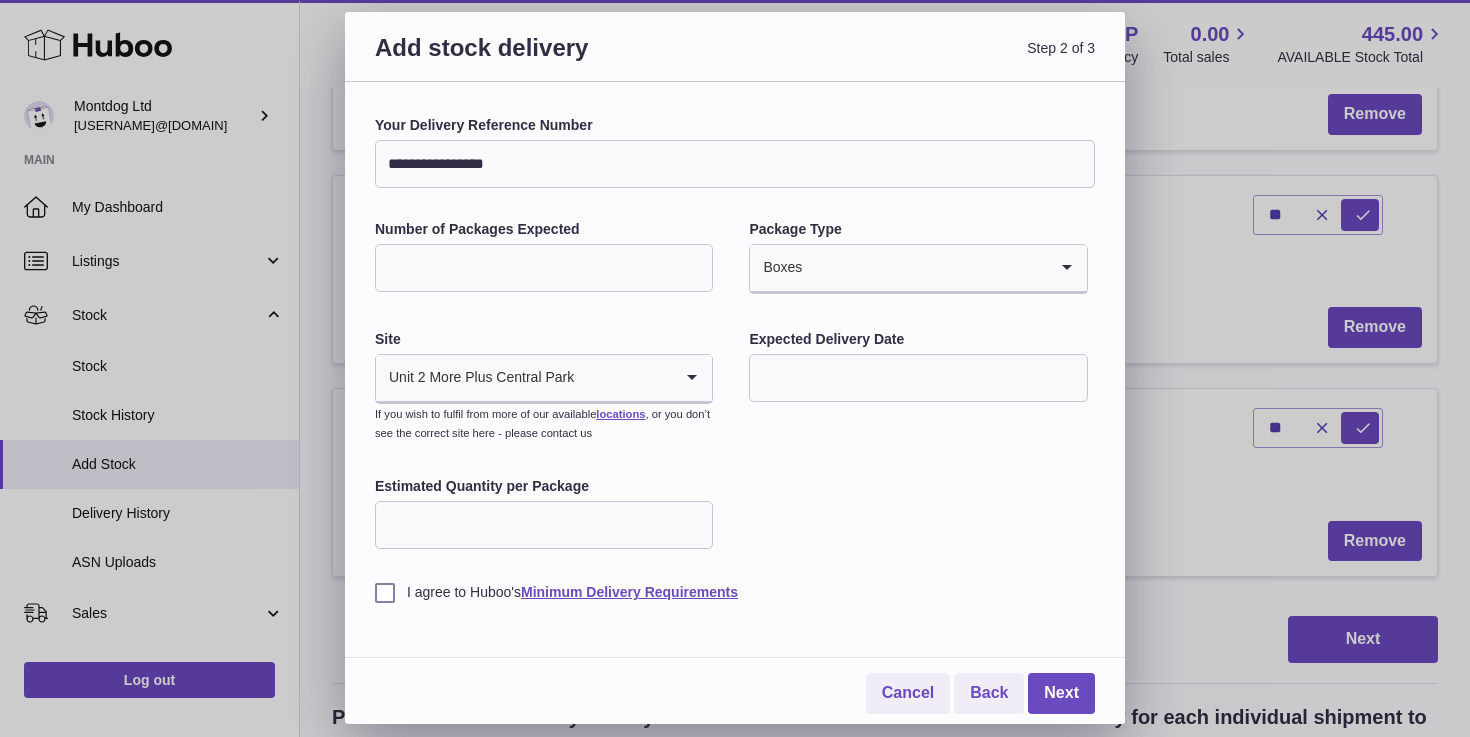 click at bounding box center (918, 378) 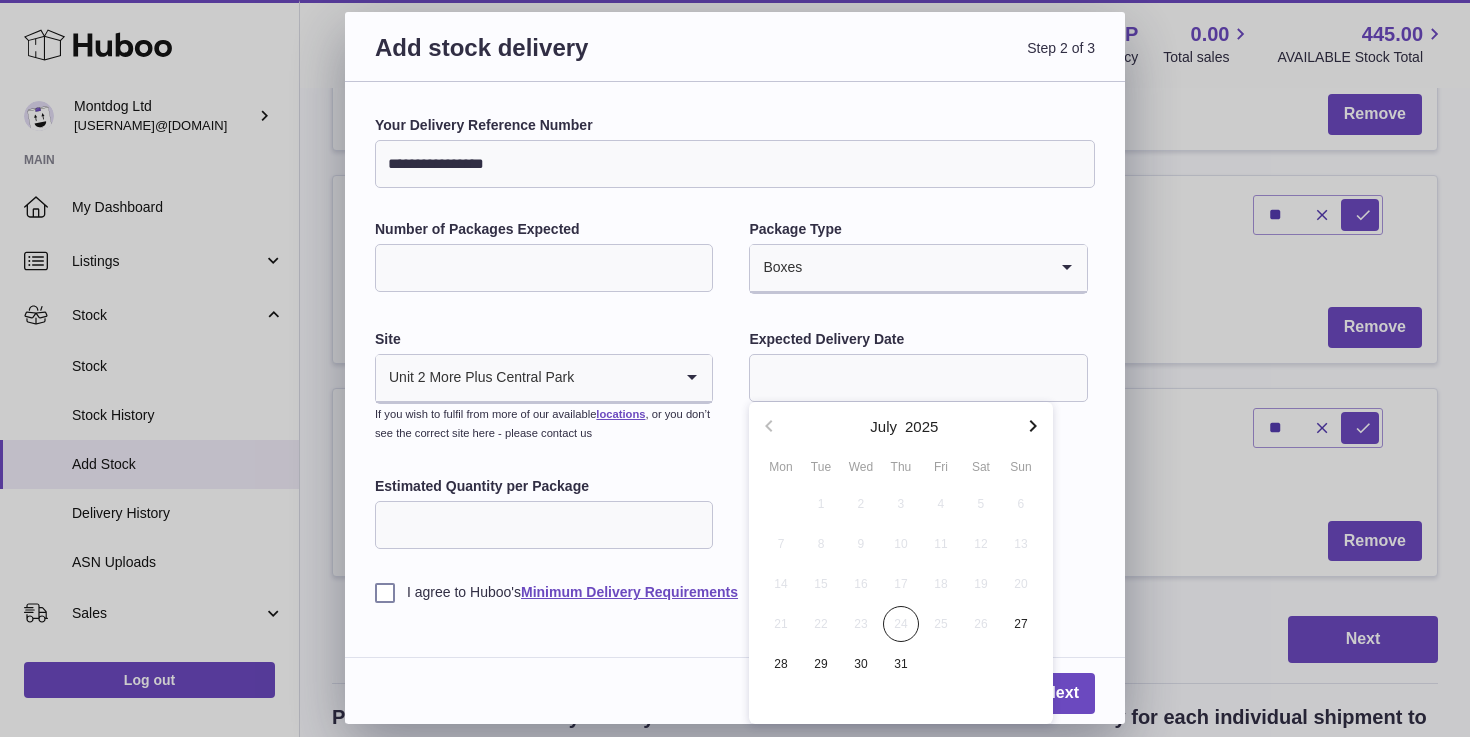 click on "**********" at bounding box center (735, 359) 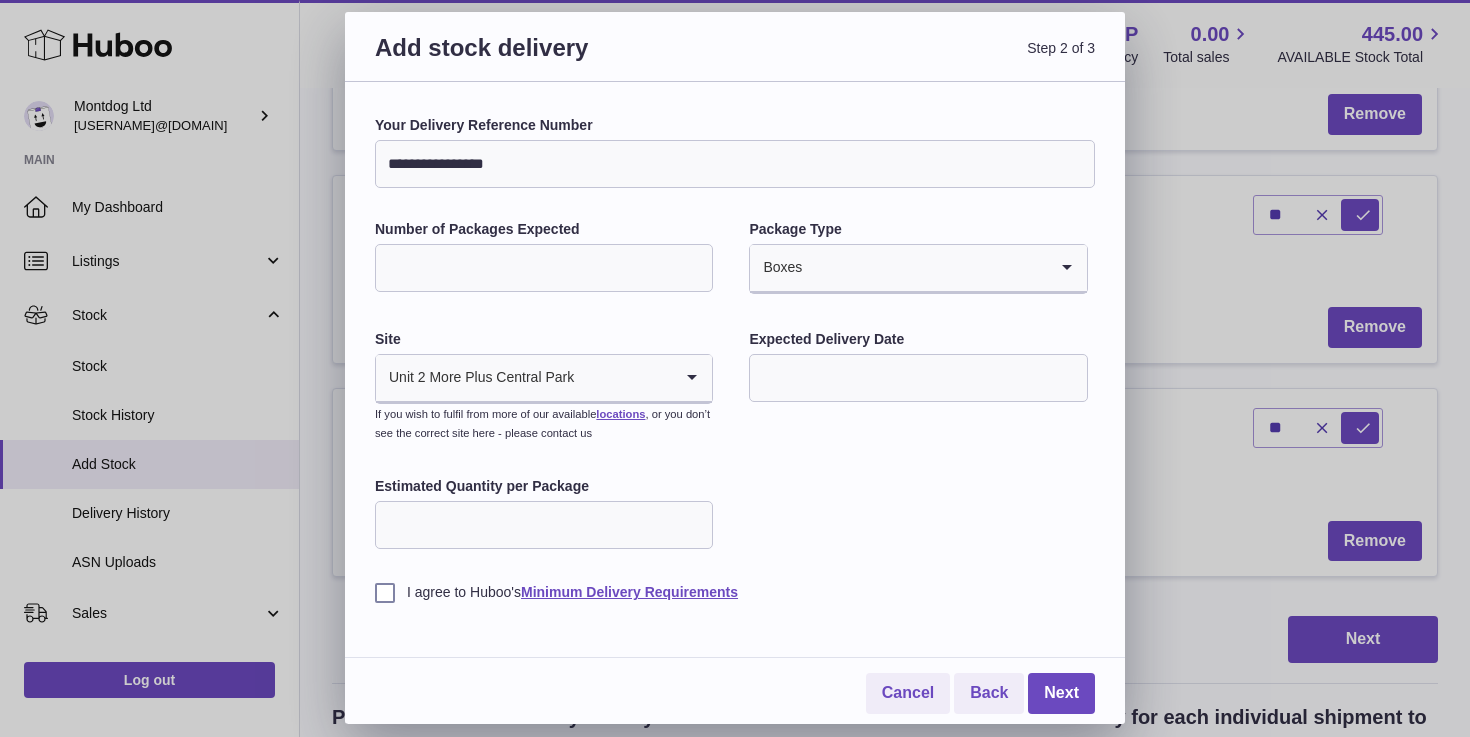 click at bounding box center (918, 378) 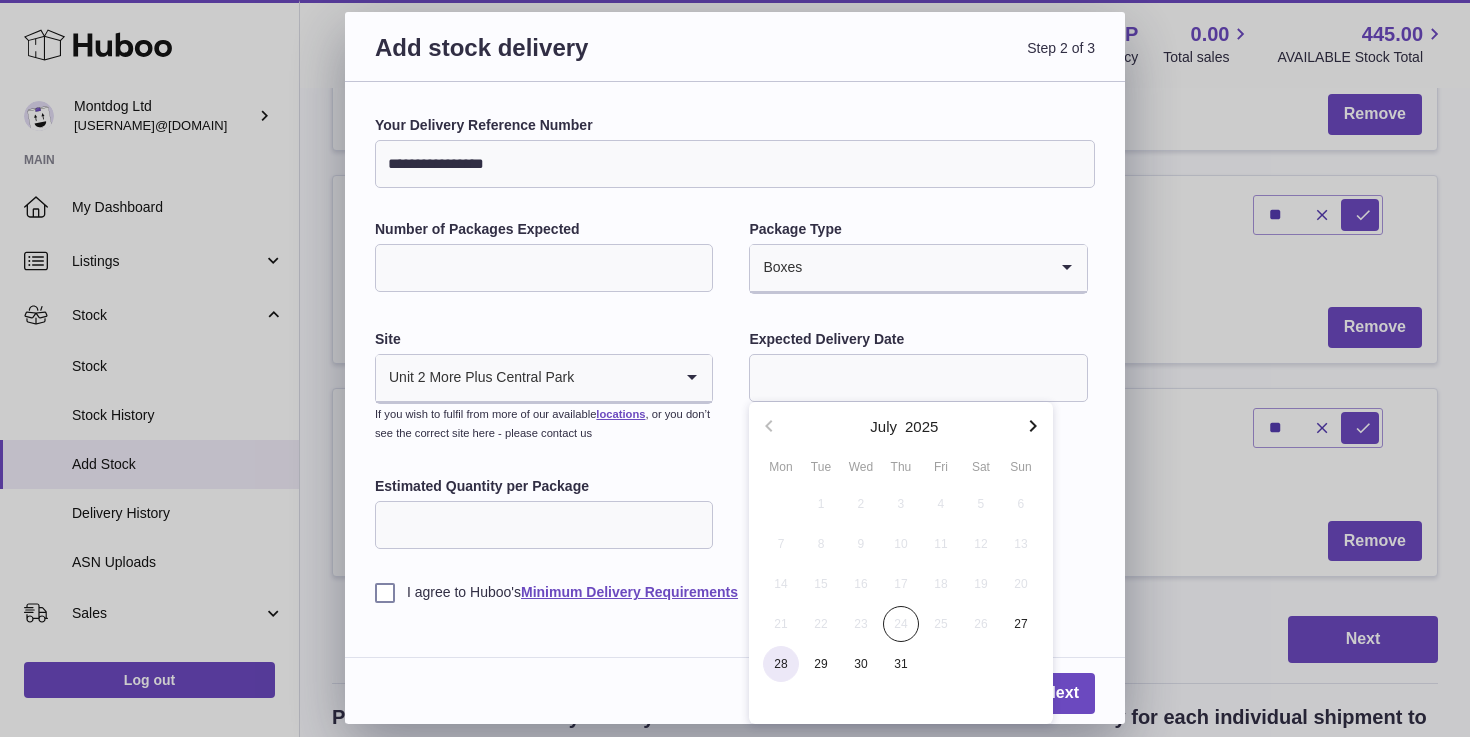 click on "28" at bounding box center (781, 664) 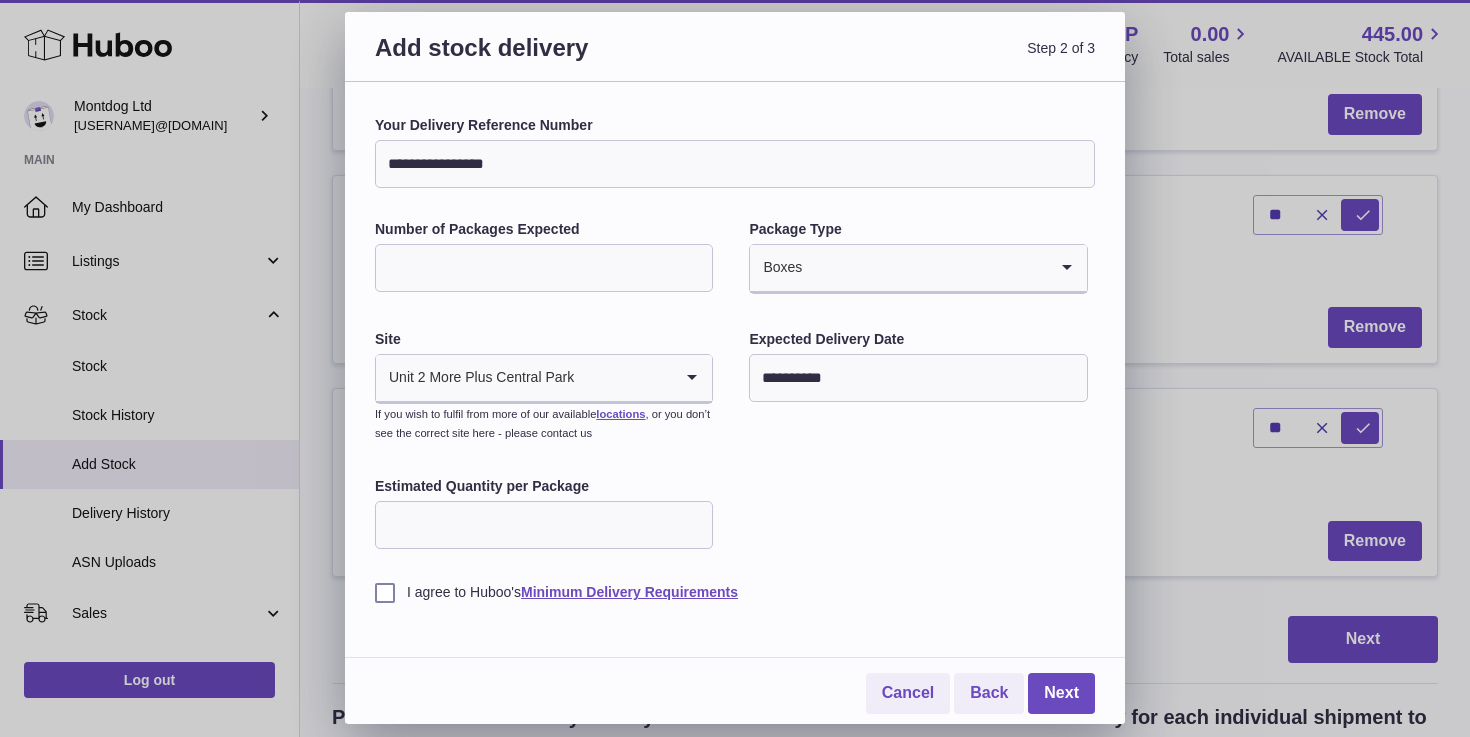 click on "**********" at bounding box center [735, 359] 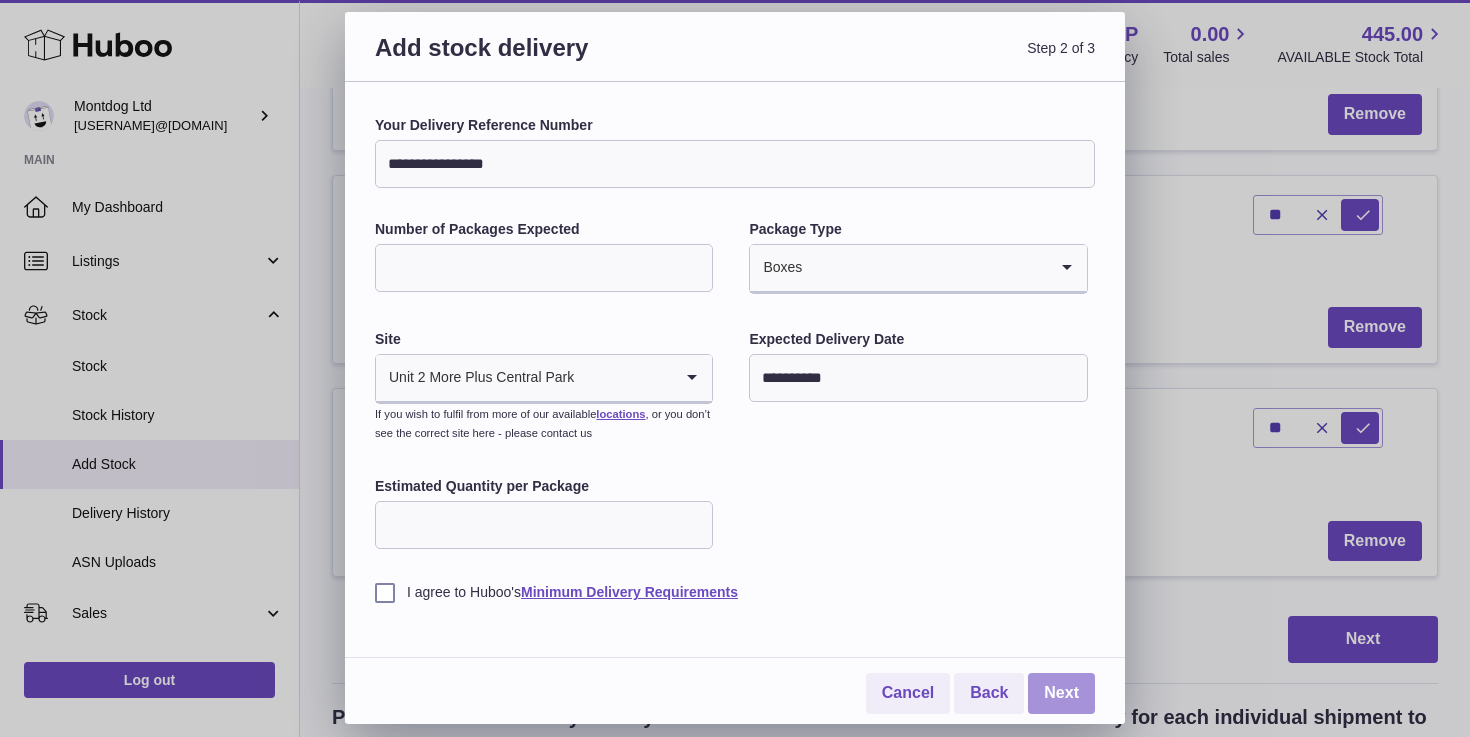 click on "Next" at bounding box center [1061, 693] 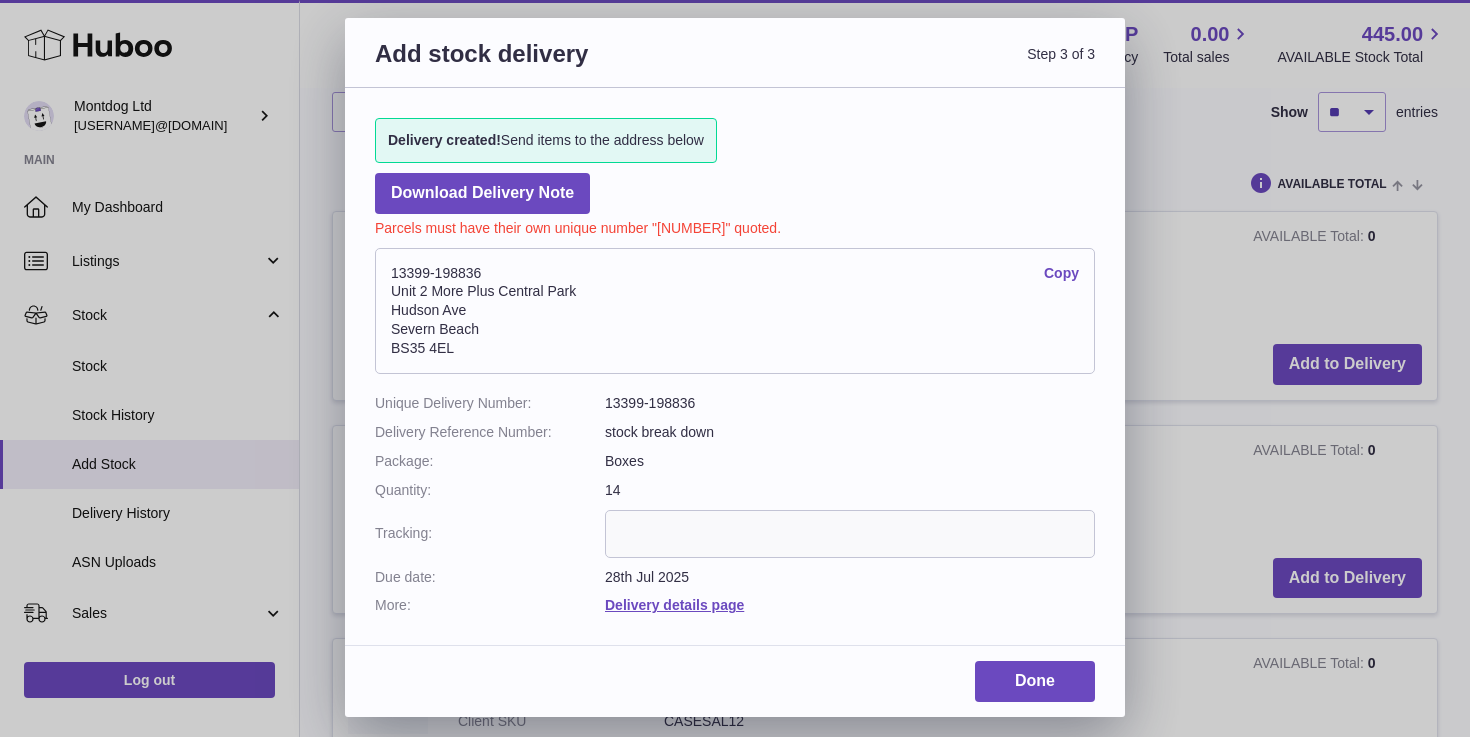 scroll, scrollTop: 460, scrollLeft: 0, axis: vertical 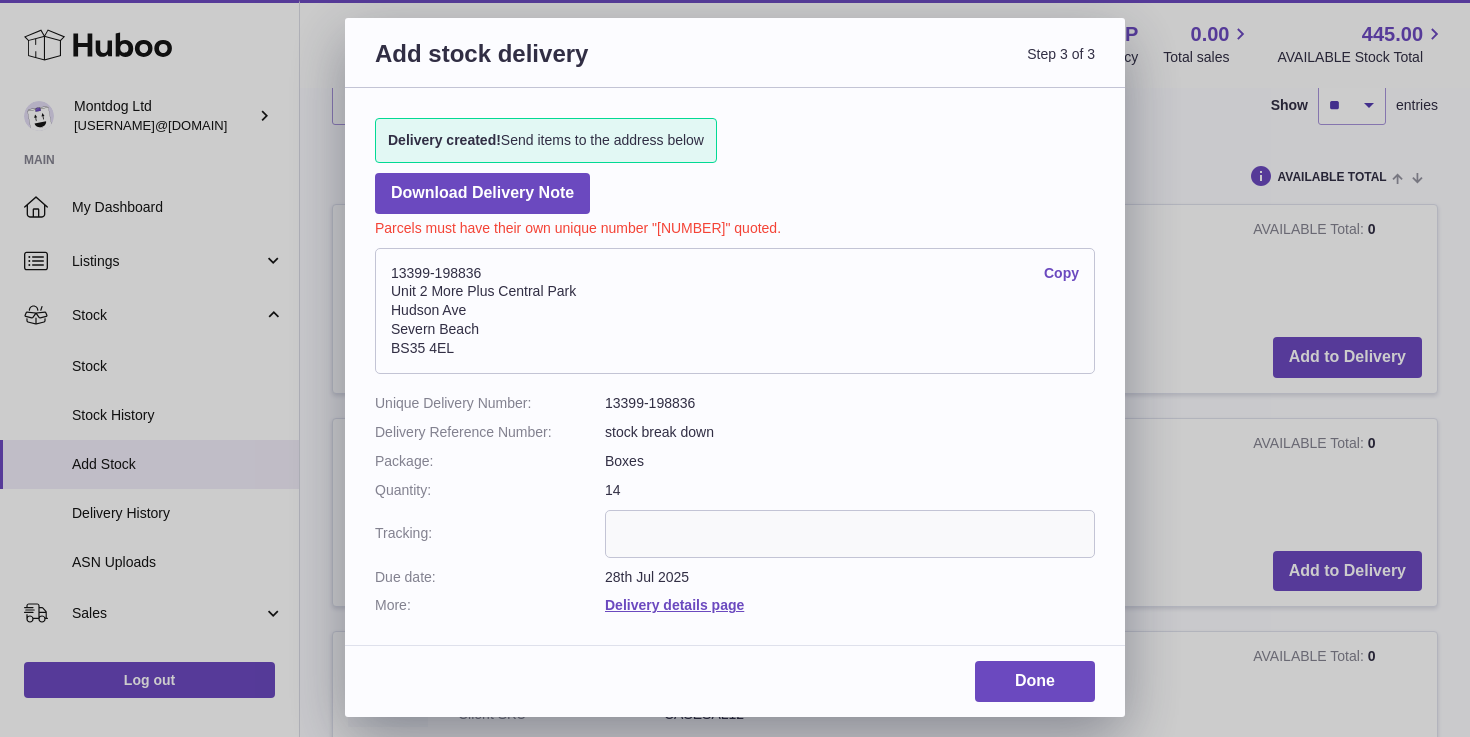 click on "13399-198836
Copy
Unit 2 More Plus Central Park
Hudson Ave
Severn Beach
BS35 4EL" at bounding box center [735, 311] 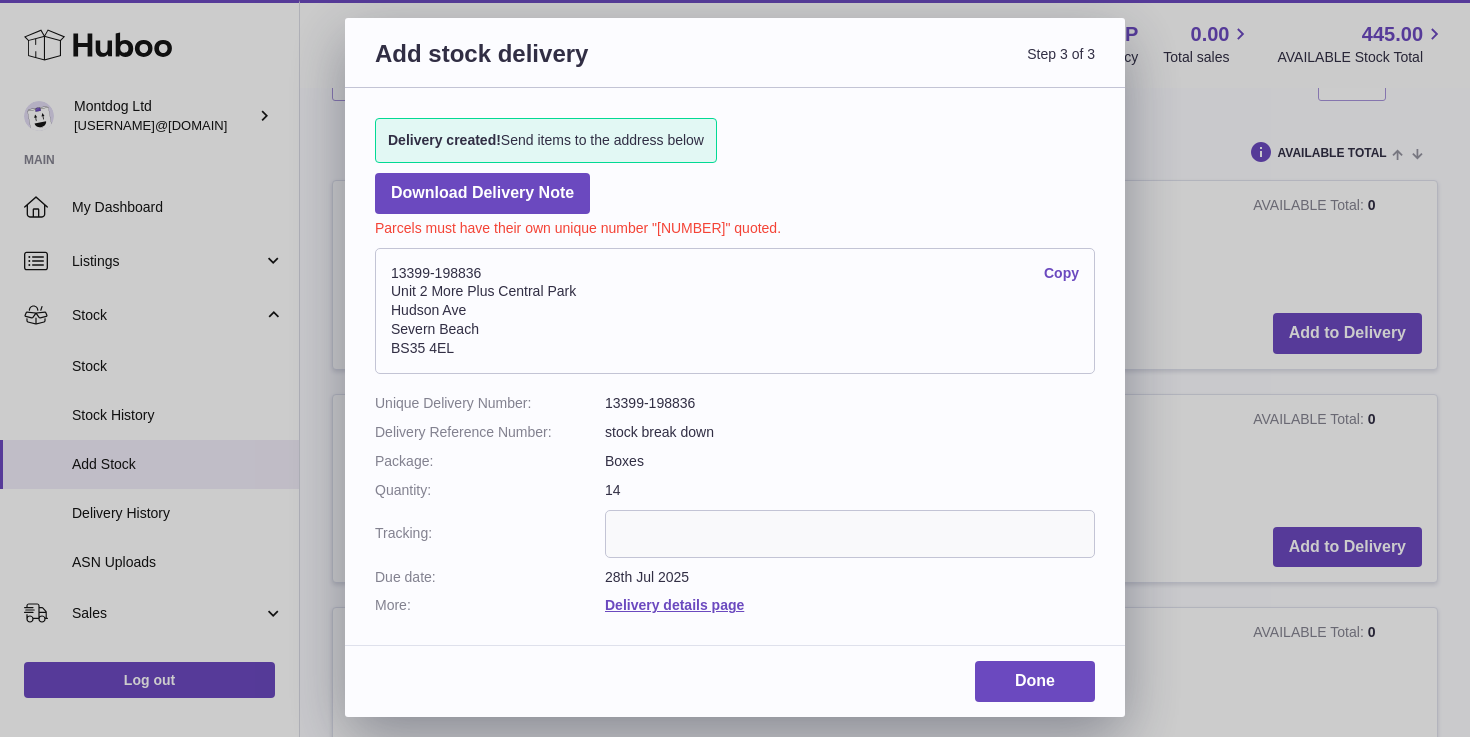 scroll, scrollTop: 491, scrollLeft: 0, axis: vertical 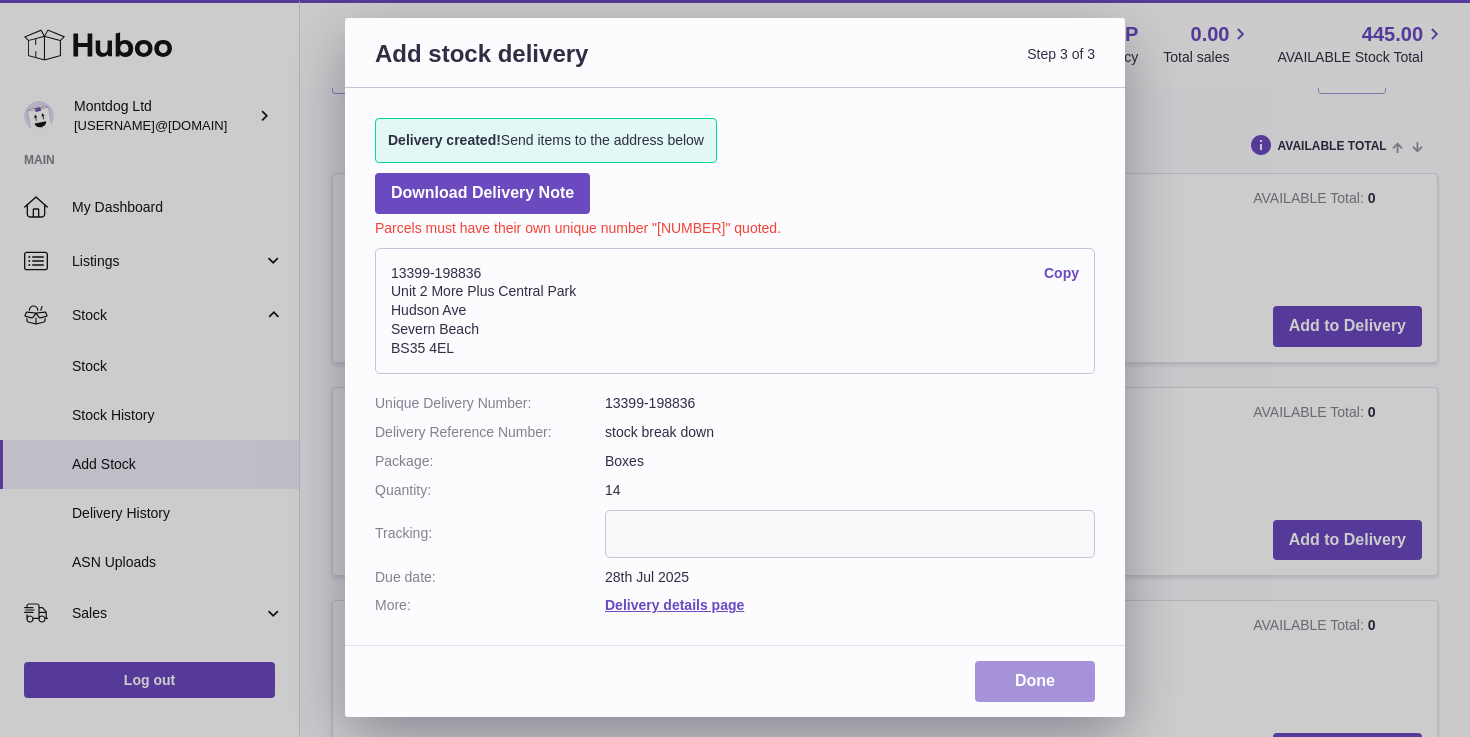 click on "Done" at bounding box center [1035, 681] 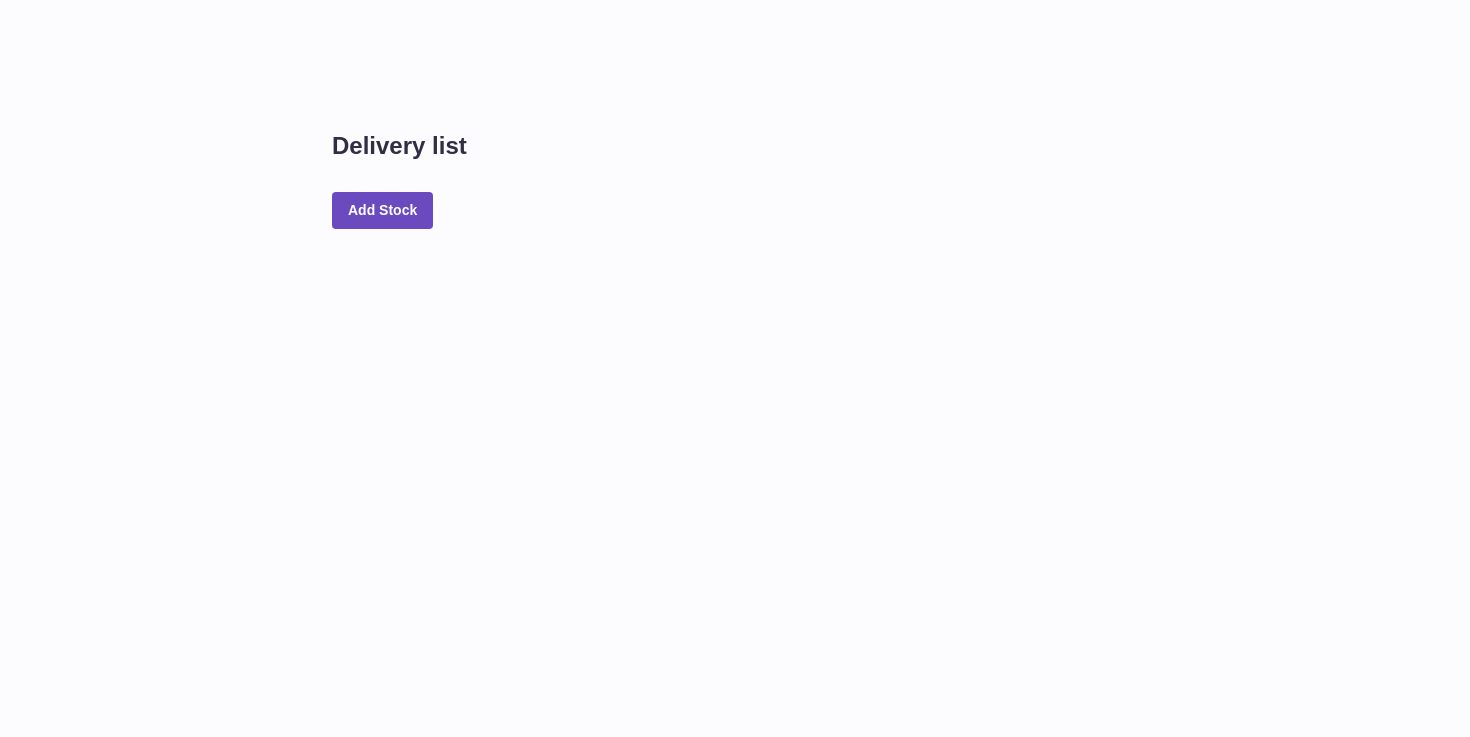 scroll, scrollTop: 0, scrollLeft: 0, axis: both 